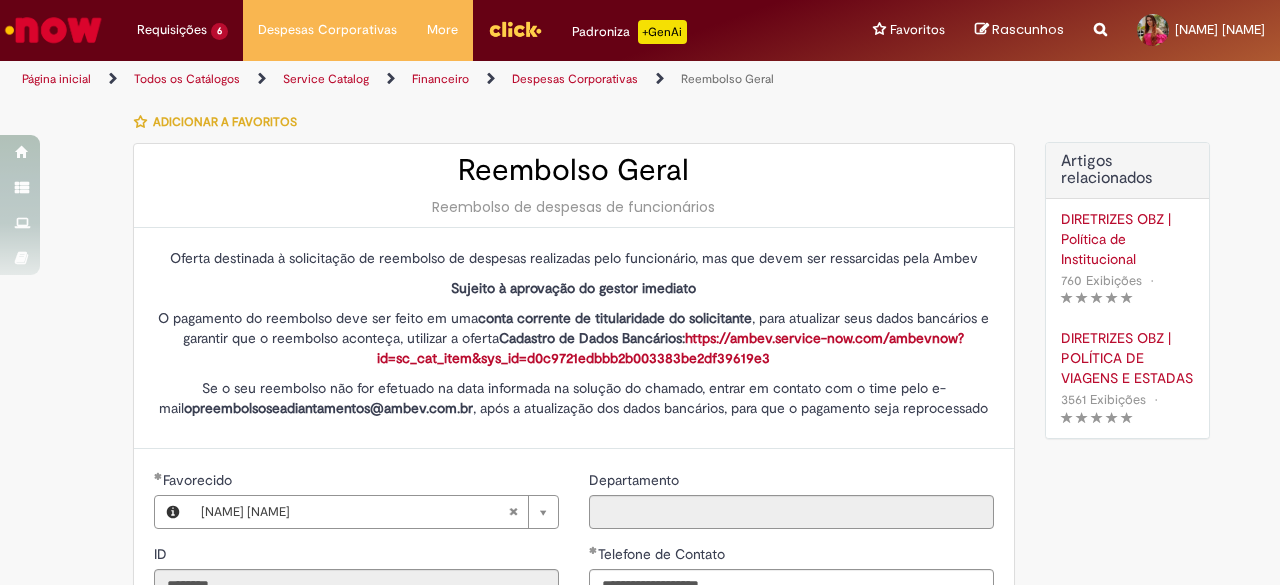select on "*" 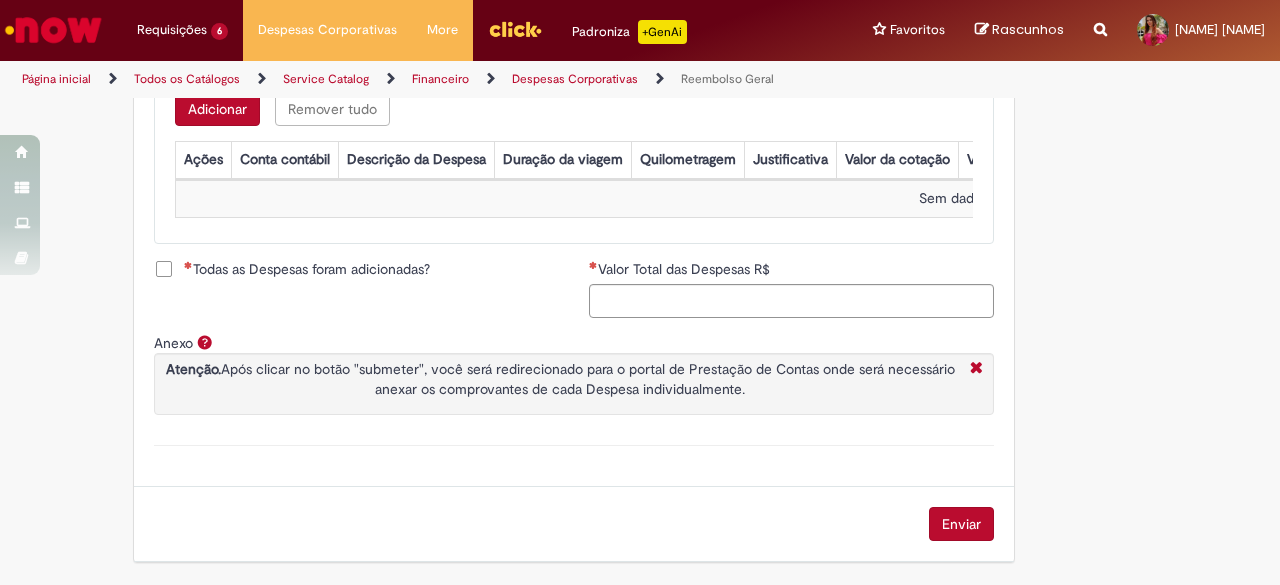scroll, scrollTop: 903, scrollLeft: 0, axis: vertical 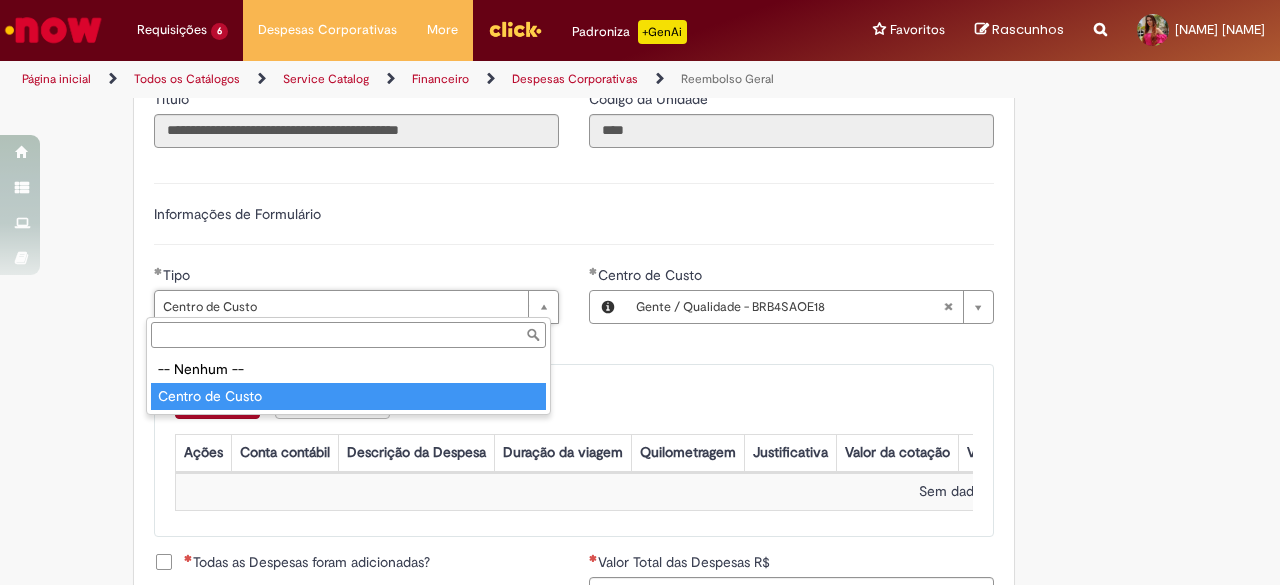 type on "**********" 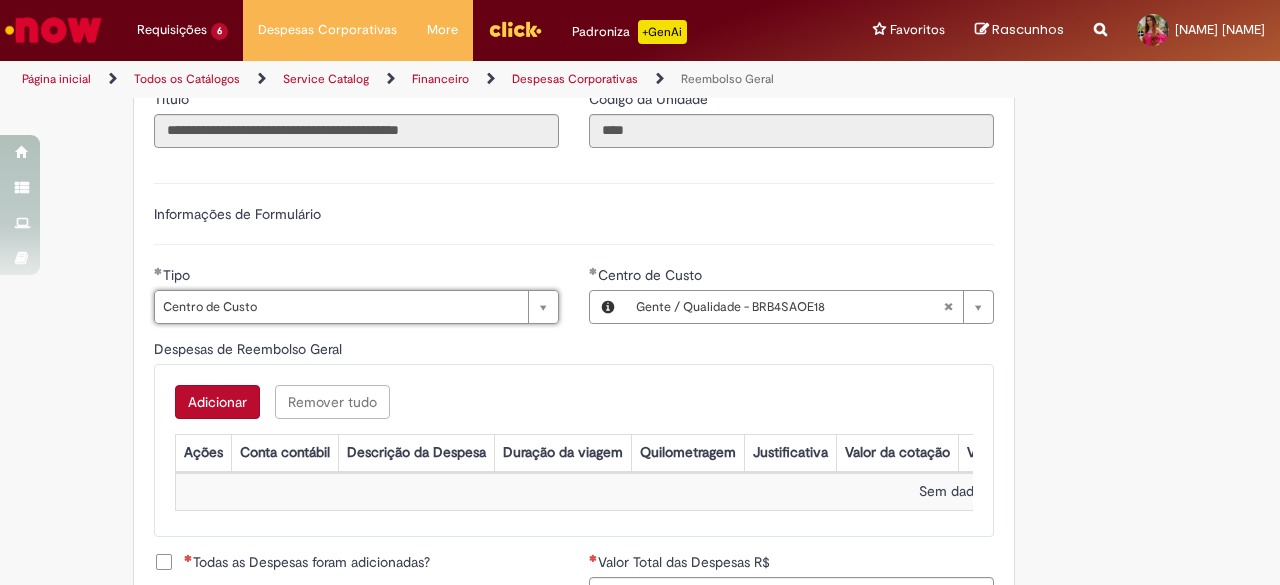scroll, scrollTop: 0, scrollLeft: 102, axis: horizontal 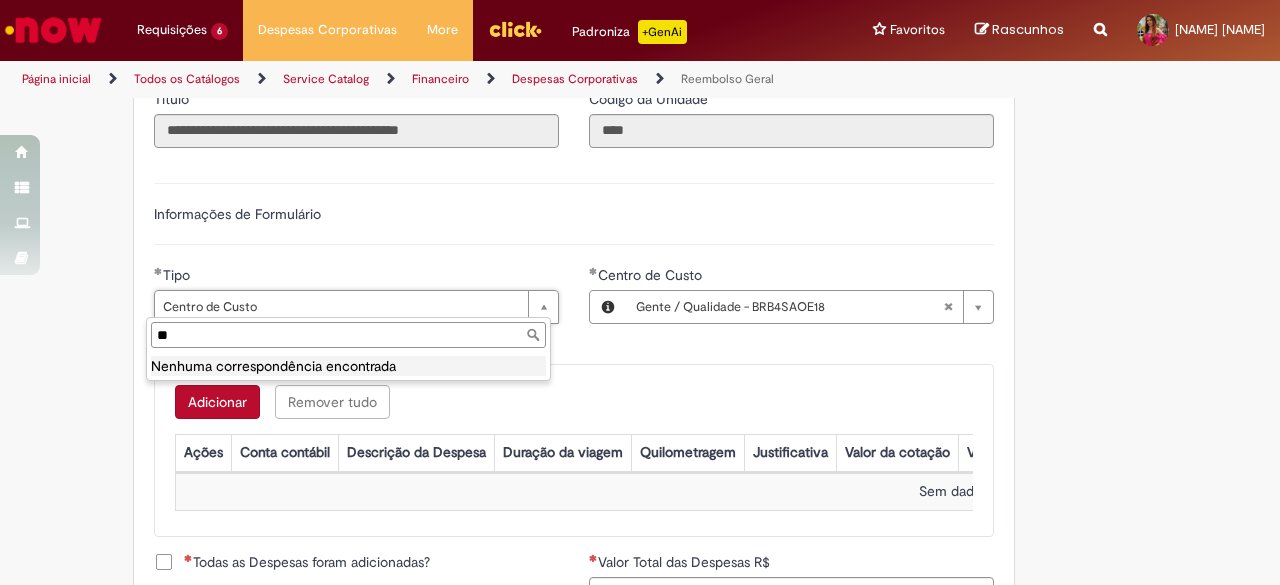 click on "**" at bounding box center [348, 335] 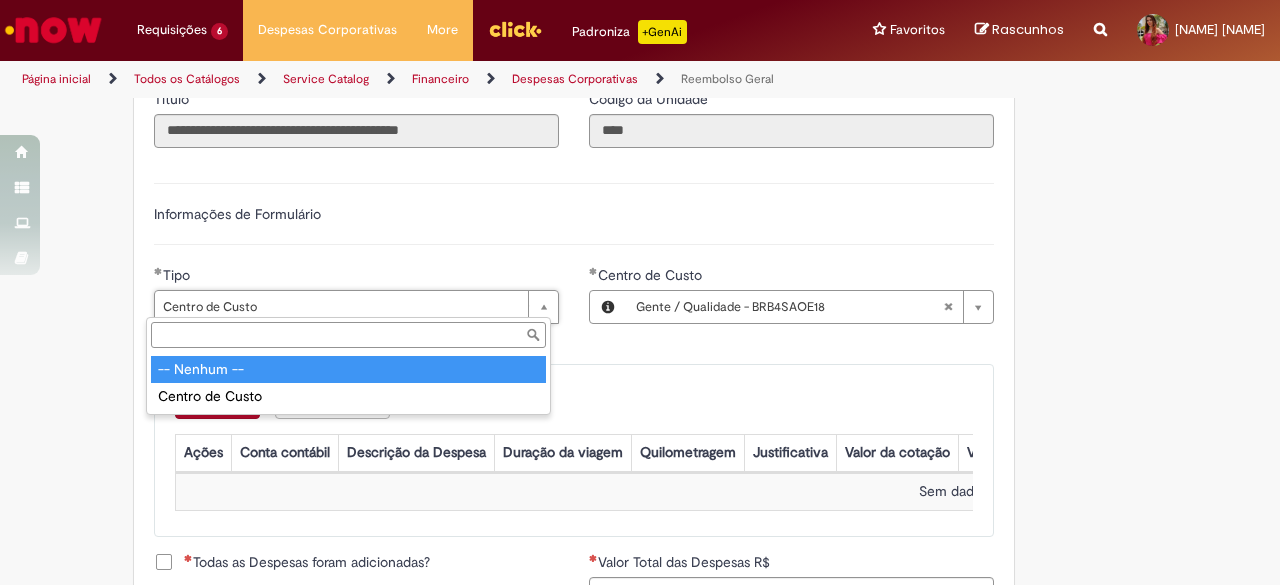 type 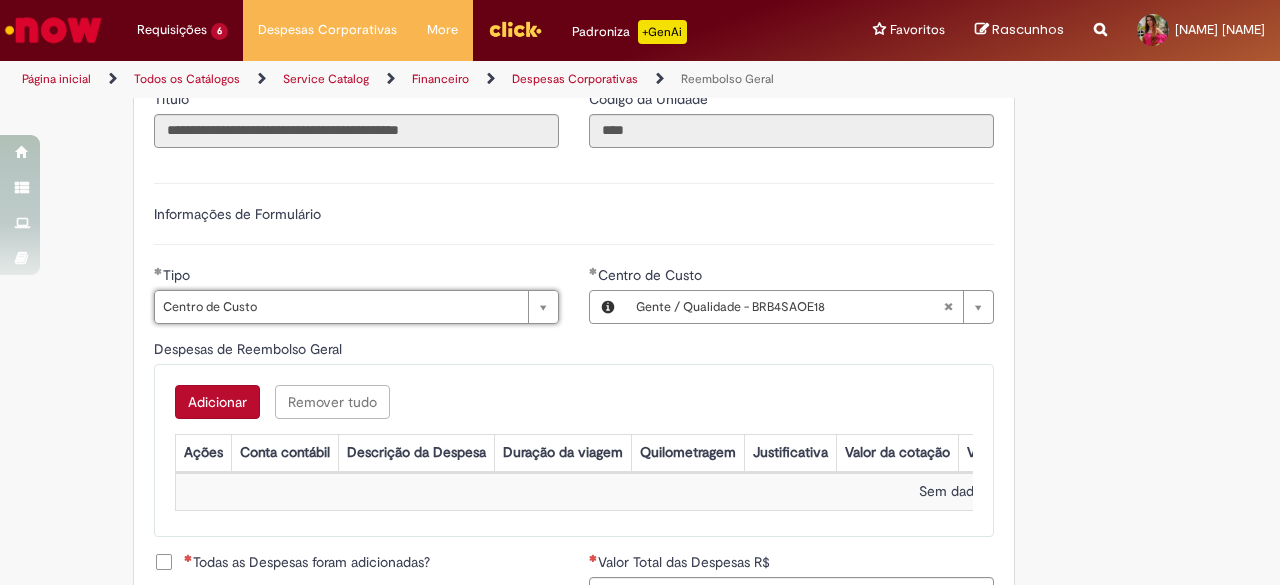scroll, scrollTop: 0, scrollLeft: 102, axis: horizontal 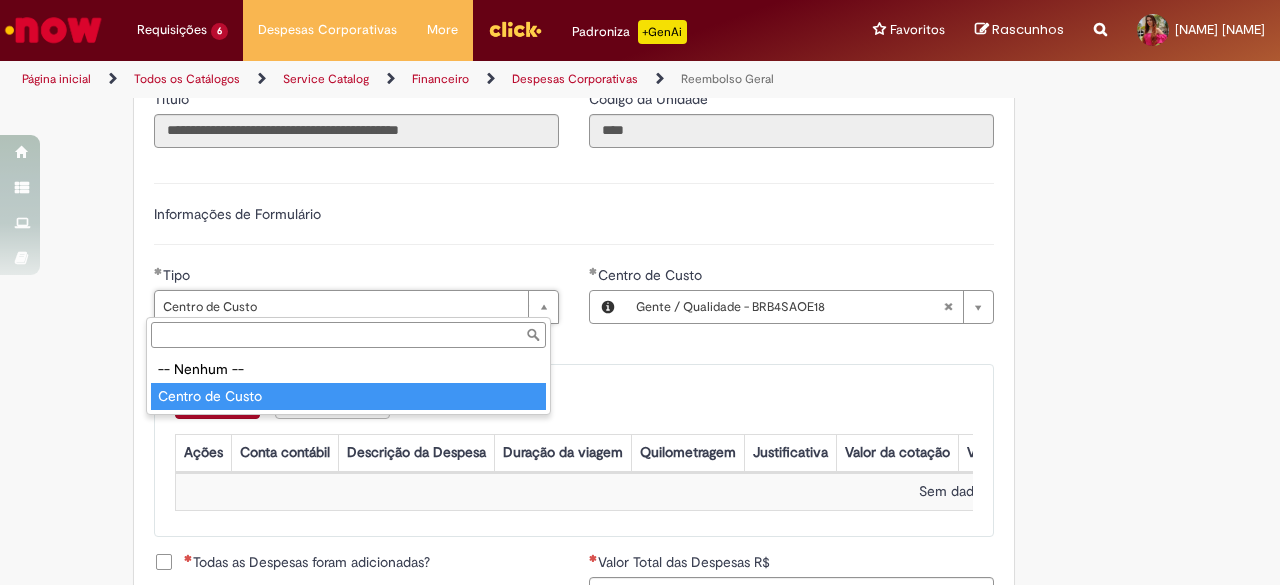 type on "**********" 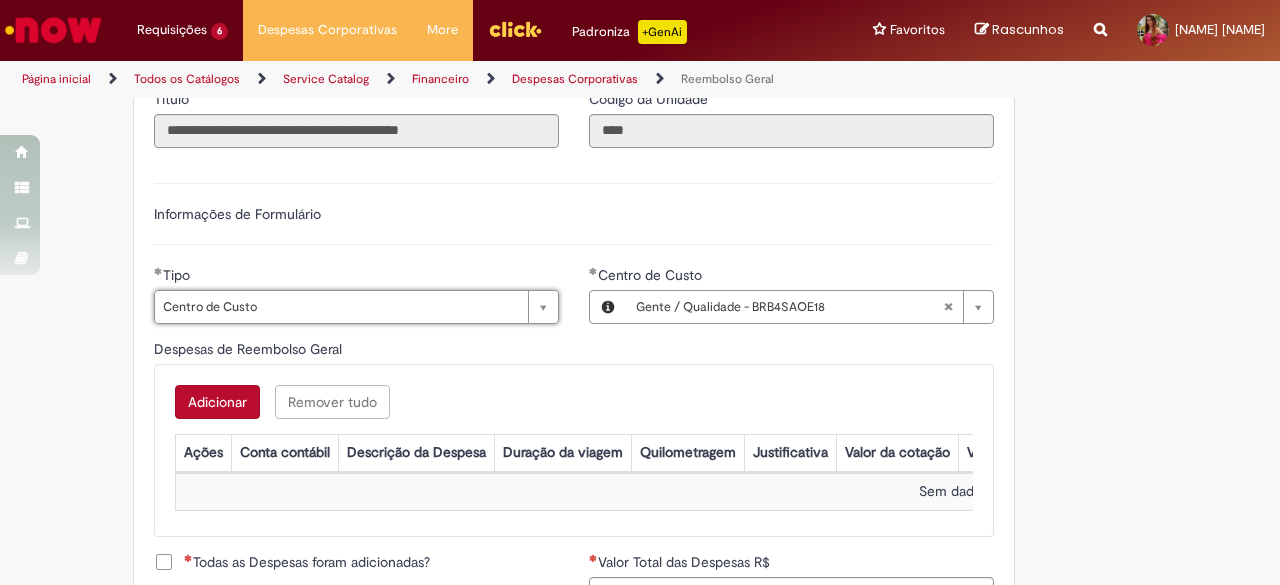 scroll, scrollTop: 0, scrollLeft: 0, axis: both 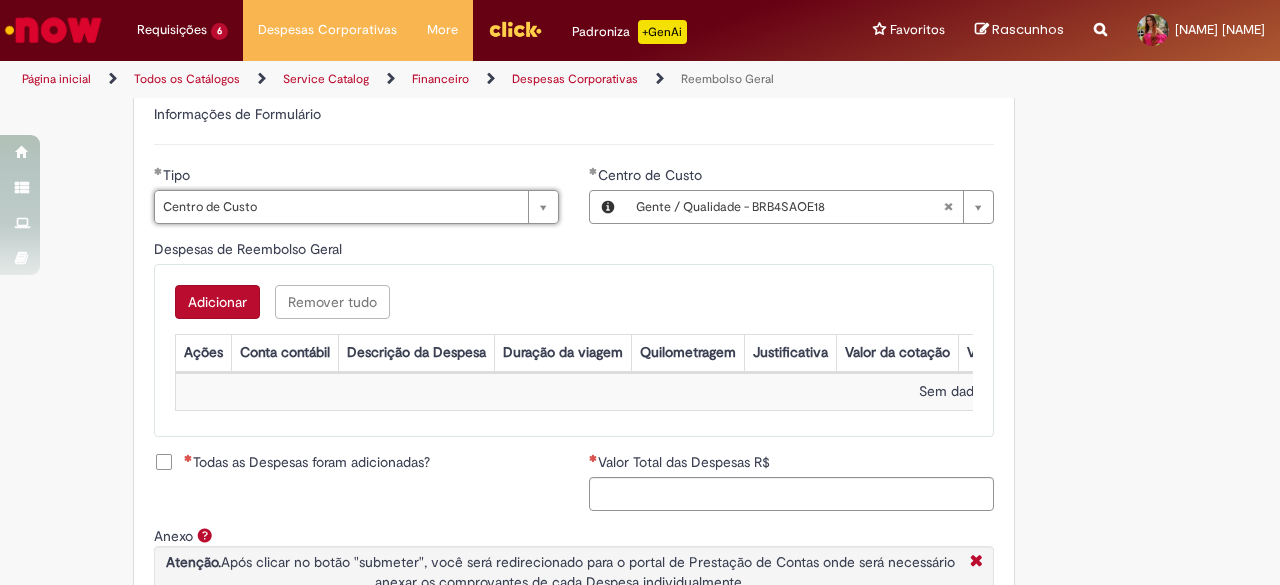 click on "Adicionar" at bounding box center [217, 302] 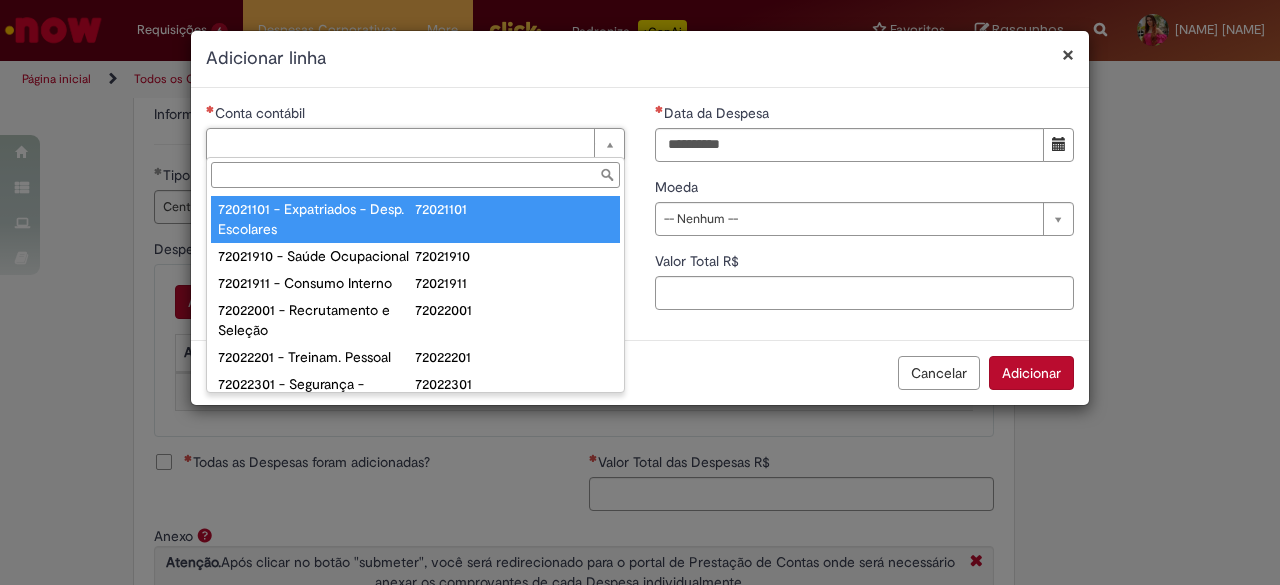 type on "*" 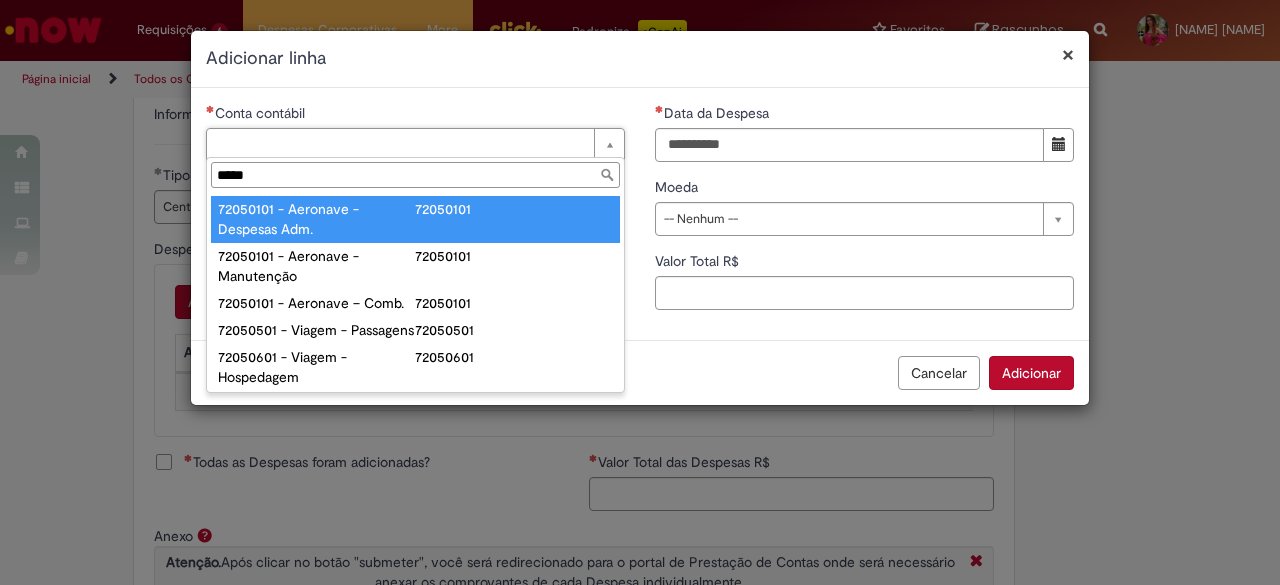 type on "******" 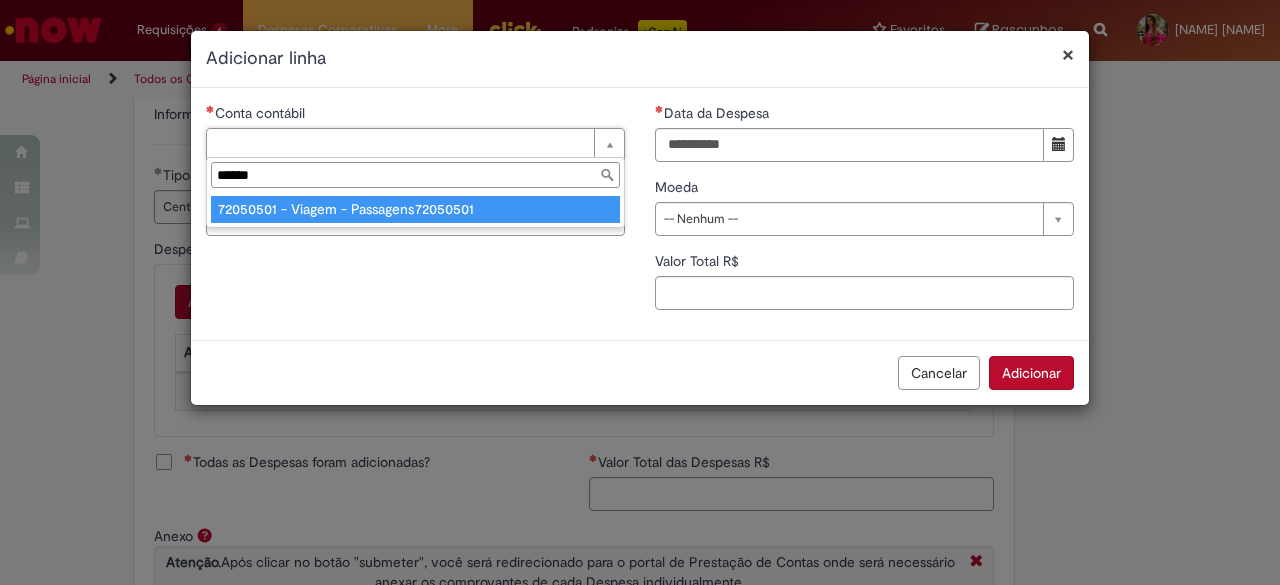 type on "**********" 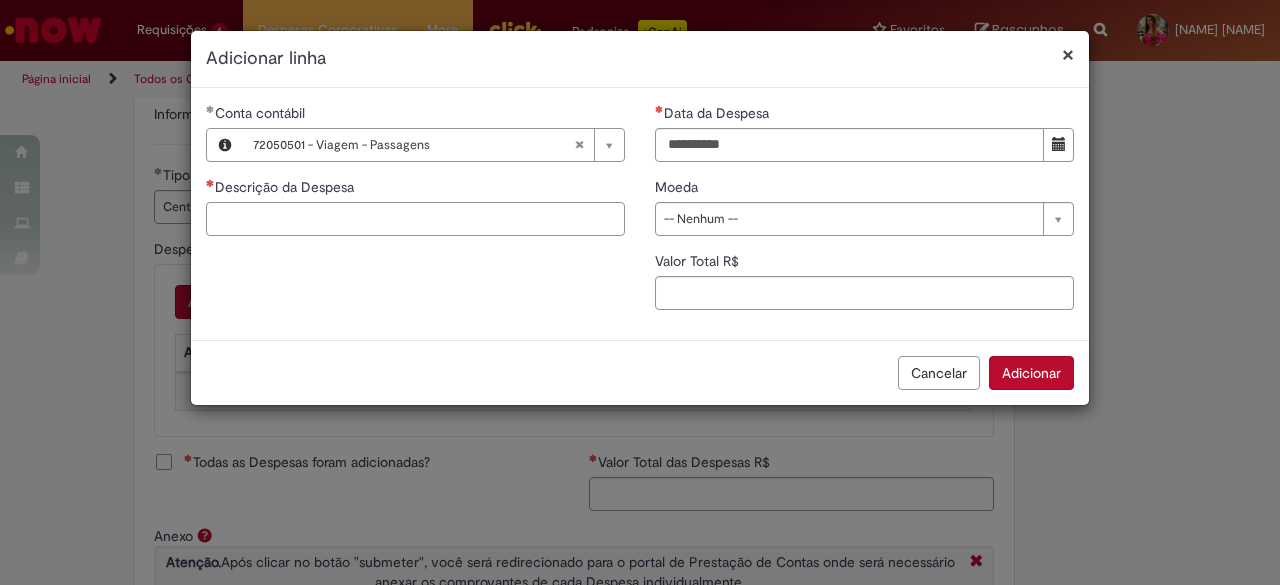 click on "Descrição da Despesa" at bounding box center (415, 219) 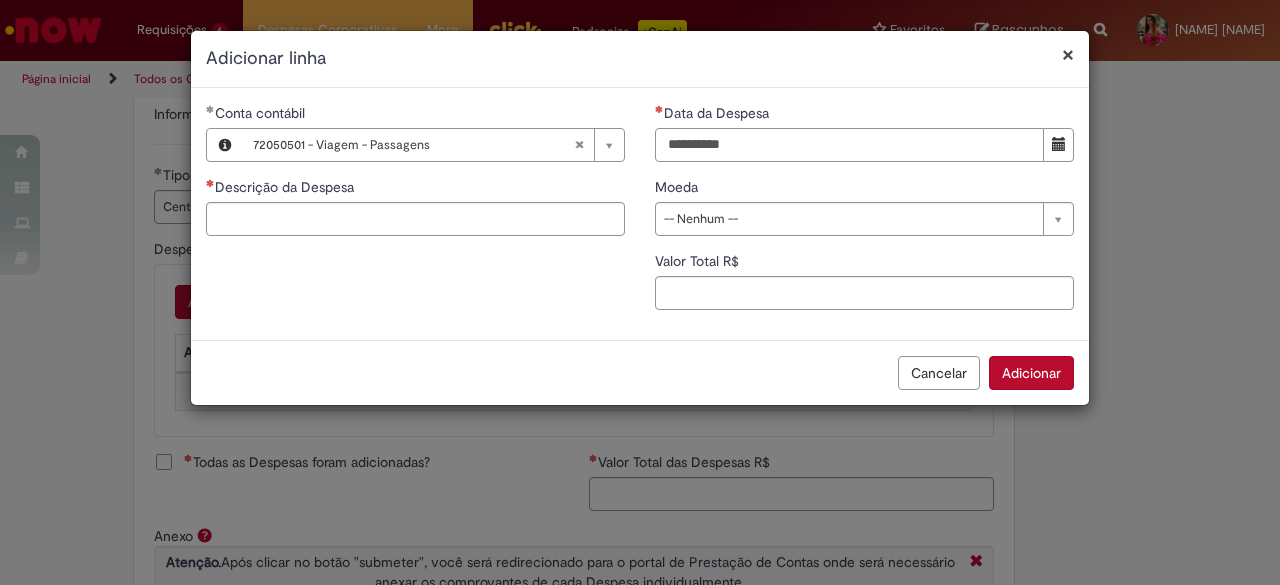 click on "Data da Despesa" at bounding box center [849, 145] 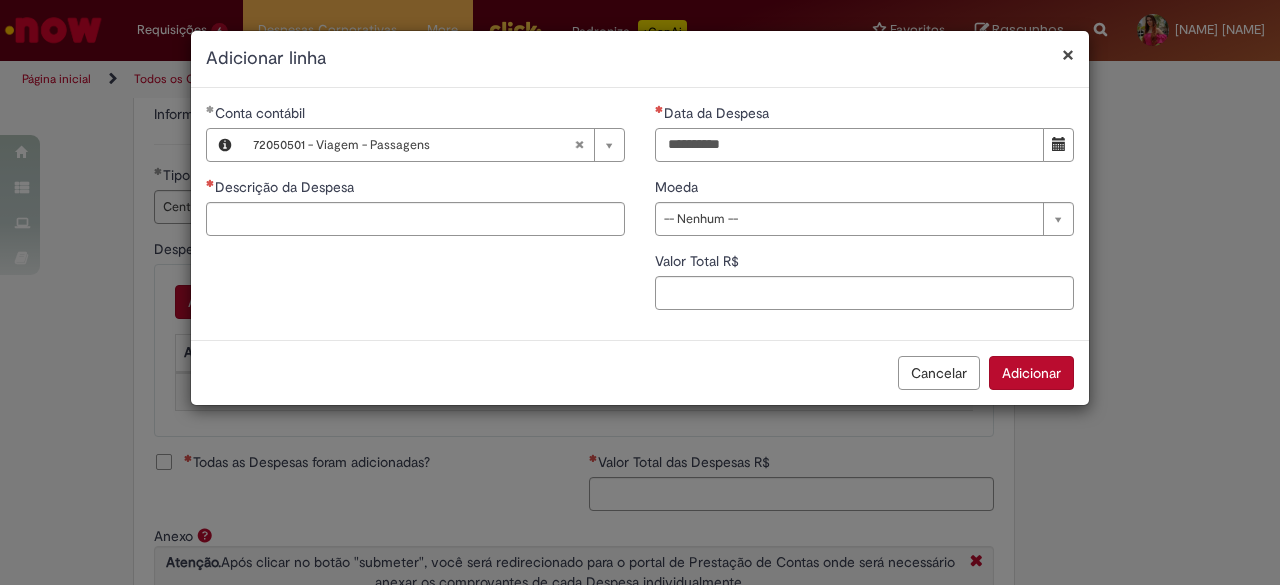 type on "**********" 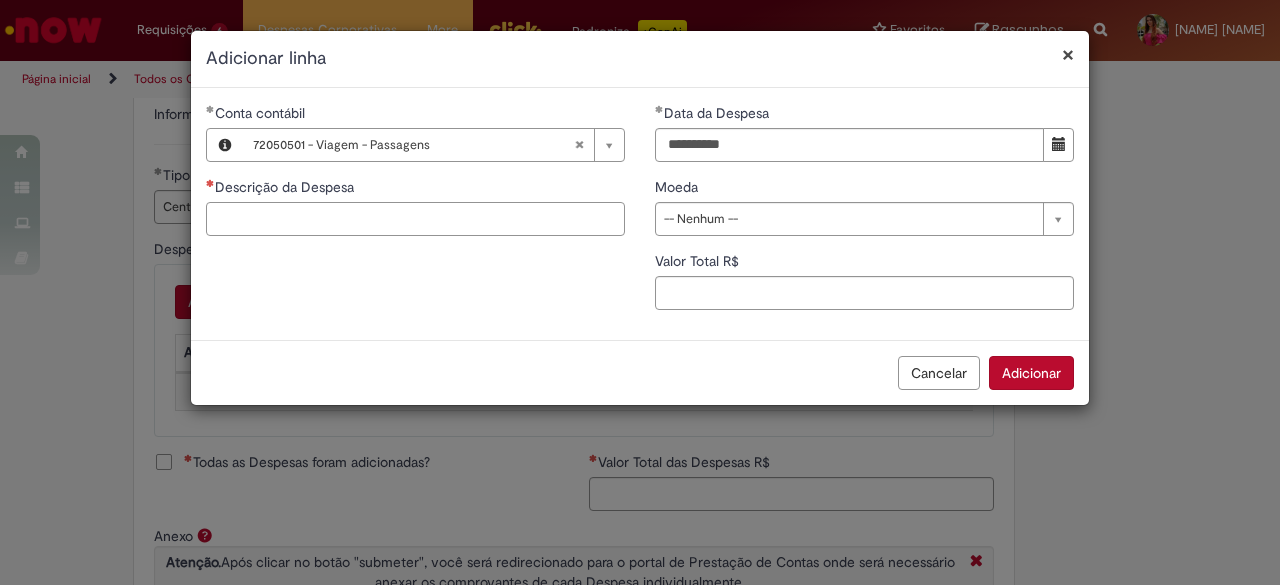 click on "Descrição da Despesa" at bounding box center [415, 219] 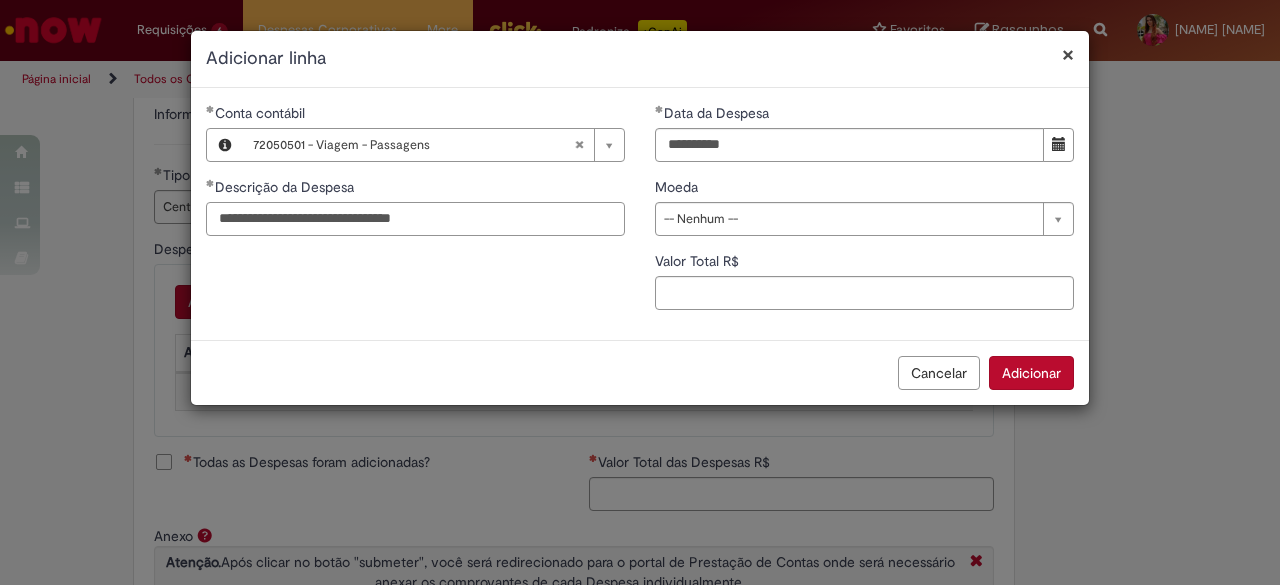 type on "**********" 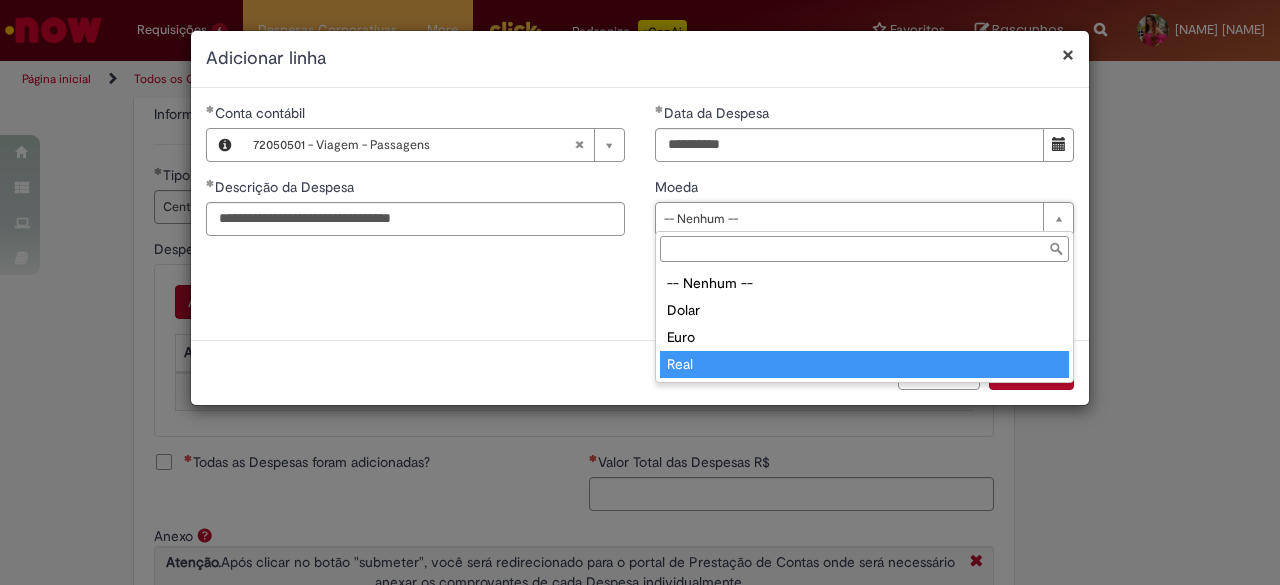type on "****" 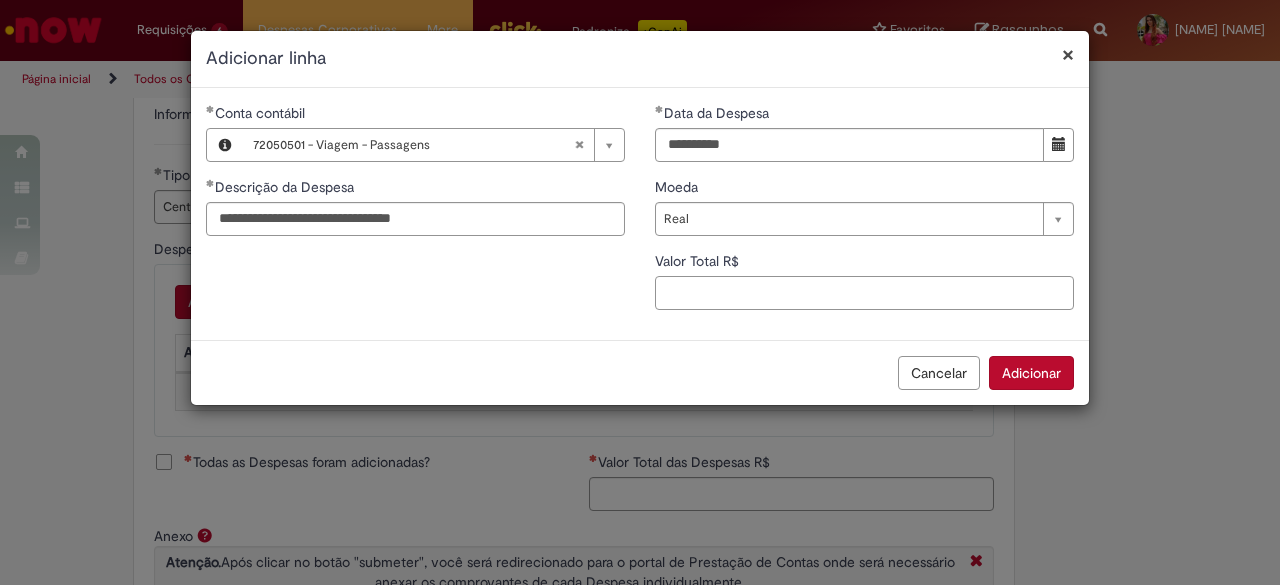 click on "Valor Total R$" at bounding box center [864, 293] 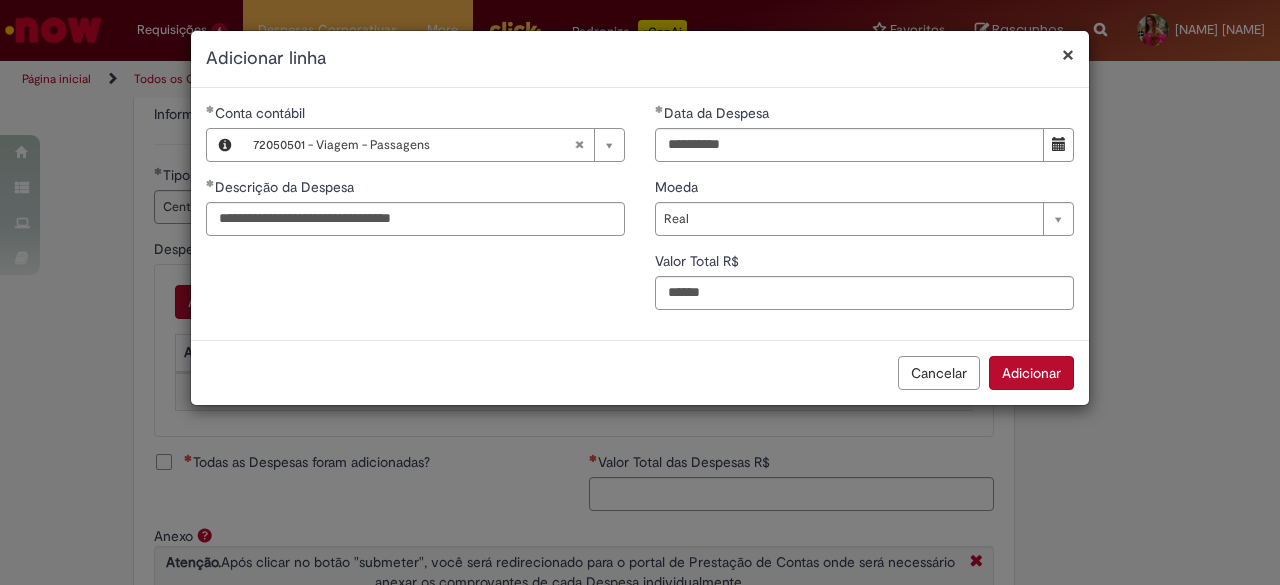 type on "******" 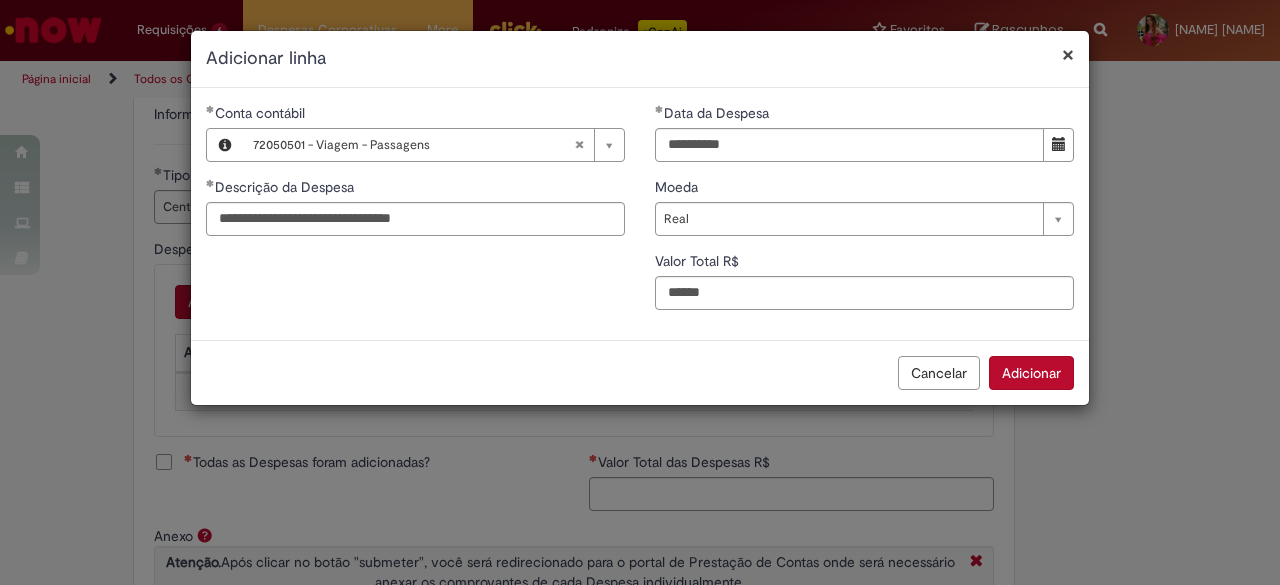 click on "Adicionar" at bounding box center (1031, 373) 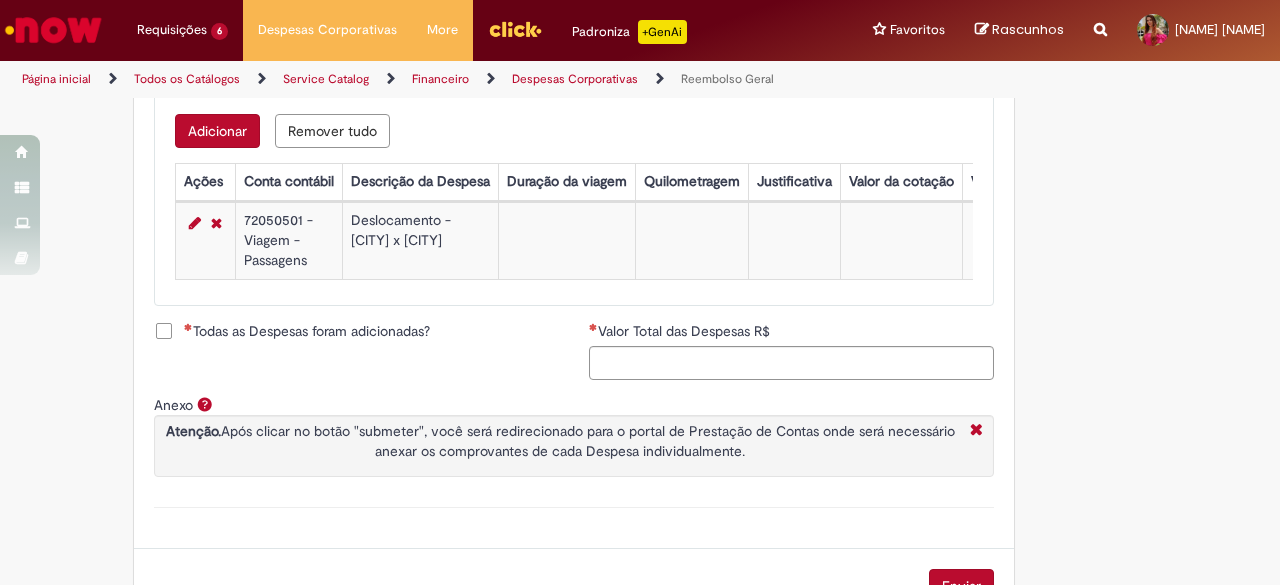 scroll, scrollTop: 843, scrollLeft: 0, axis: vertical 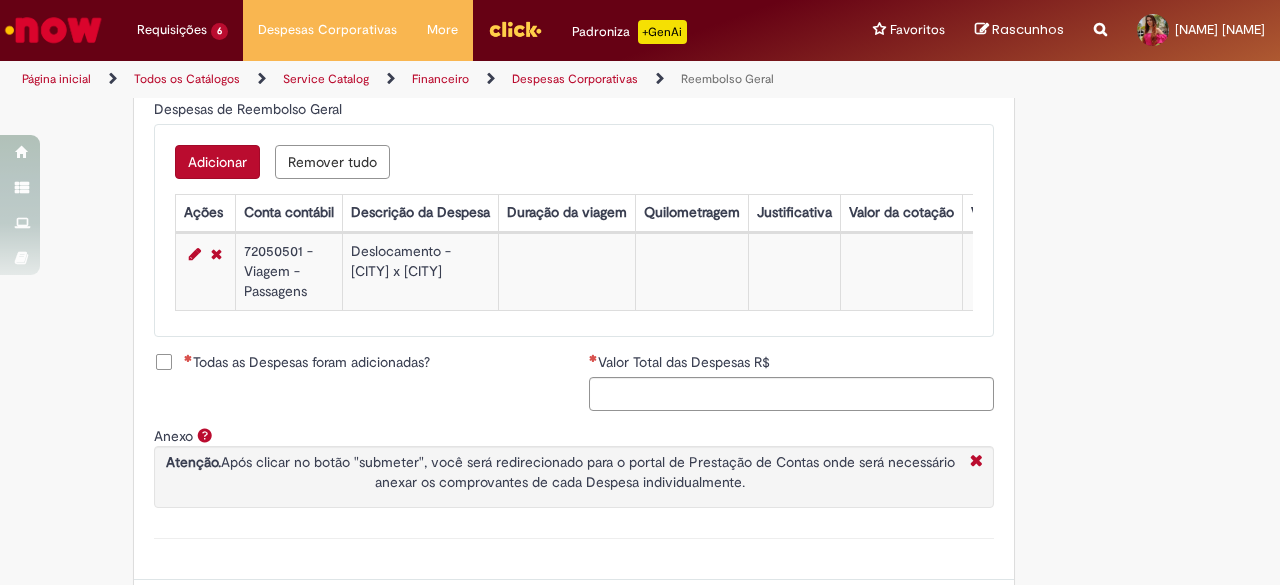 click on "Todas as Despesas foram adicionadas?" at bounding box center [307, 362] 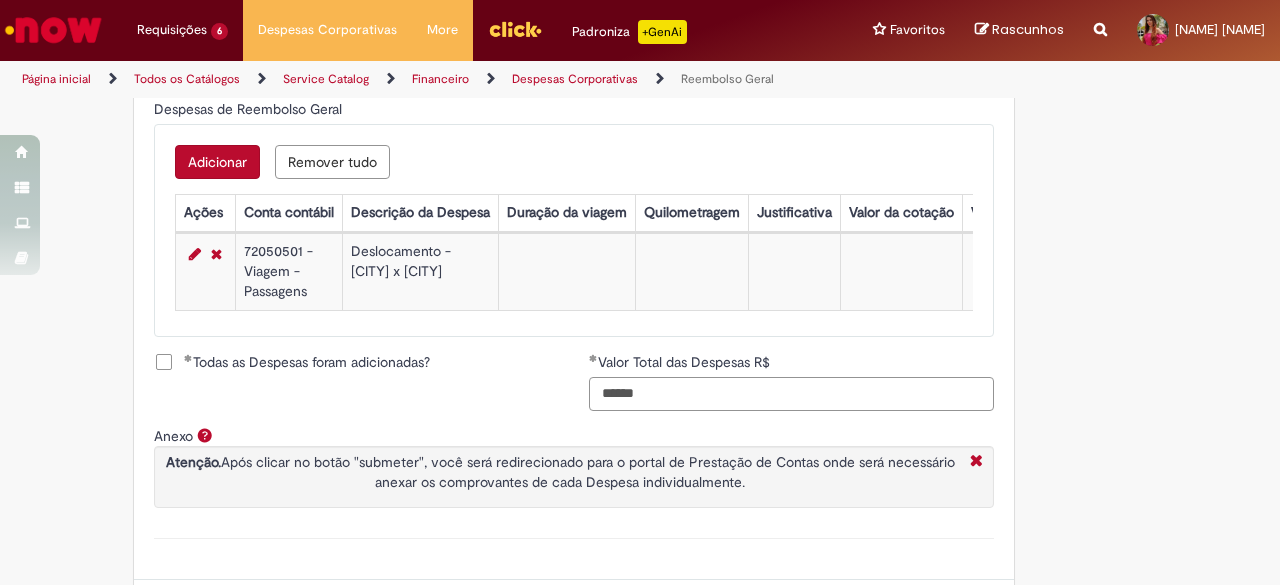 click on "******" at bounding box center [791, 394] 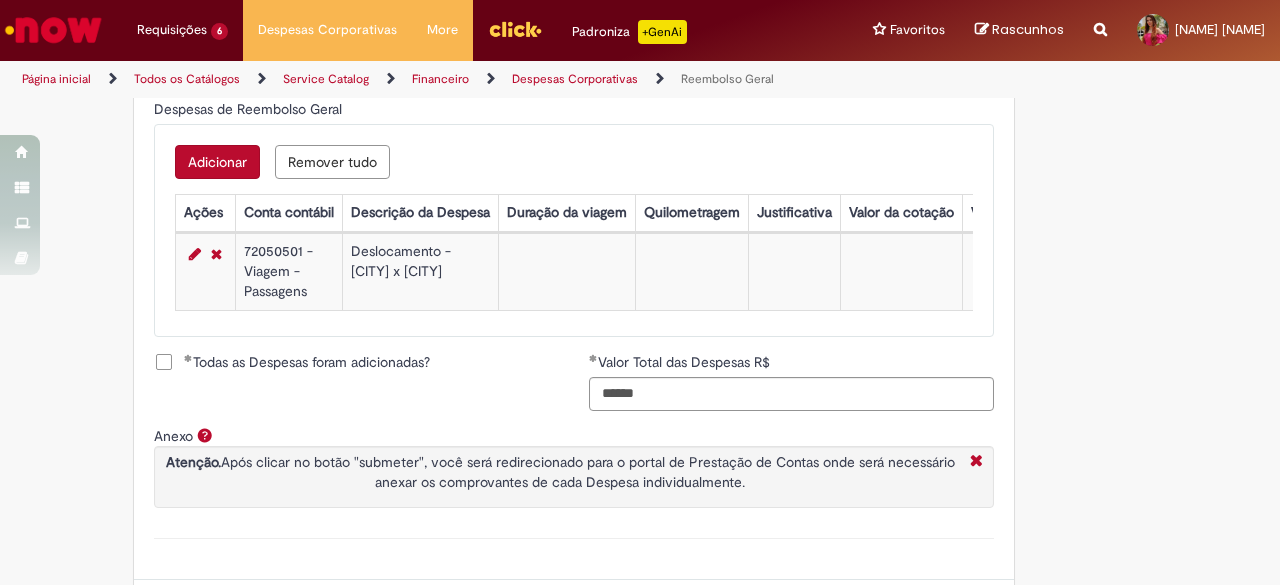 click on "Adicionar" at bounding box center [217, 162] 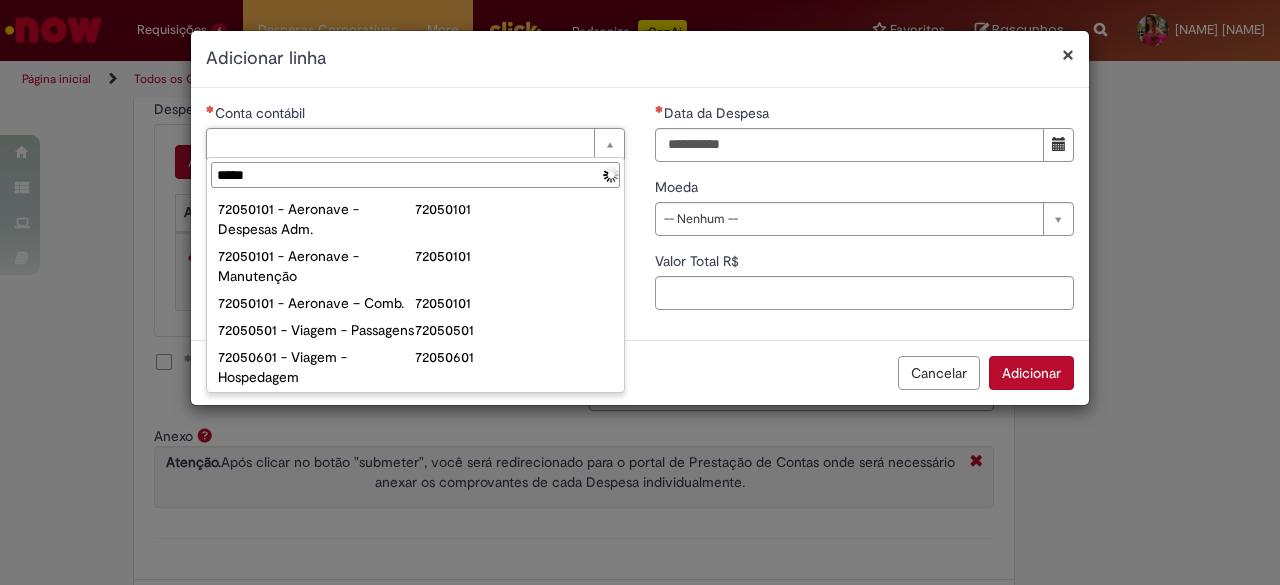 type on "******" 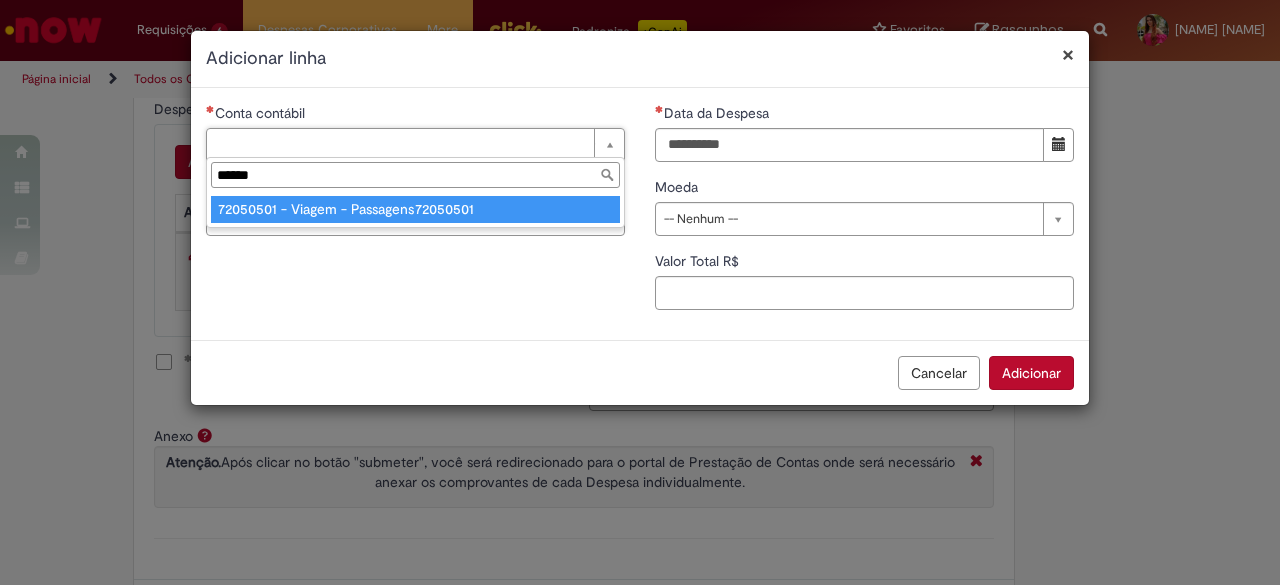type on "**********" 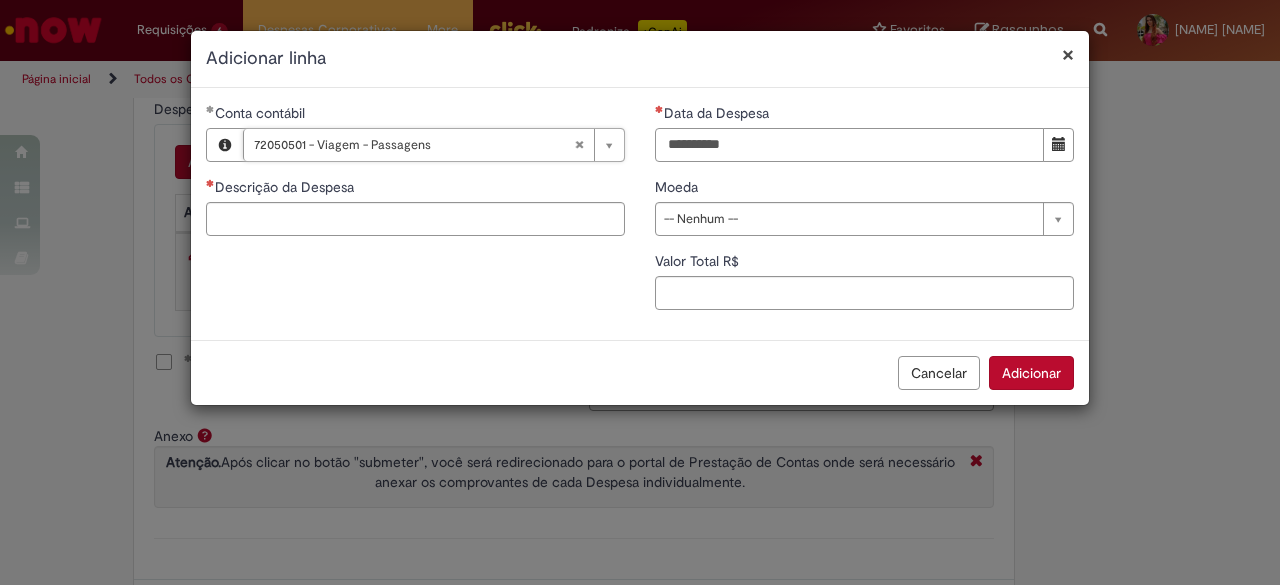 click on "Data da Despesa" at bounding box center (849, 145) 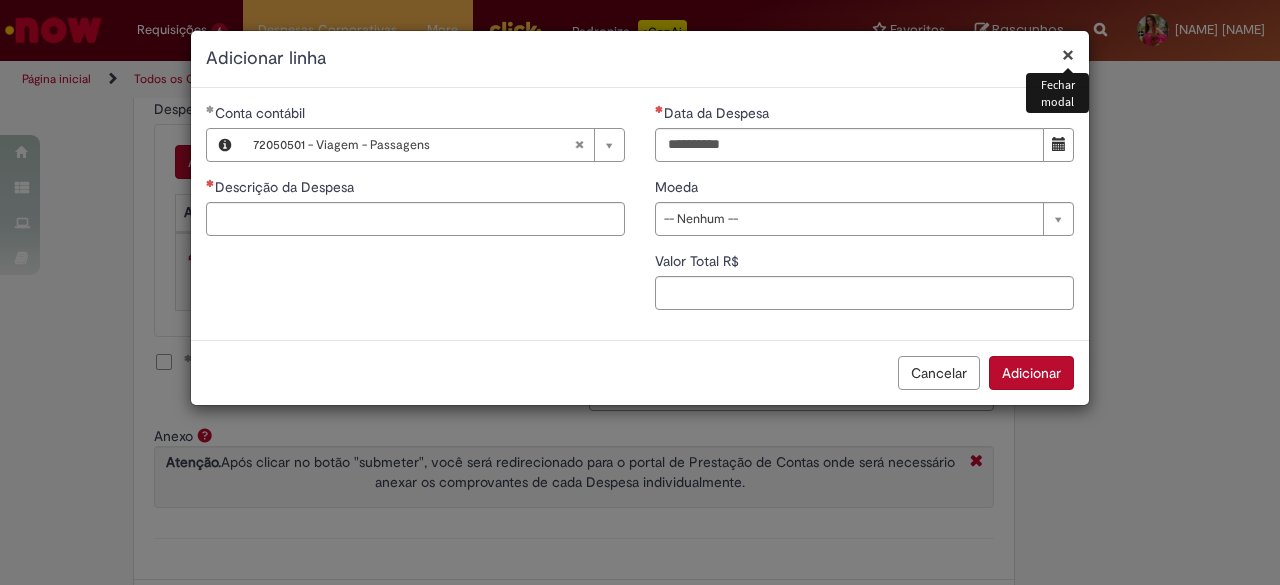click on "×" at bounding box center (1068, 54) 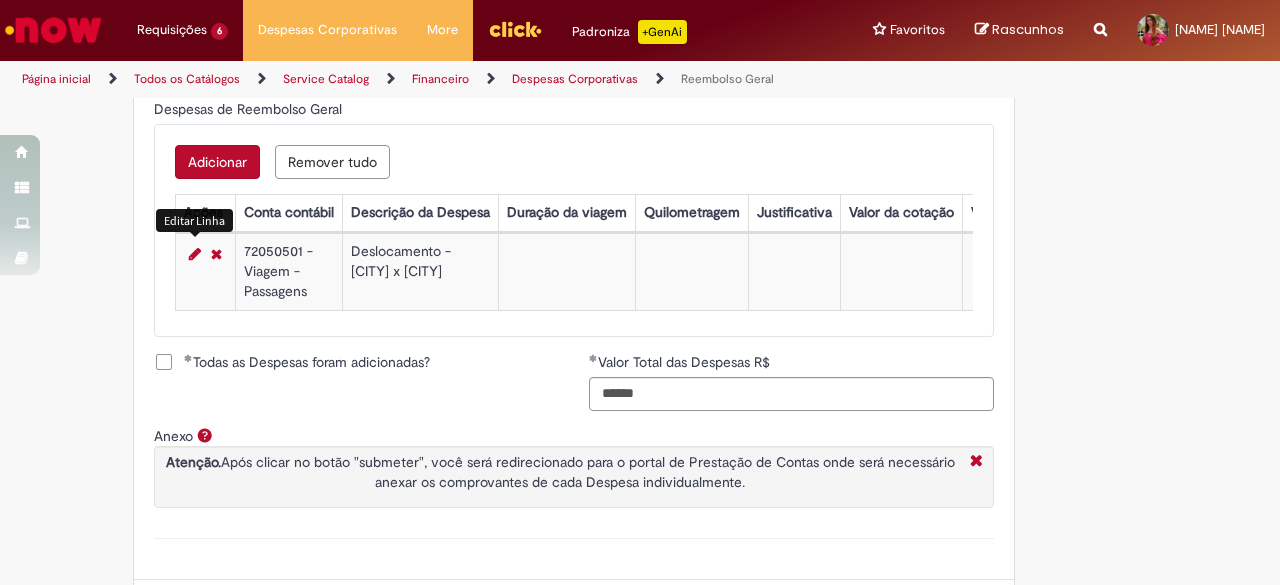 click at bounding box center (195, 254) 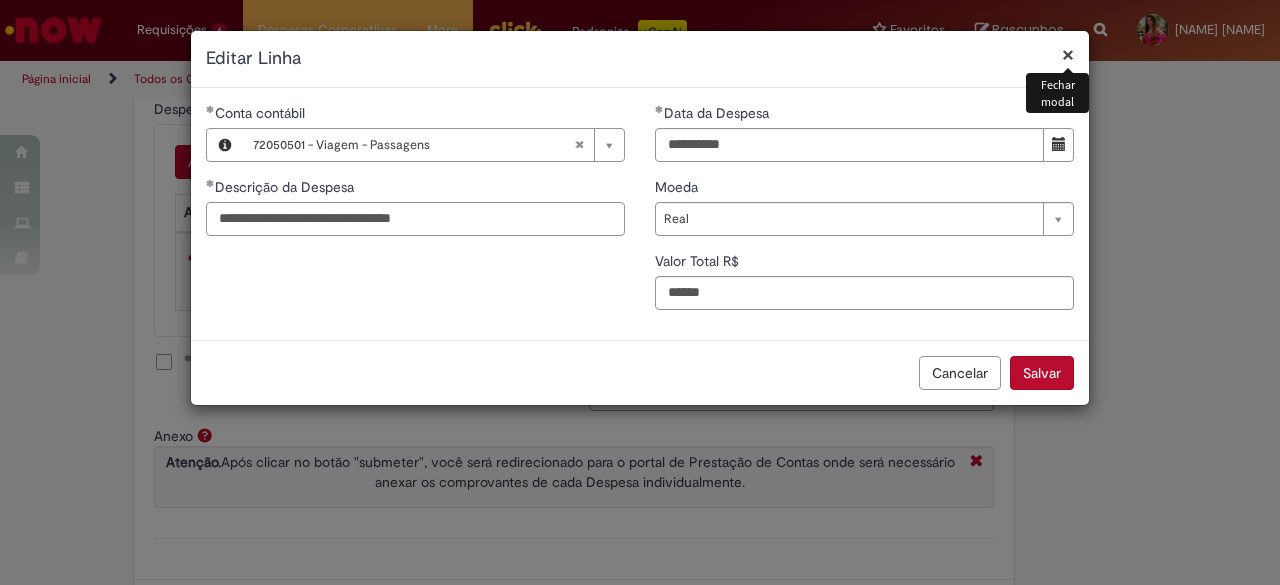 click on "**********" at bounding box center [415, 219] 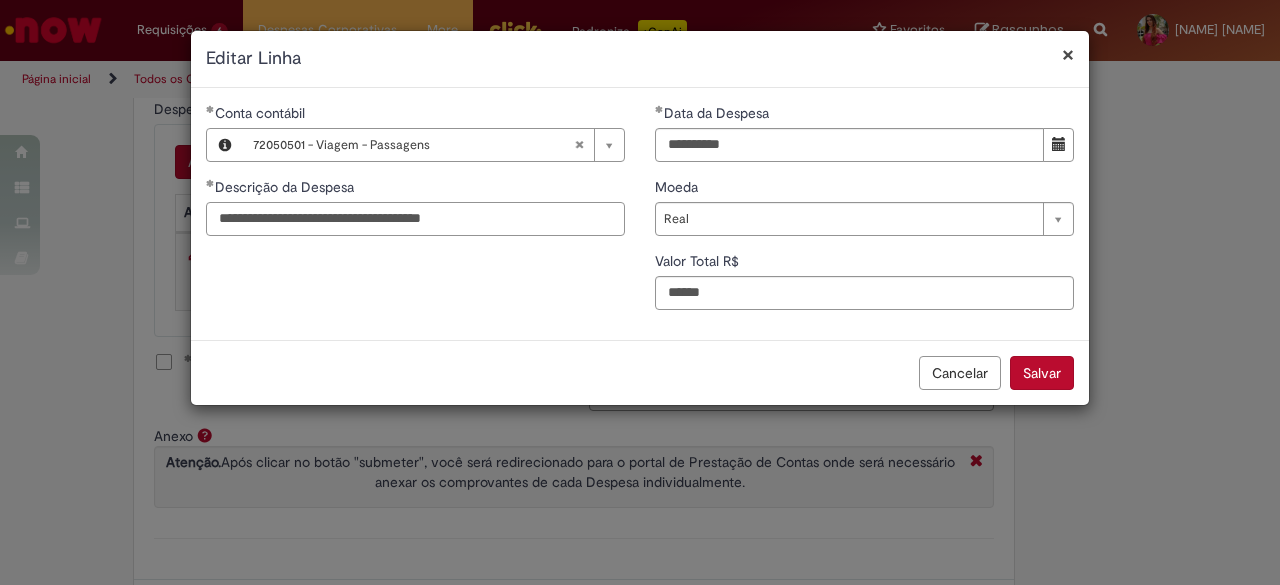 type on "**********" 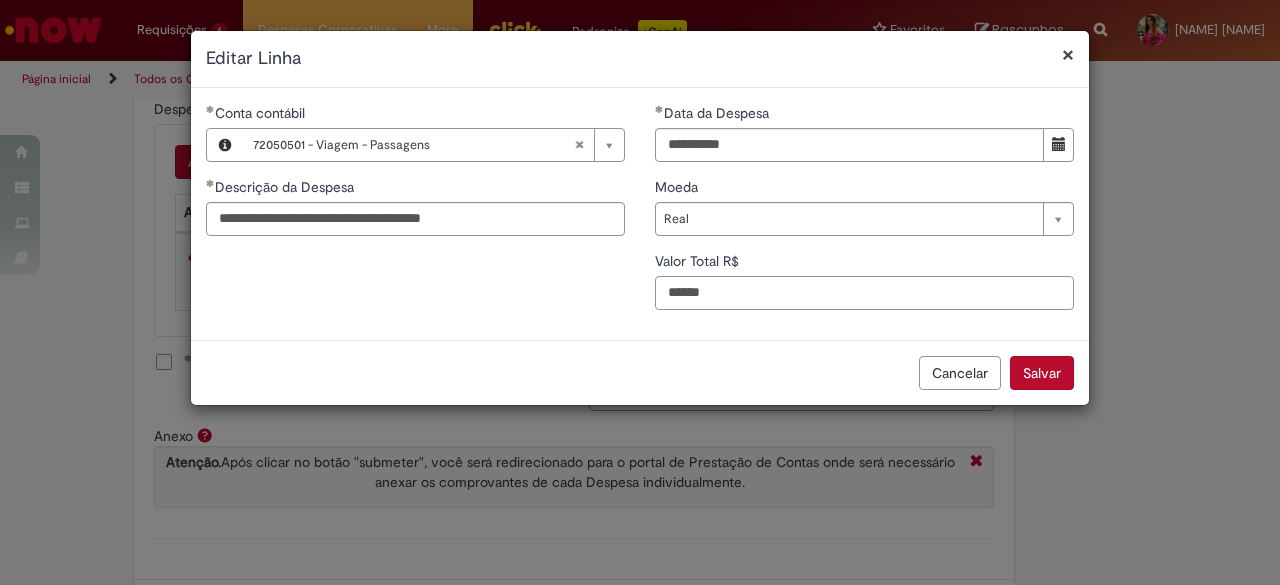 click on "******" at bounding box center (864, 293) 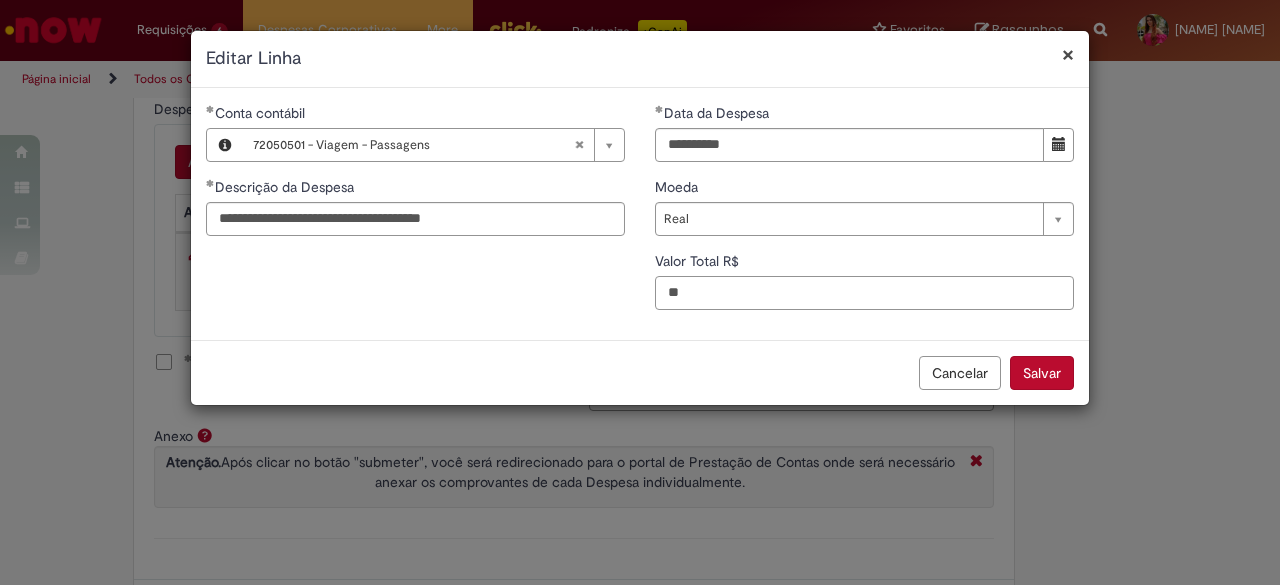 type on "*" 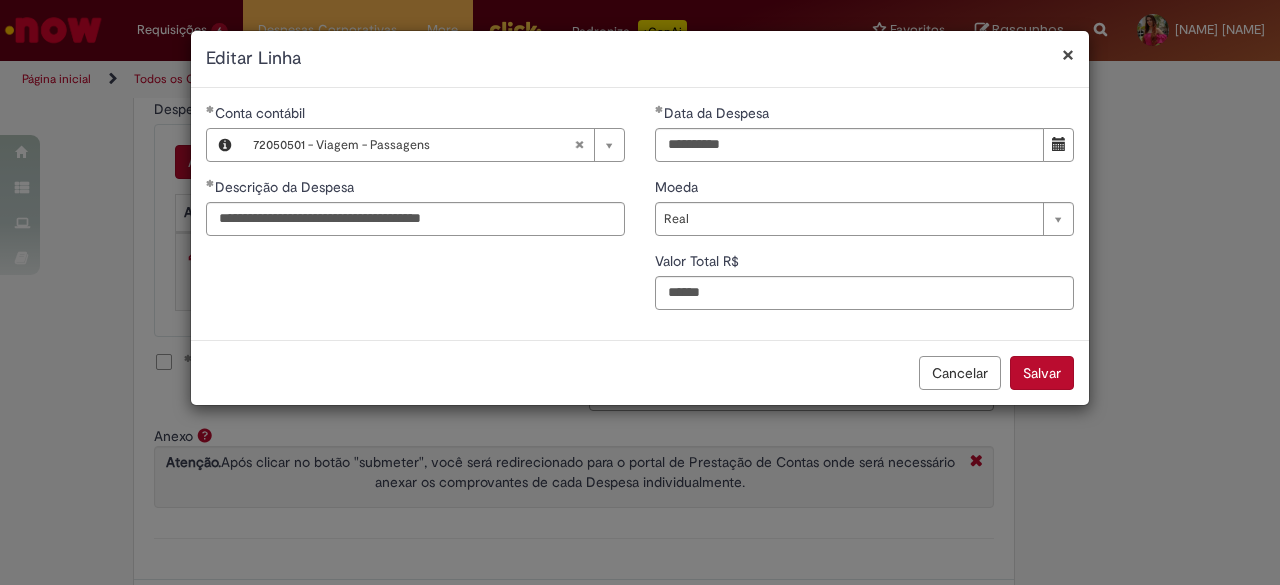 type on "******" 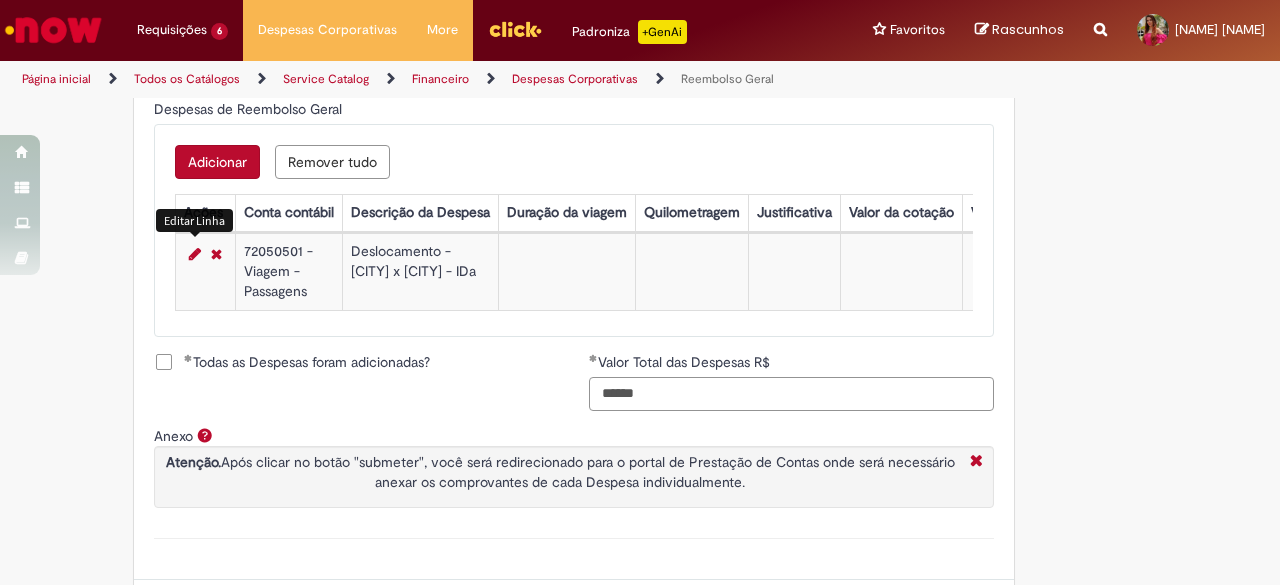 click on "******" at bounding box center [791, 394] 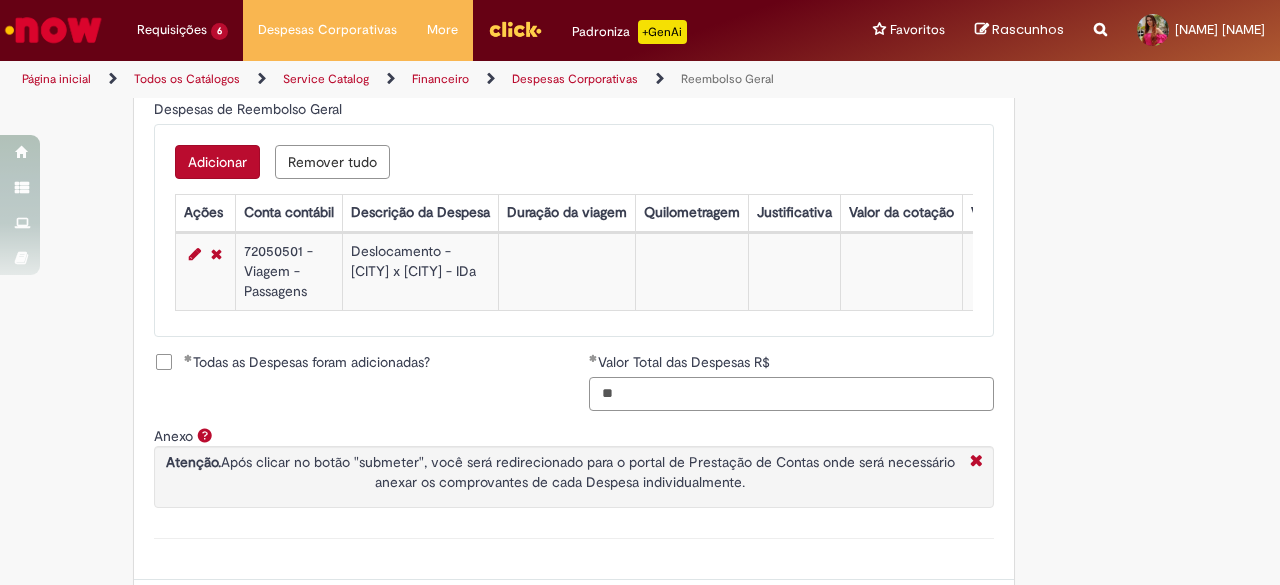 type on "*" 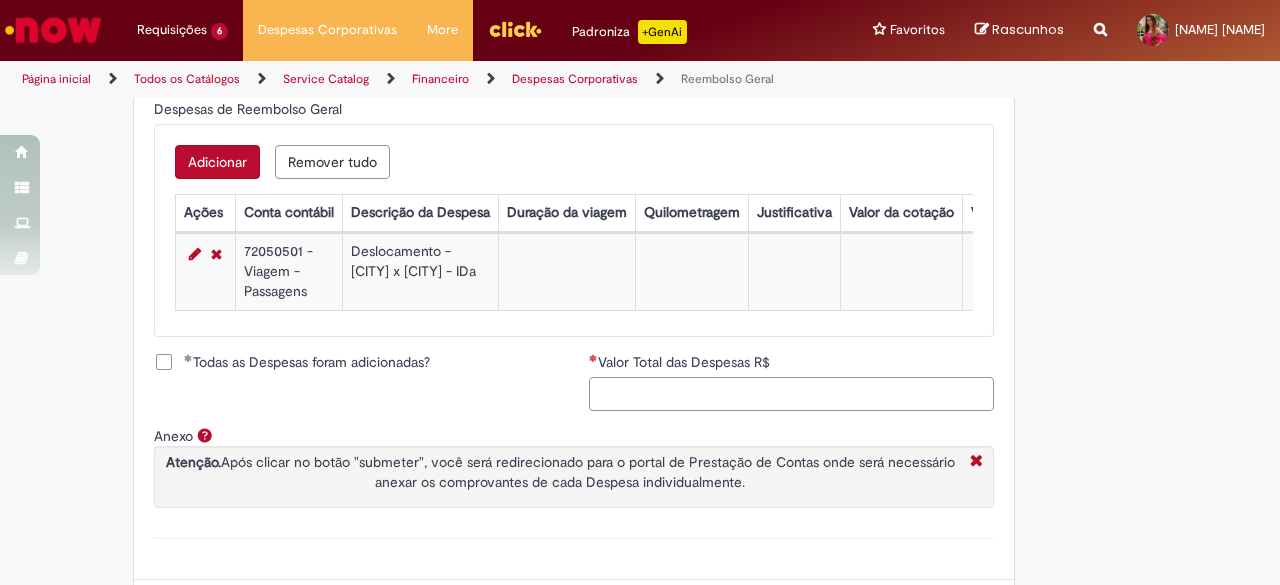 type 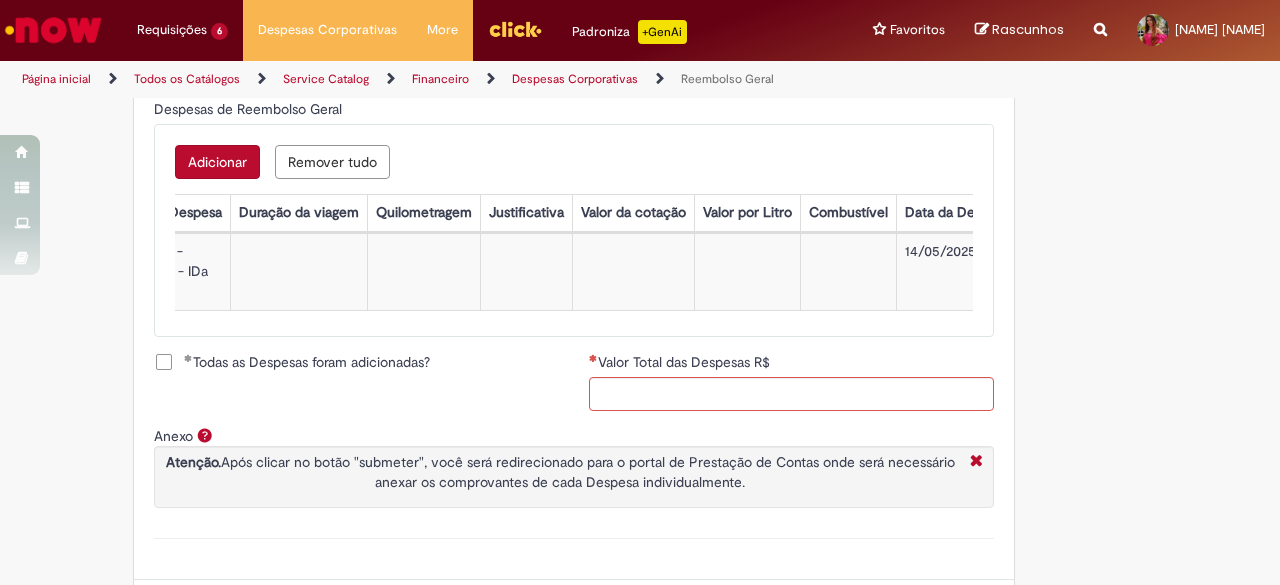 scroll, scrollTop: 0, scrollLeft: 0, axis: both 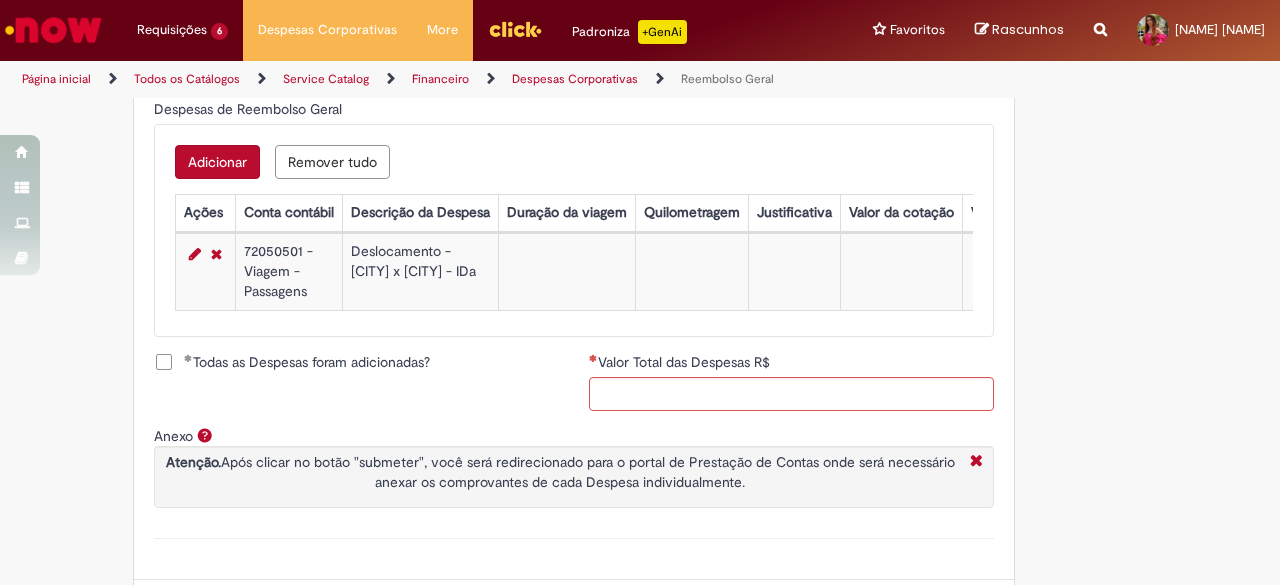 click on "Adicionar" at bounding box center (217, 162) 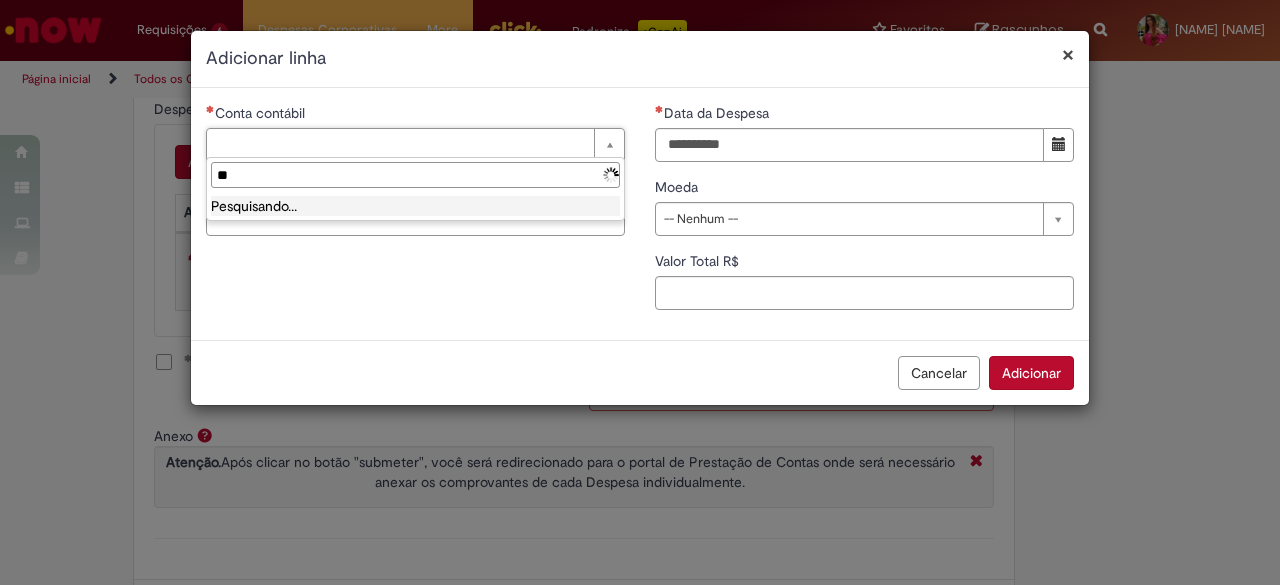 type on "*" 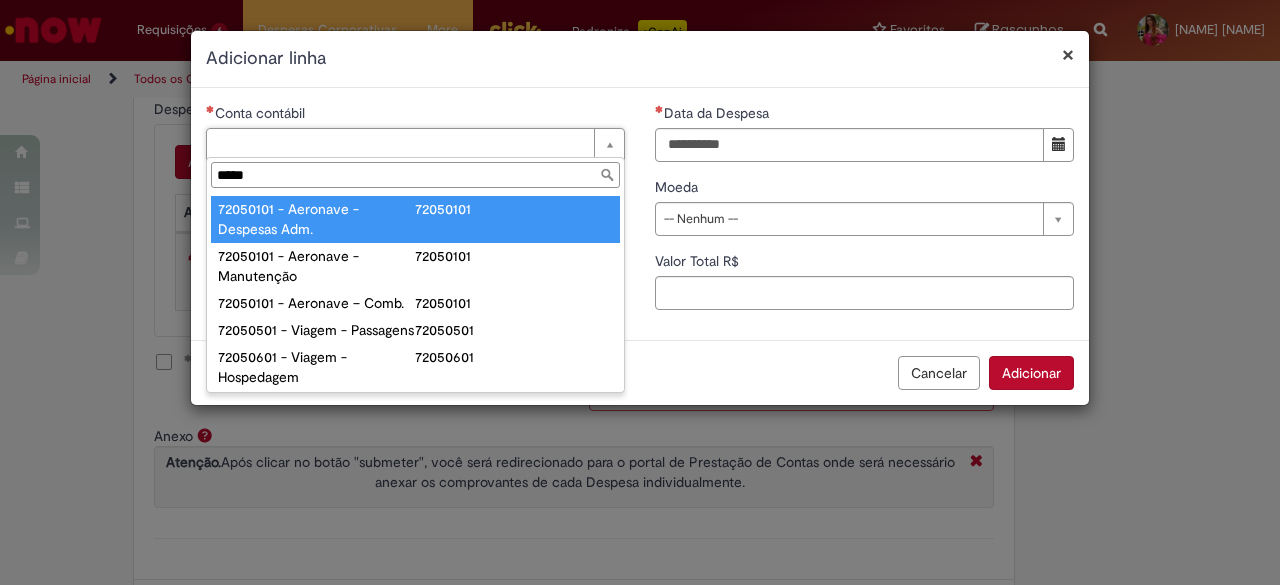 type on "******" 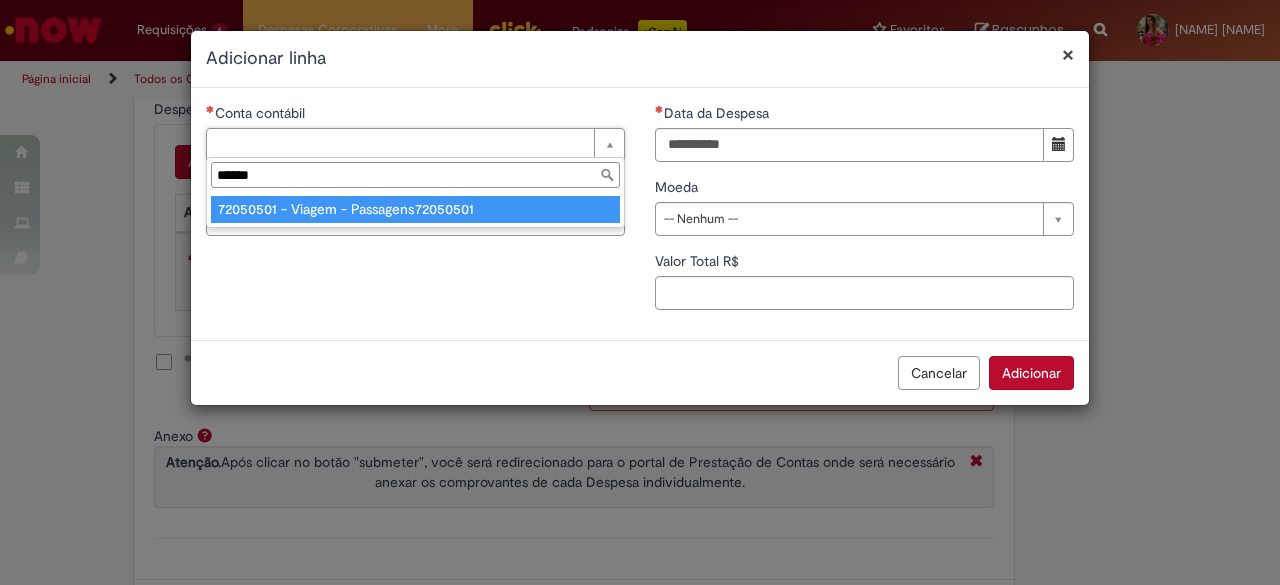 type on "**********" 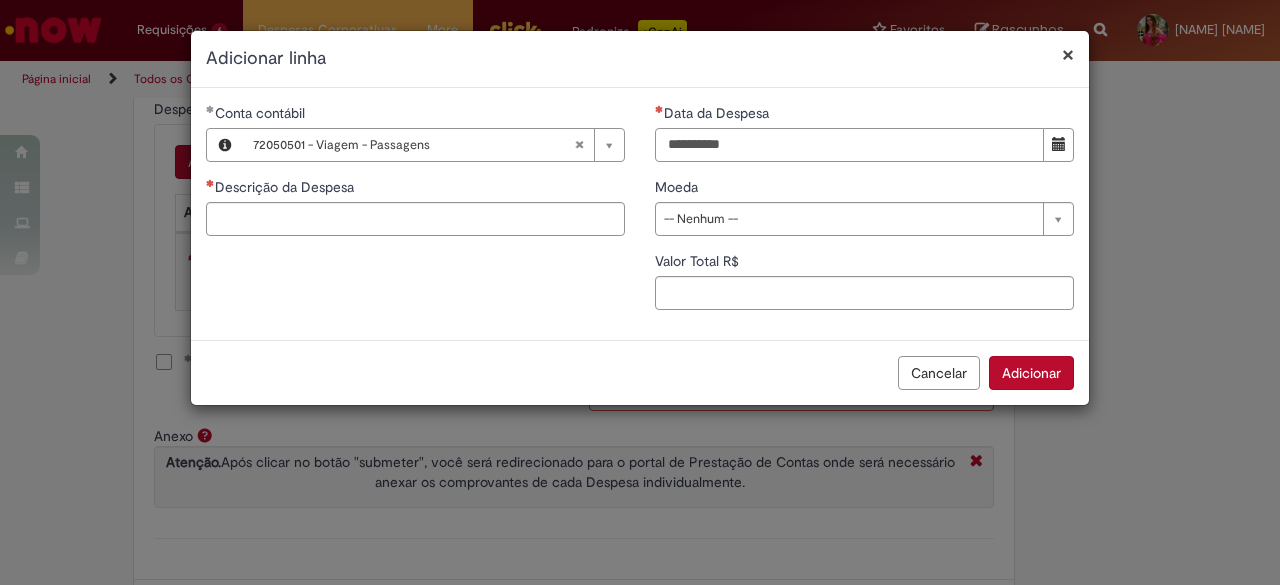click on "Data da Despesa" at bounding box center (849, 145) 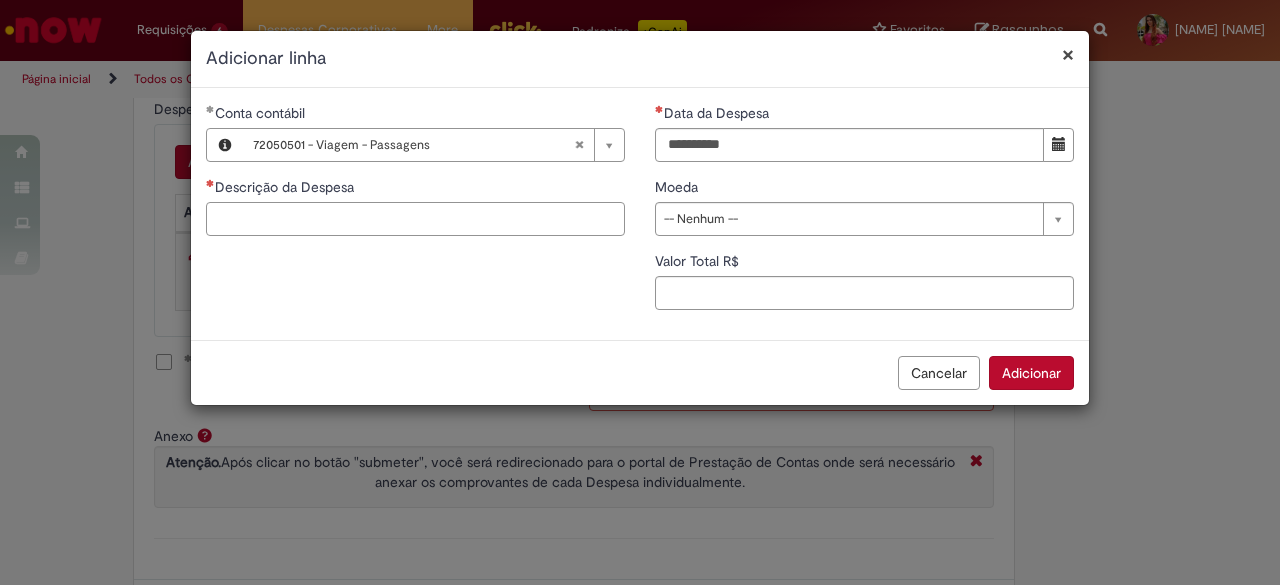 click on "Descrição da Despesa" at bounding box center [415, 219] 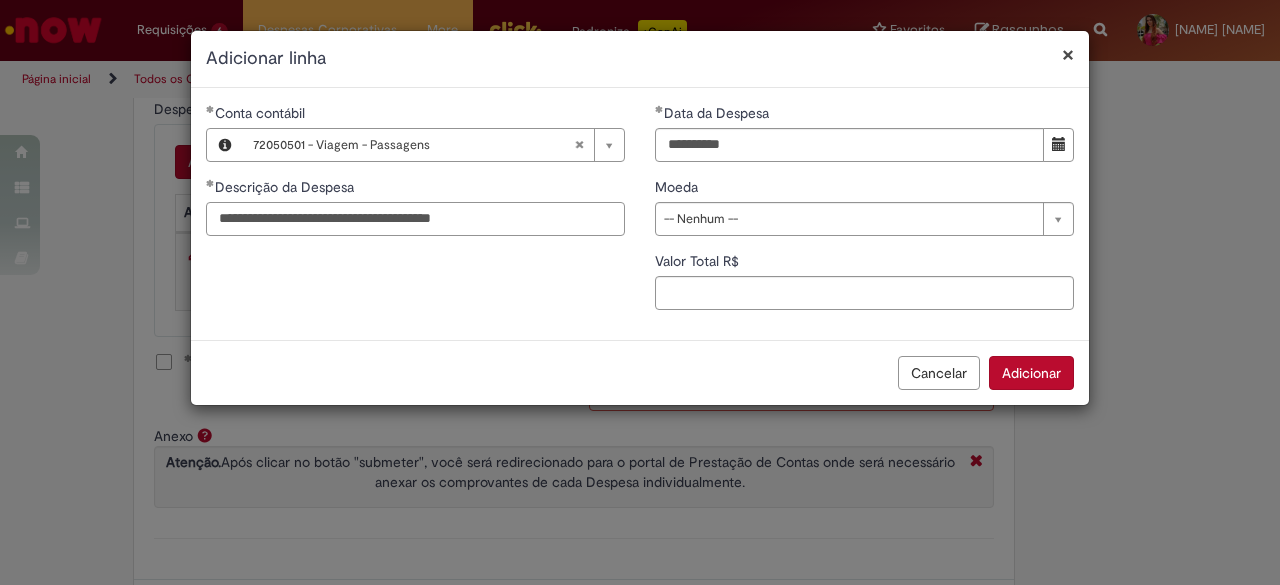 type on "**********" 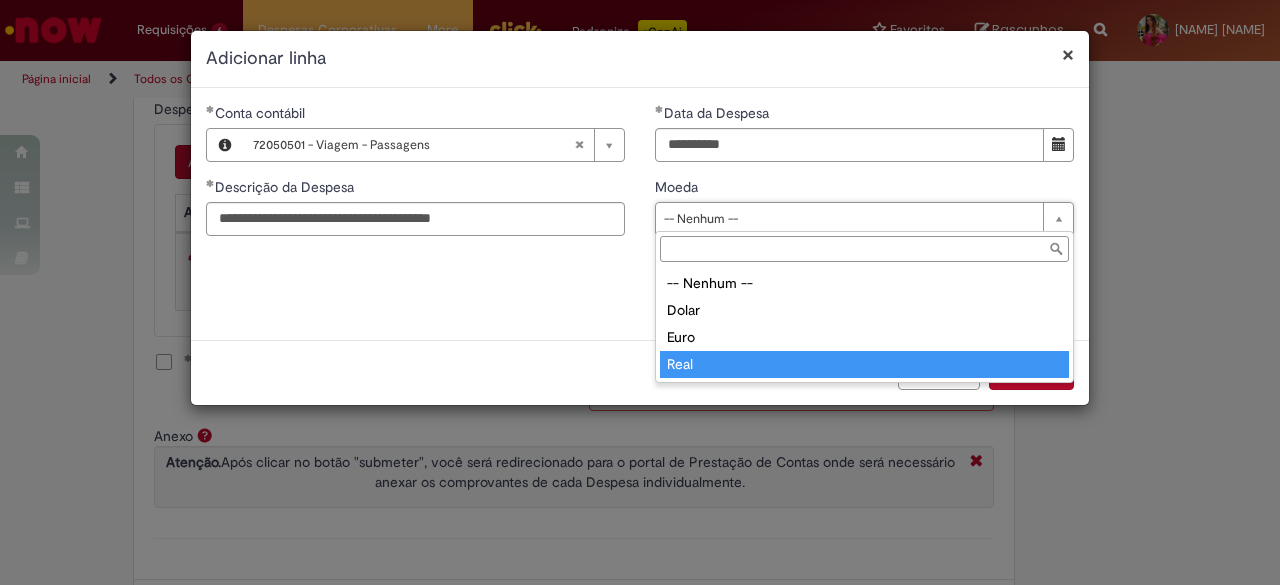 type on "****" 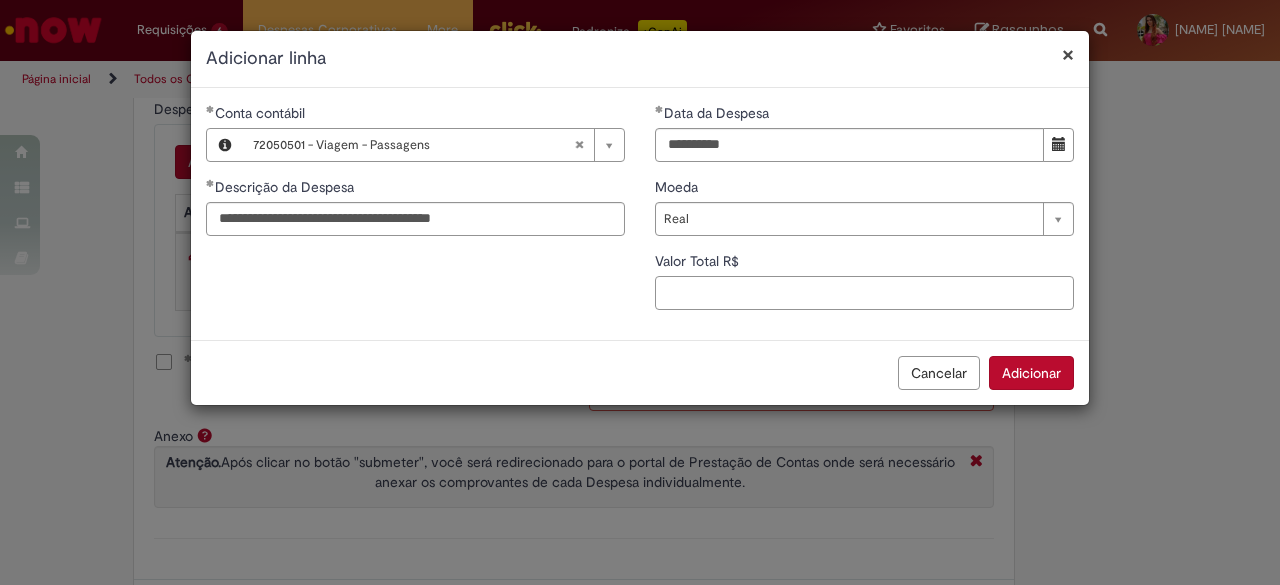 click on "Valor Total R$" at bounding box center [864, 293] 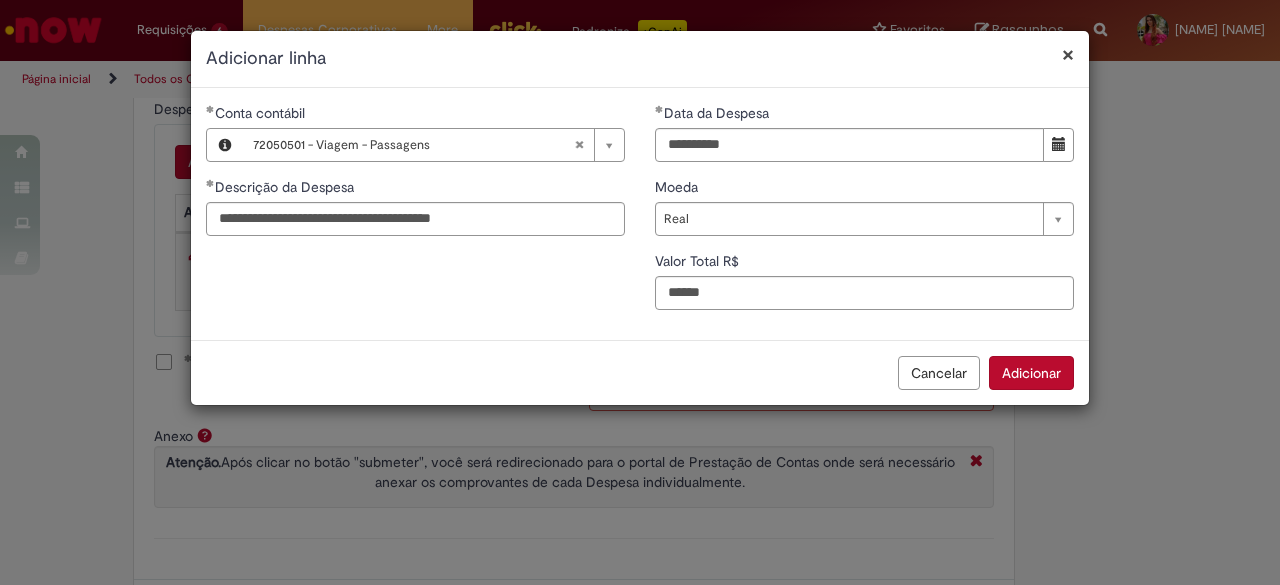 type on "******" 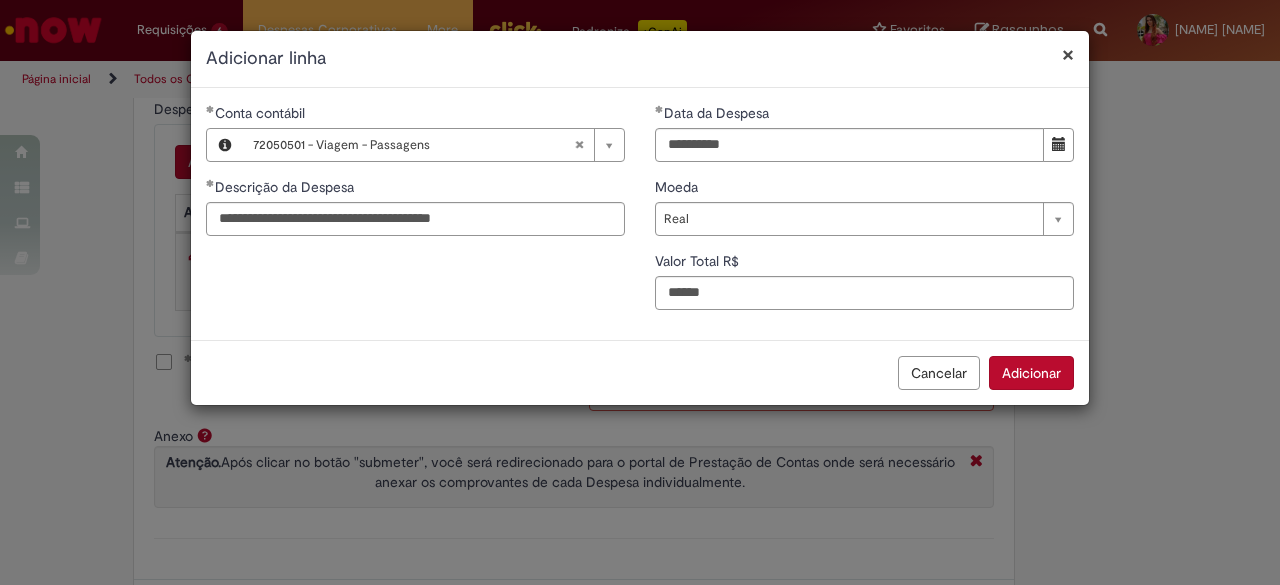 click on "Adicionar" at bounding box center [1031, 373] 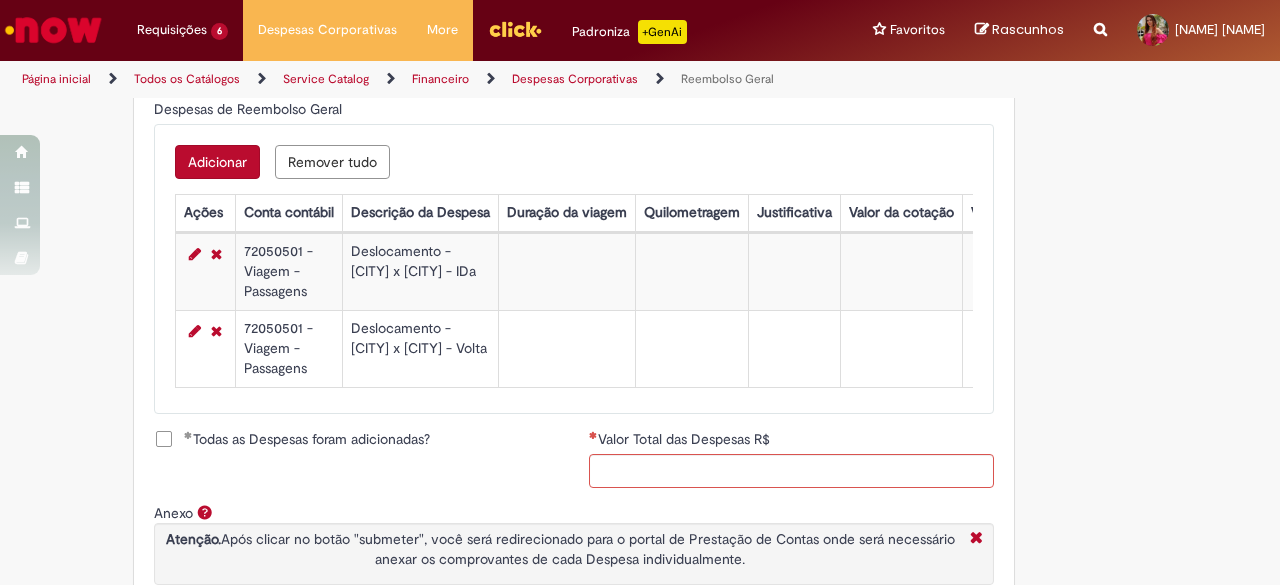 click on "Todas as Despesas foram adicionadas?" at bounding box center (307, 439) 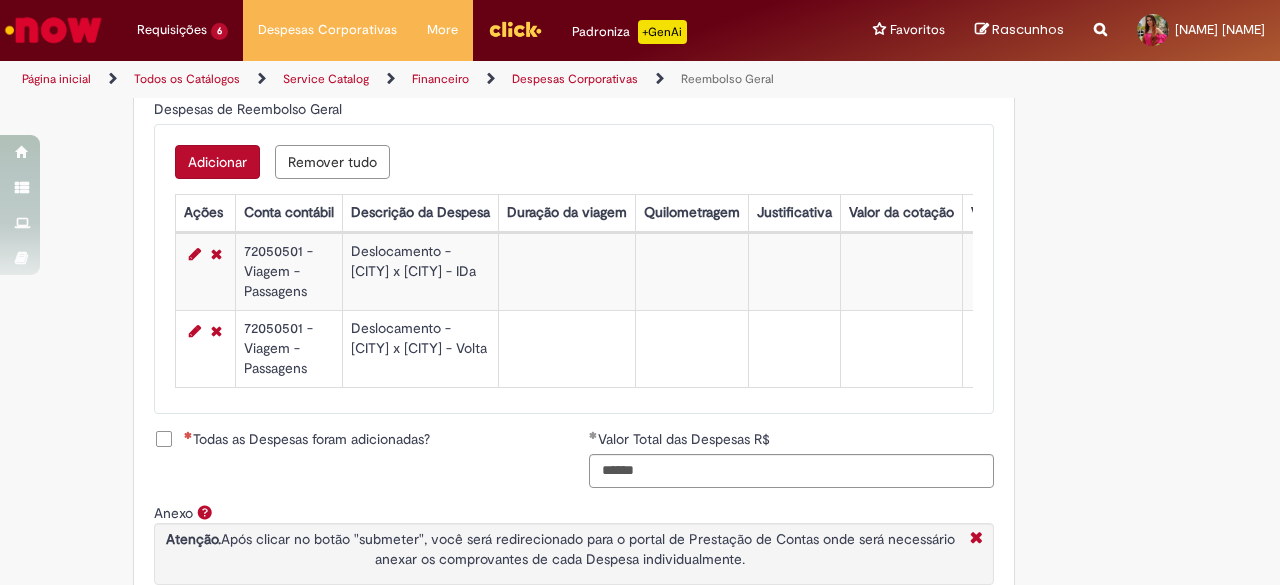 click on "Todas as Despesas foram adicionadas?" at bounding box center [307, 439] 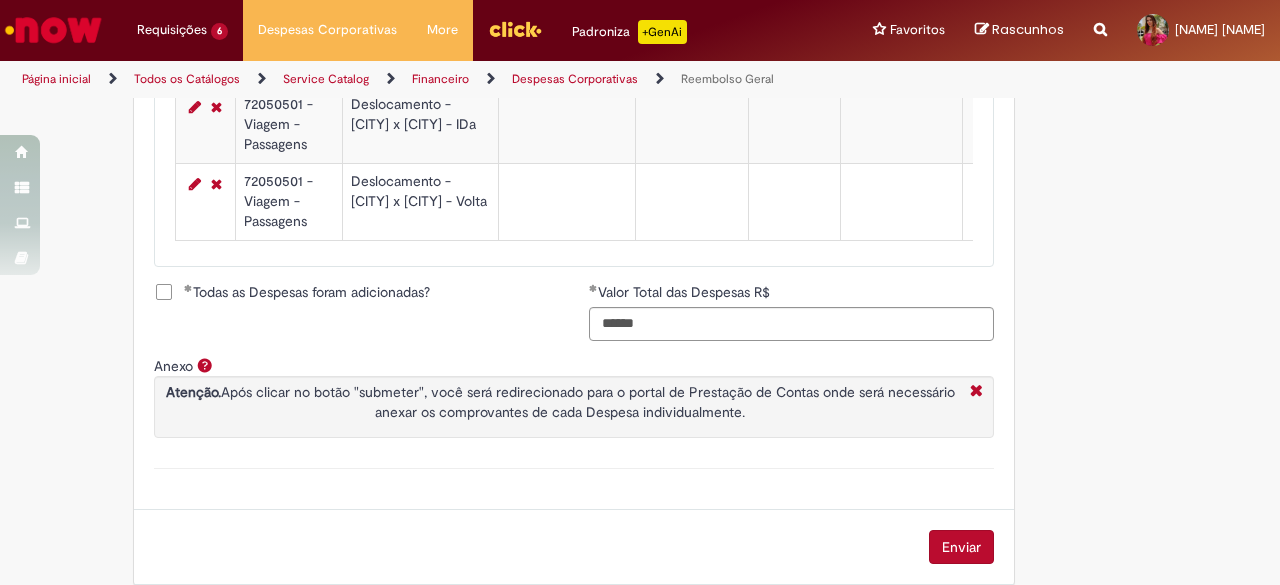 scroll, scrollTop: 1020, scrollLeft: 0, axis: vertical 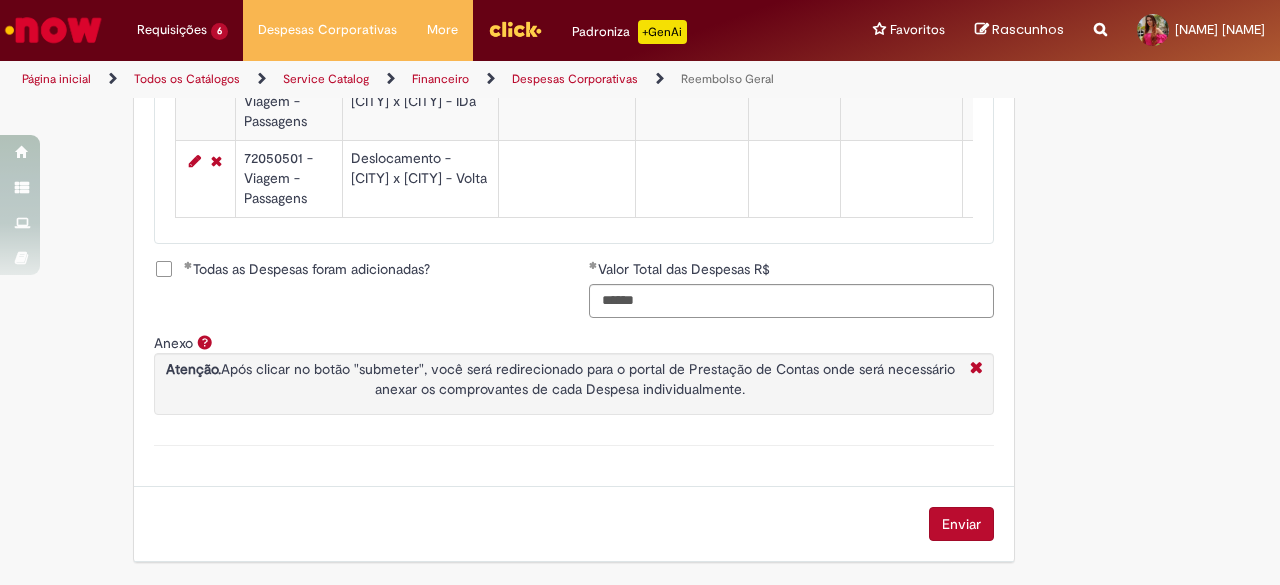 click on "Enviar" at bounding box center (961, 524) 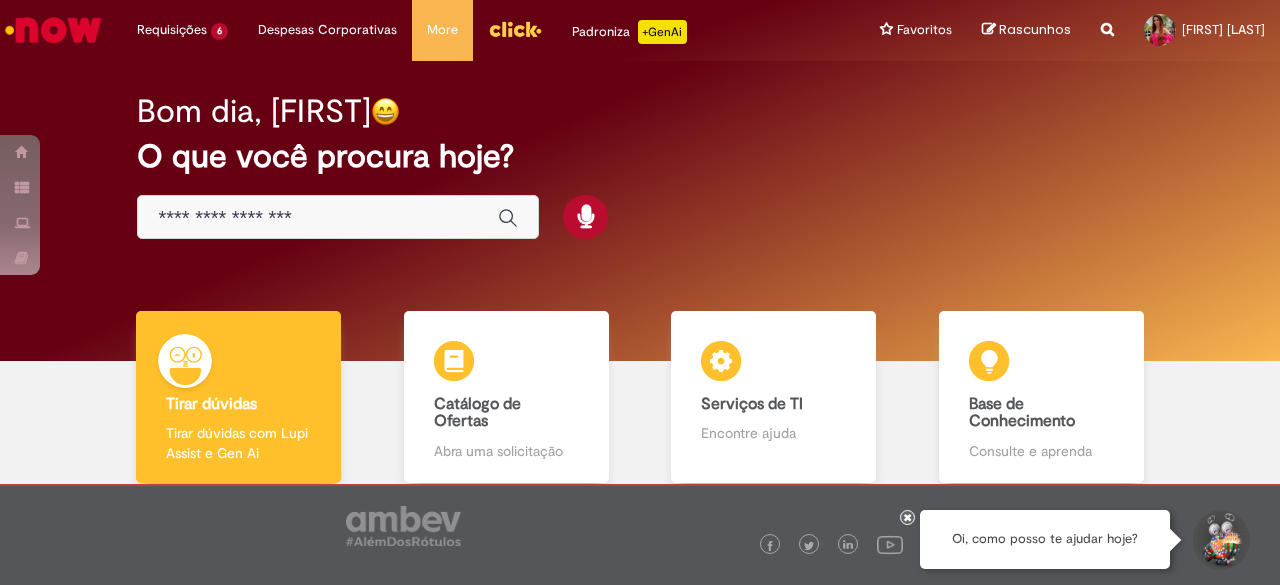scroll, scrollTop: 0, scrollLeft: 0, axis: both 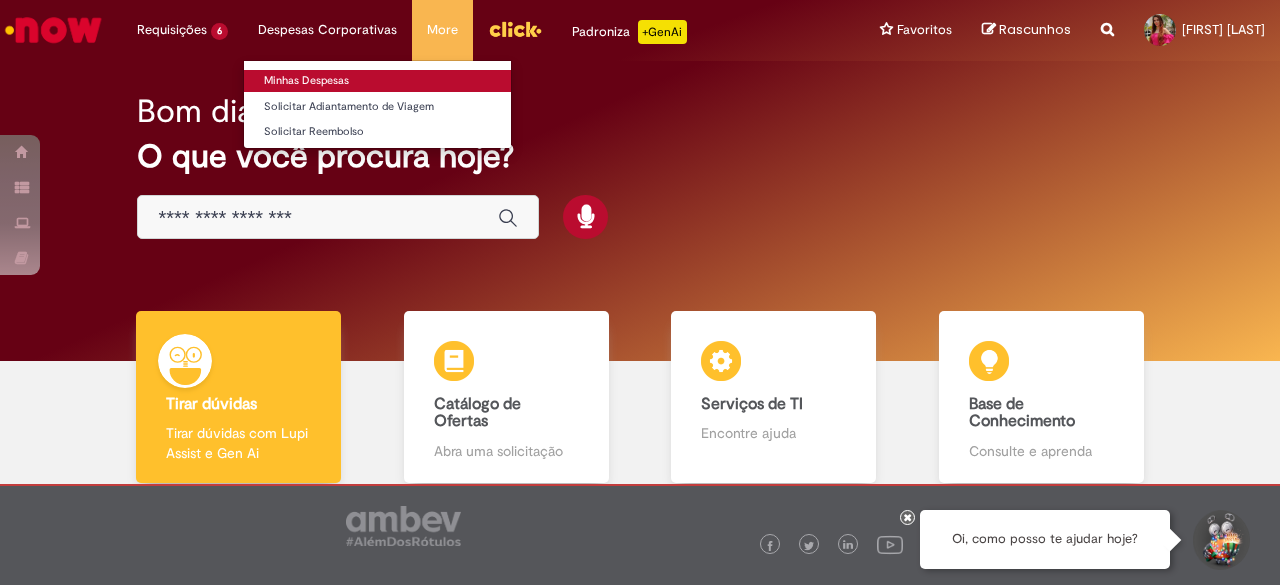 click on "Minhas Despesas" at bounding box center [377, 81] 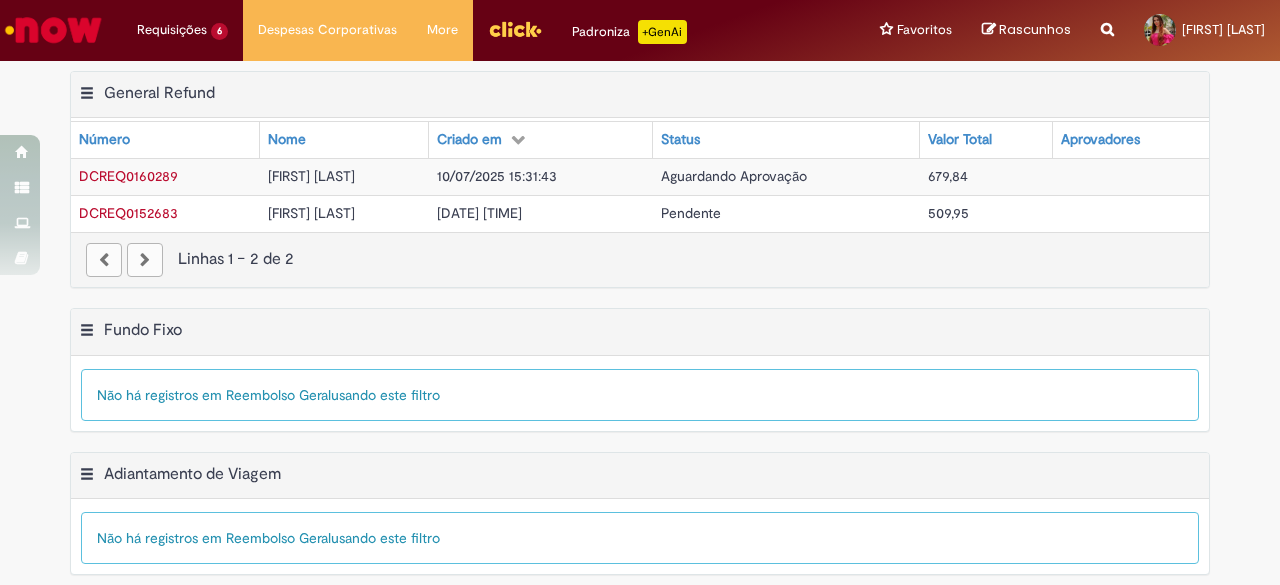 click on "DCREQ0152683" at bounding box center [128, 213] 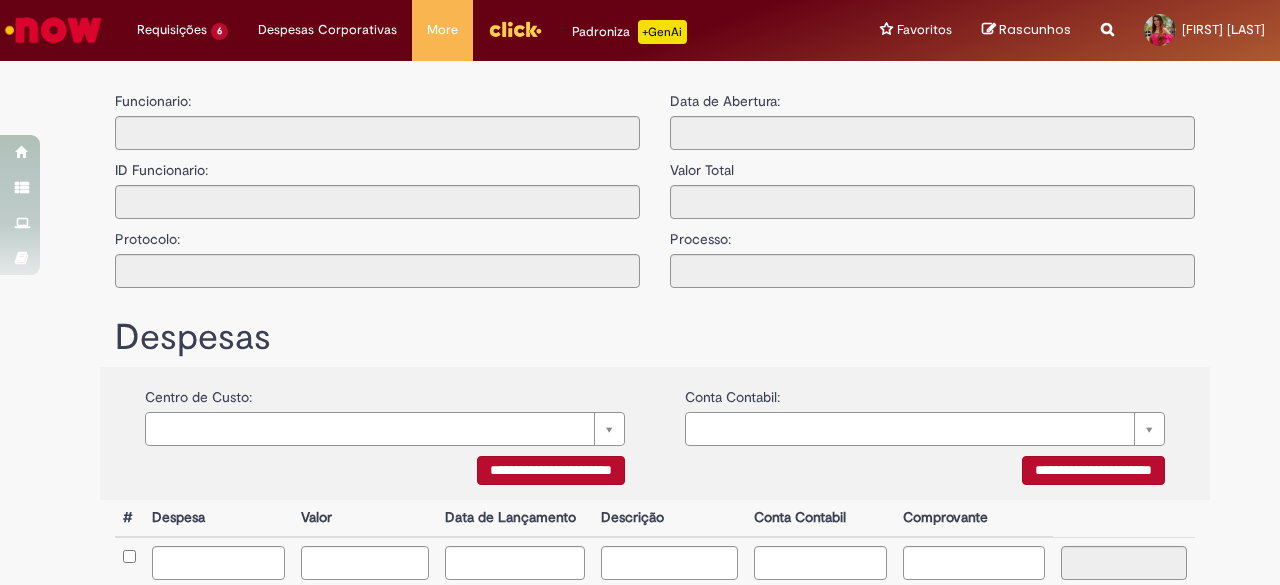 type on "**********" 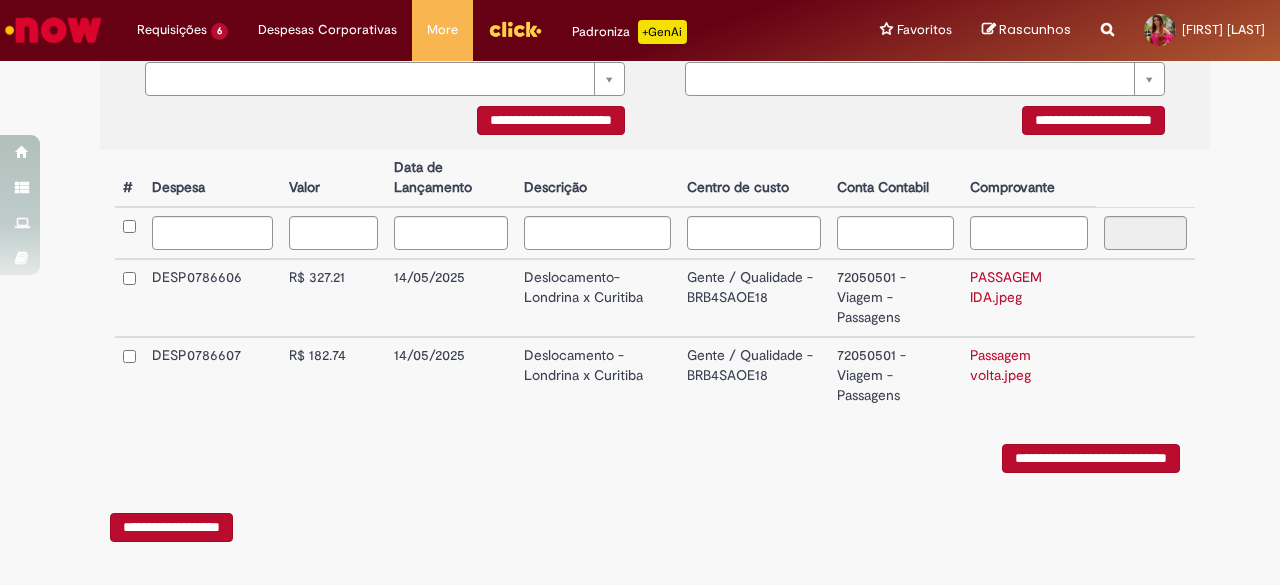 scroll, scrollTop: 472, scrollLeft: 0, axis: vertical 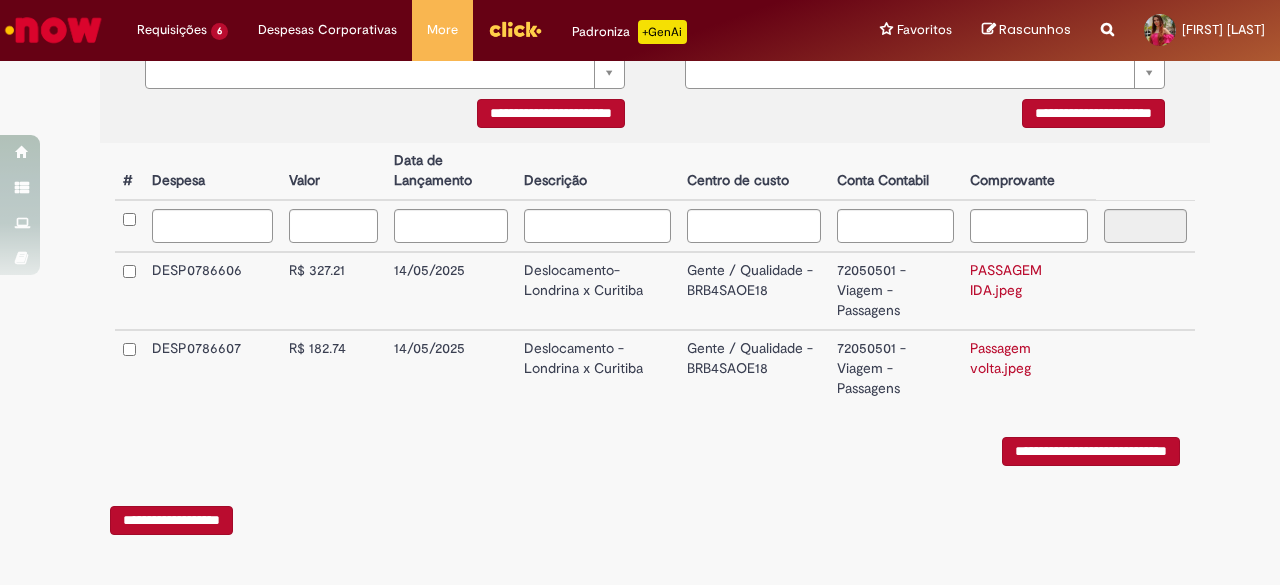 click on "PASSAGEM IDA.jpeg" at bounding box center (1006, 280) 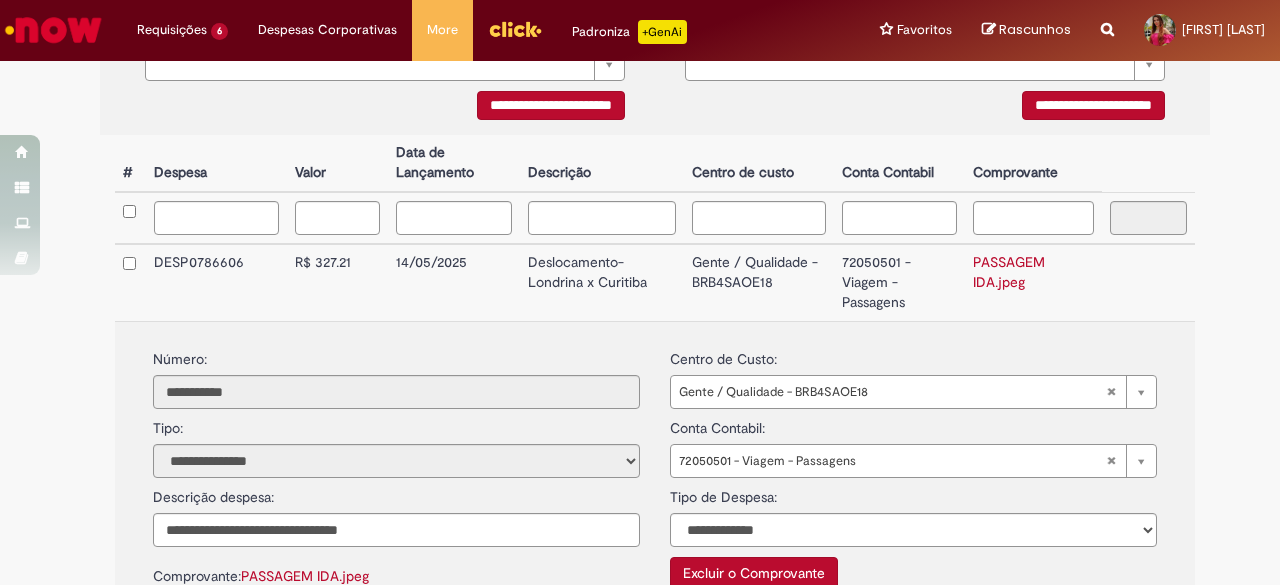 scroll, scrollTop: 572, scrollLeft: 0, axis: vertical 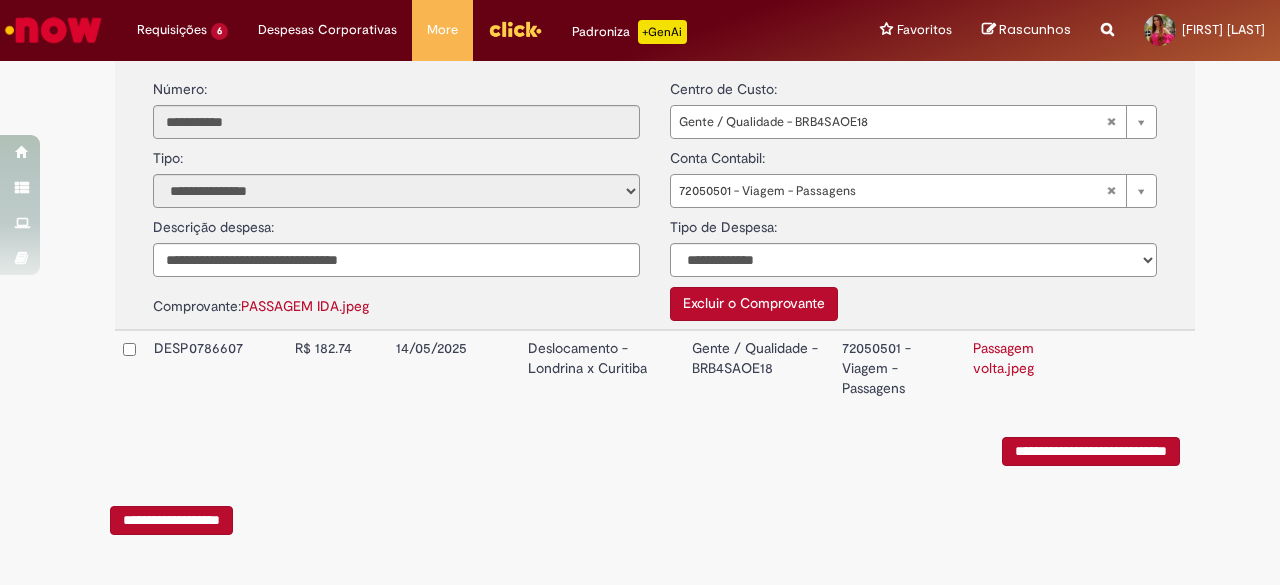 click on "Passagem volta.jpeg" at bounding box center [1003, 358] 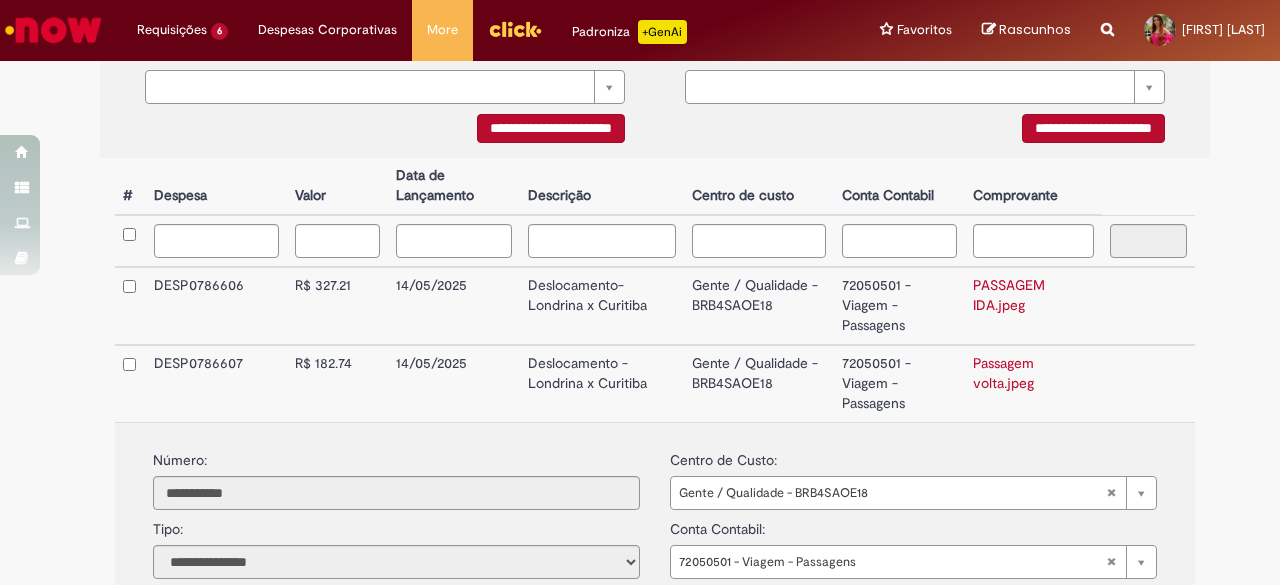 scroll, scrollTop: 448, scrollLeft: 0, axis: vertical 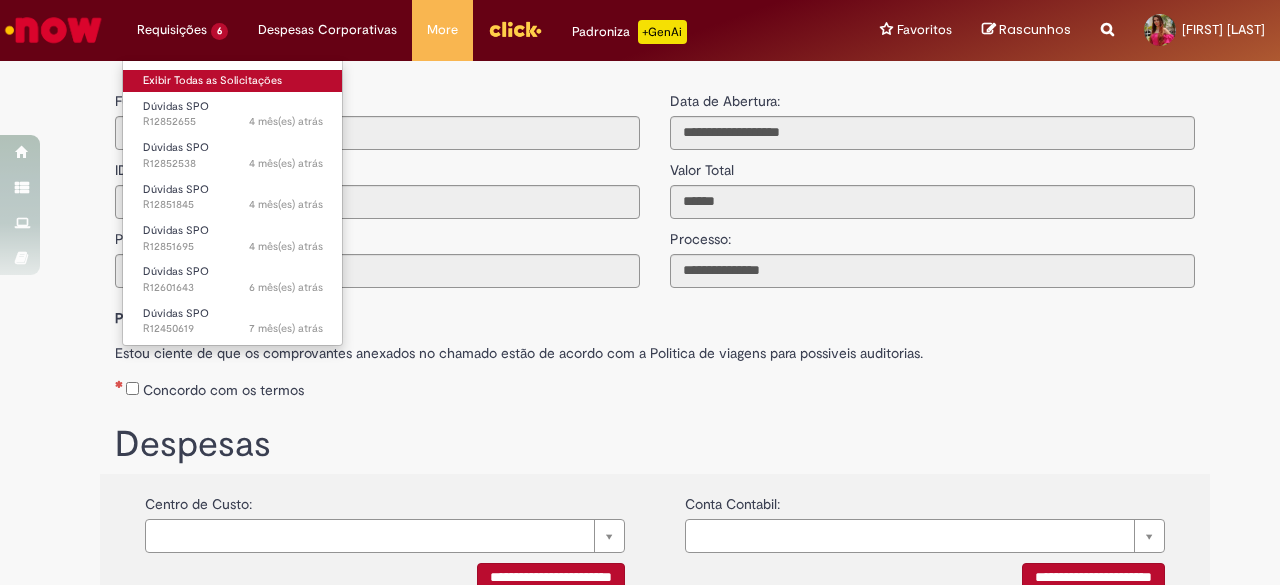 click on "Exibir Todas as Solicitações" at bounding box center (233, 81) 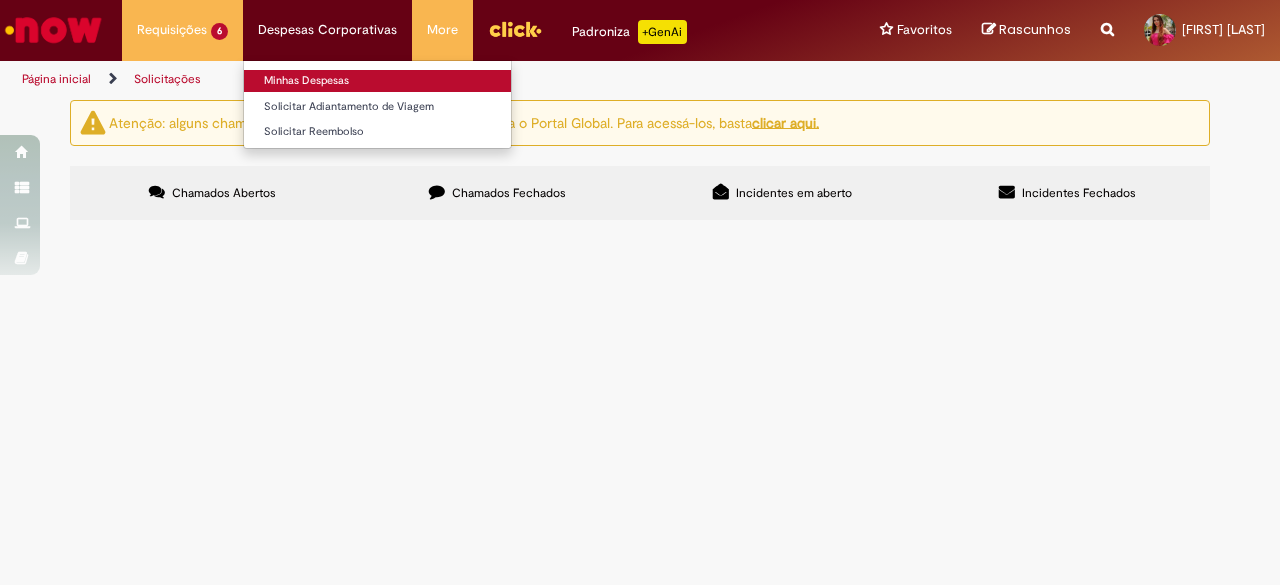 click on "Minhas Despesas" at bounding box center (377, 81) 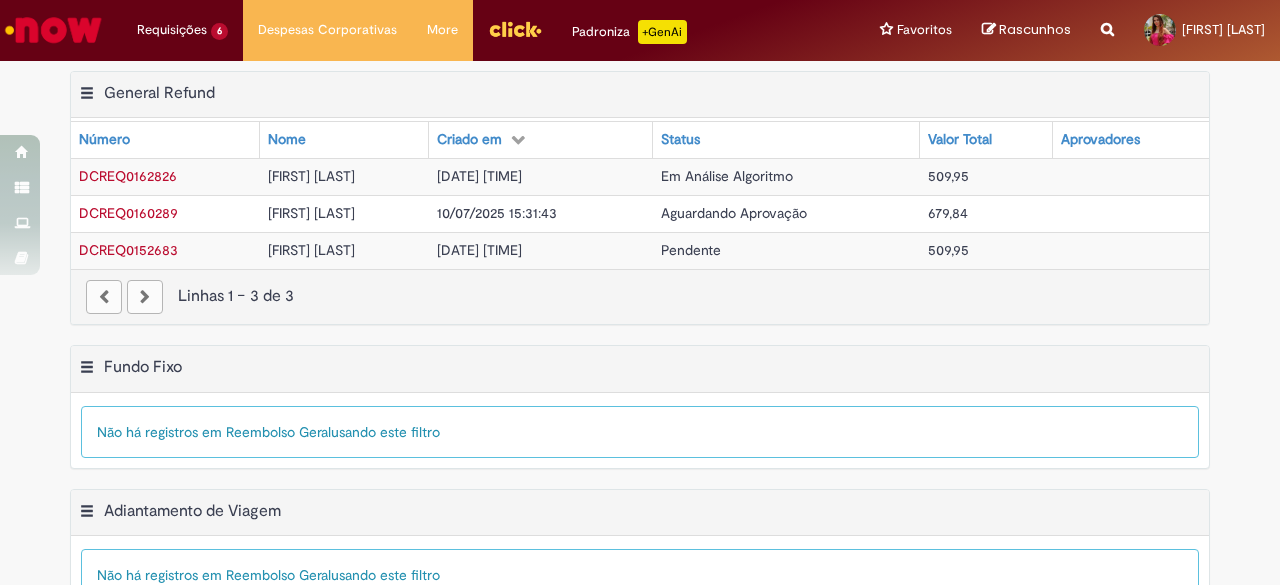 click on "DCREQ0160289" at bounding box center (128, 213) 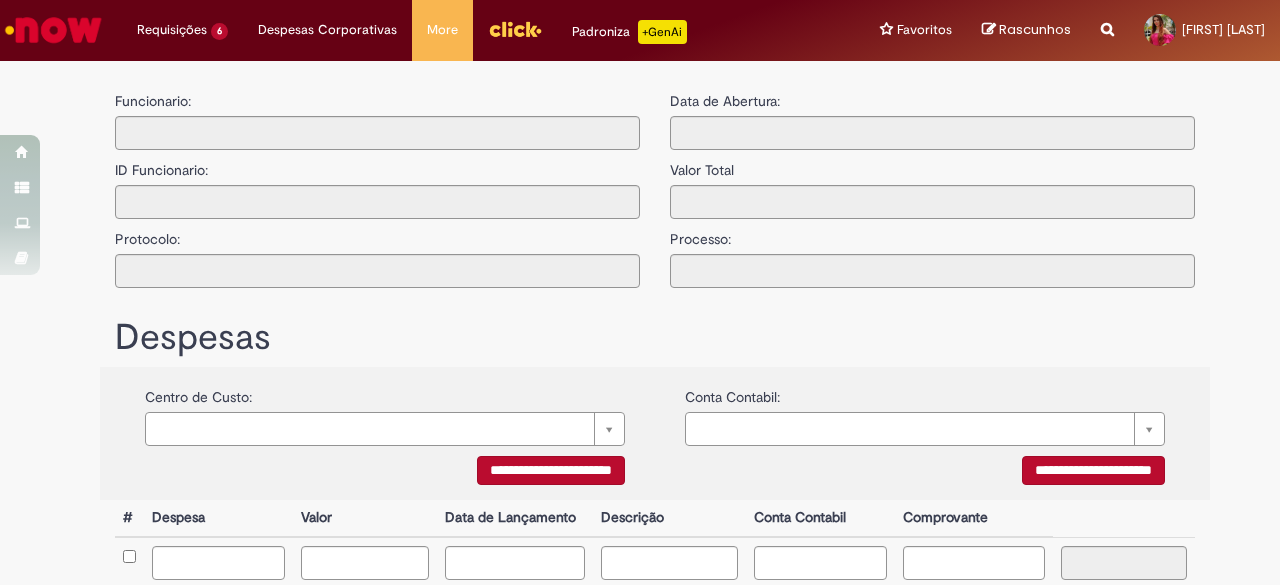 type on "**********" 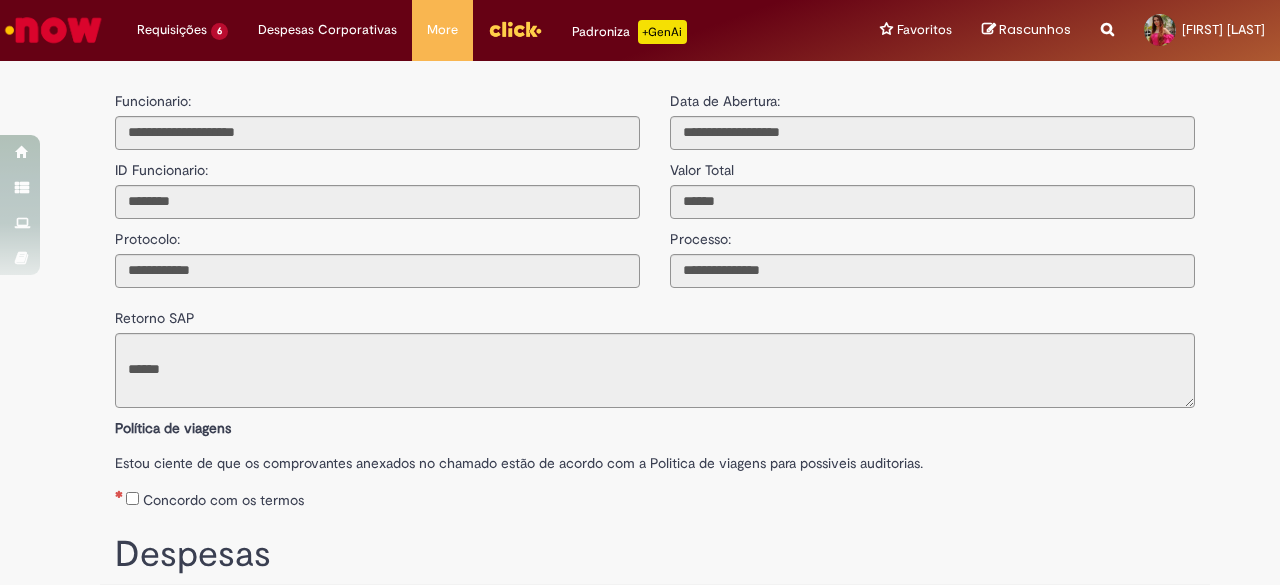 scroll, scrollTop: 98, scrollLeft: 0, axis: vertical 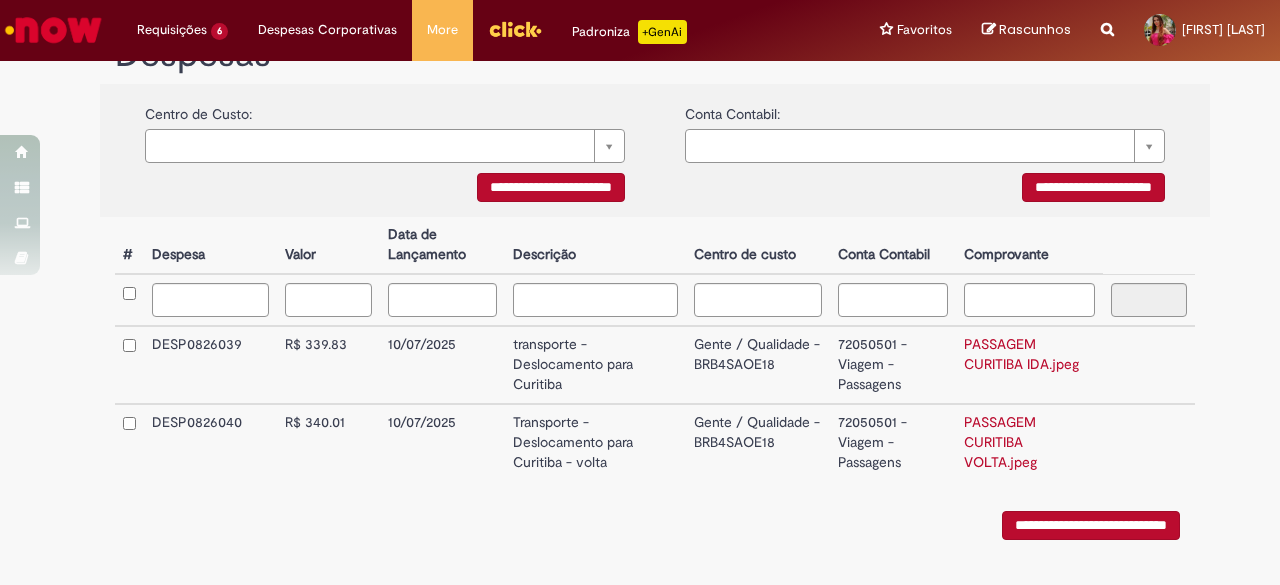 click on "**********" at bounding box center [1091, 525] 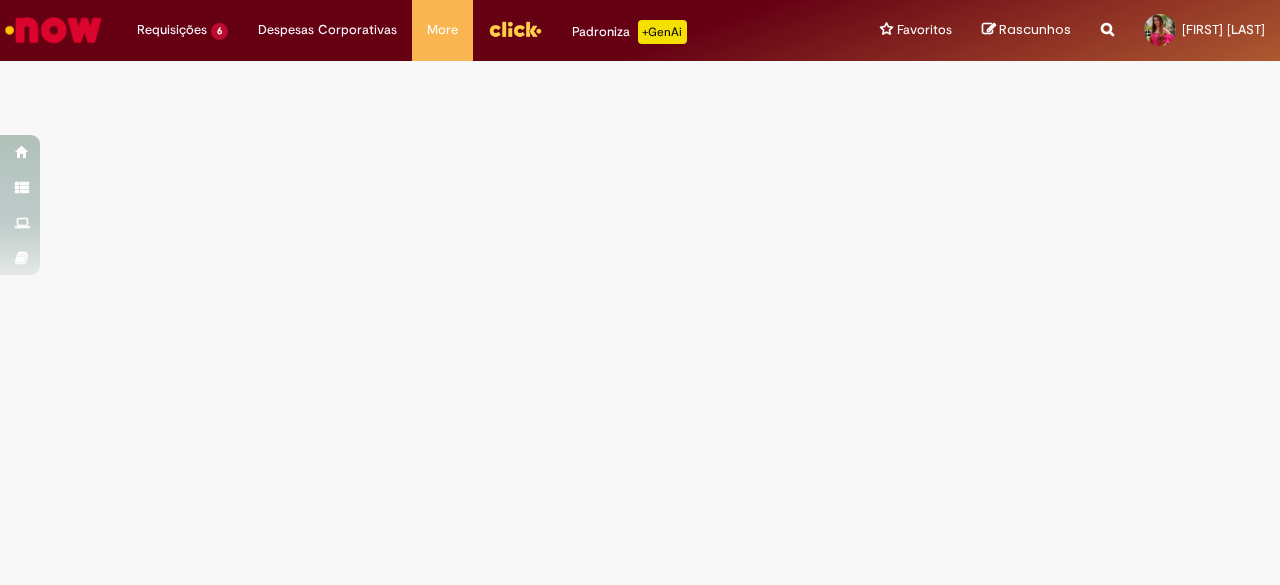 scroll, scrollTop: 0, scrollLeft: 0, axis: both 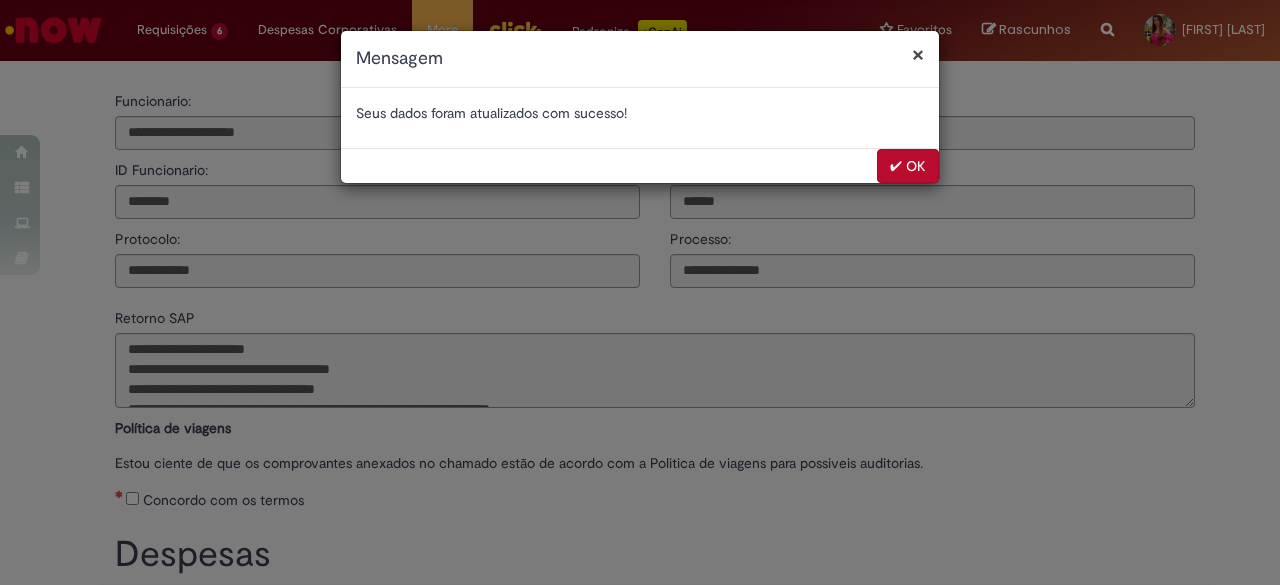 click on "✔ OK" at bounding box center [908, 166] 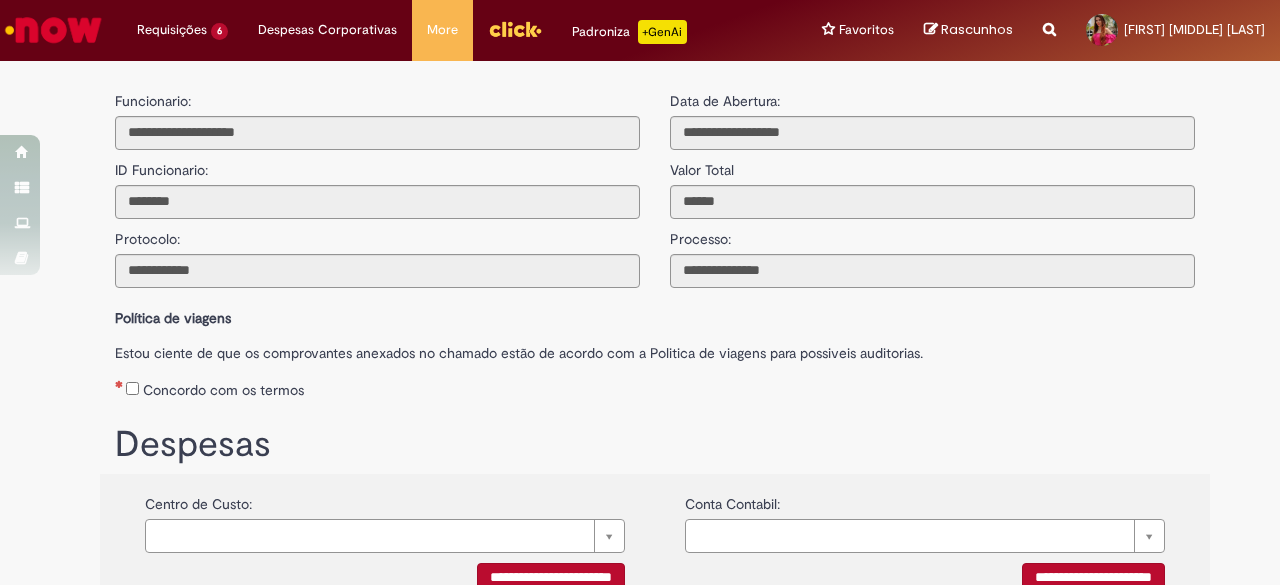scroll, scrollTop: 0, scrollLeft: 0, axis: both 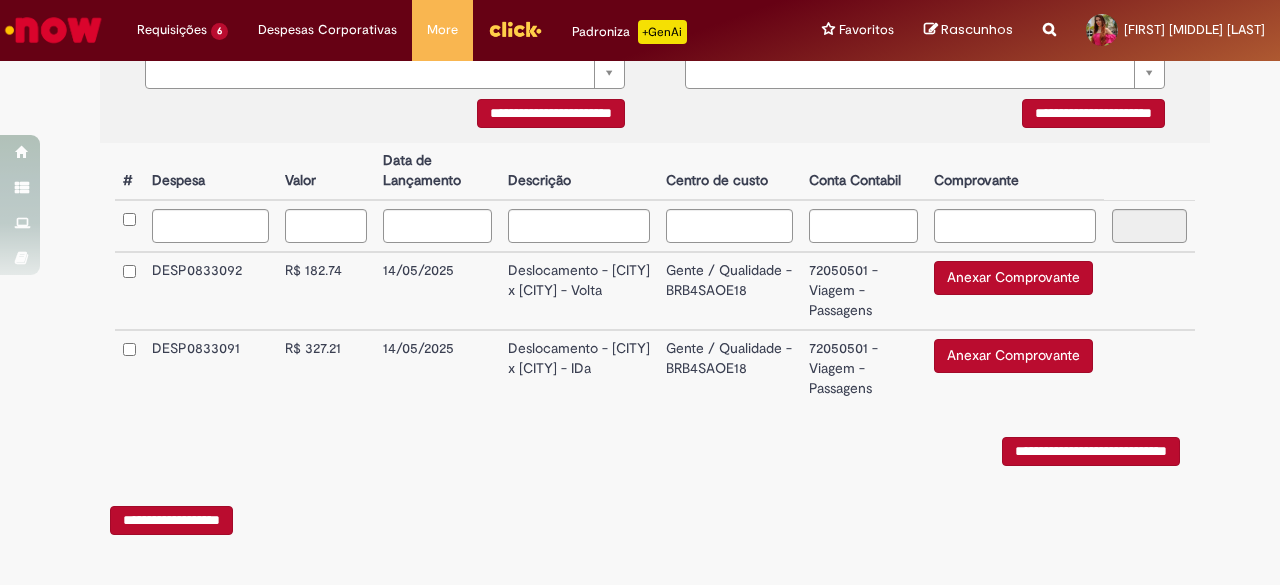 click on "Anexar Comprovante" at bounding box center (1013, 356) 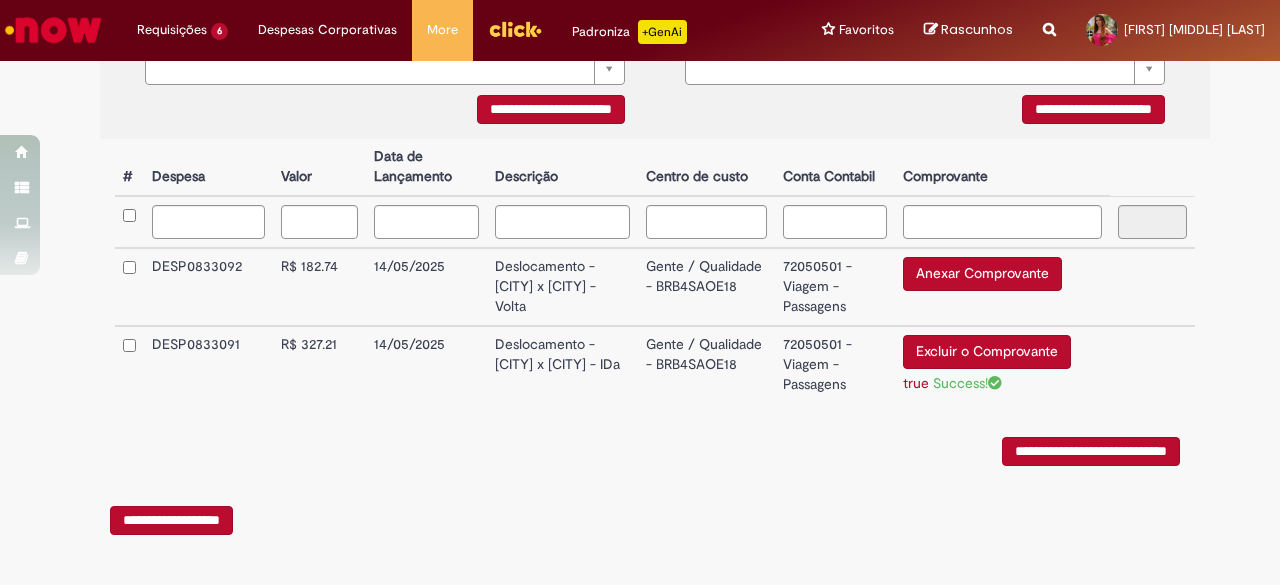 click on "Anexar Comprovante" at bounding box center [982, 274] 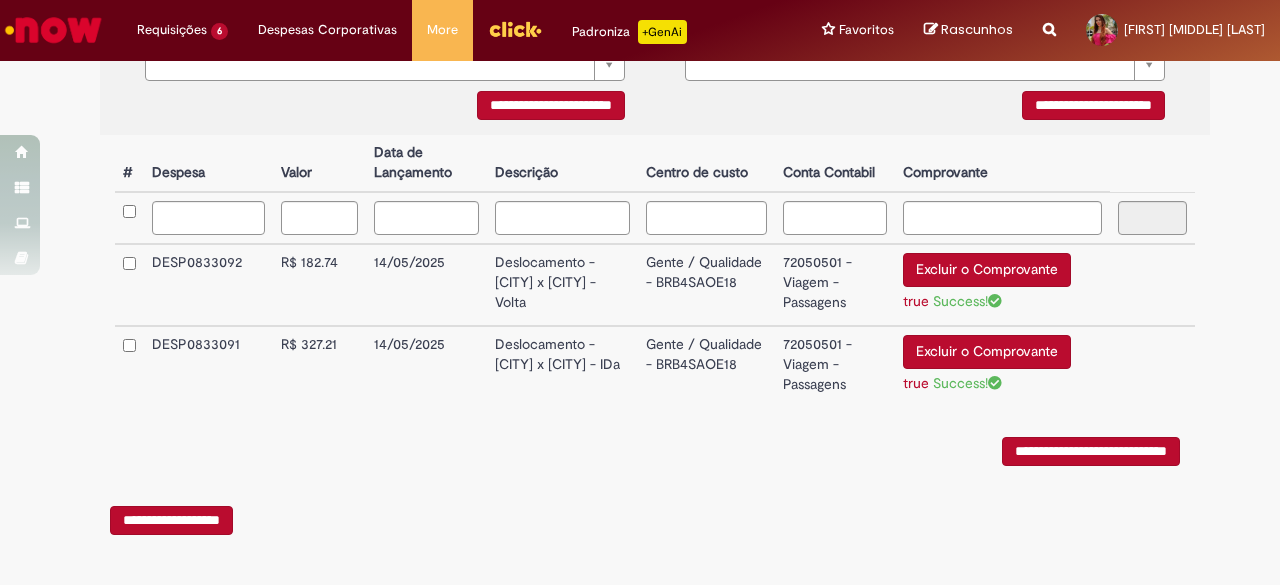 click on "**********" at bounding box center (1091, 451) 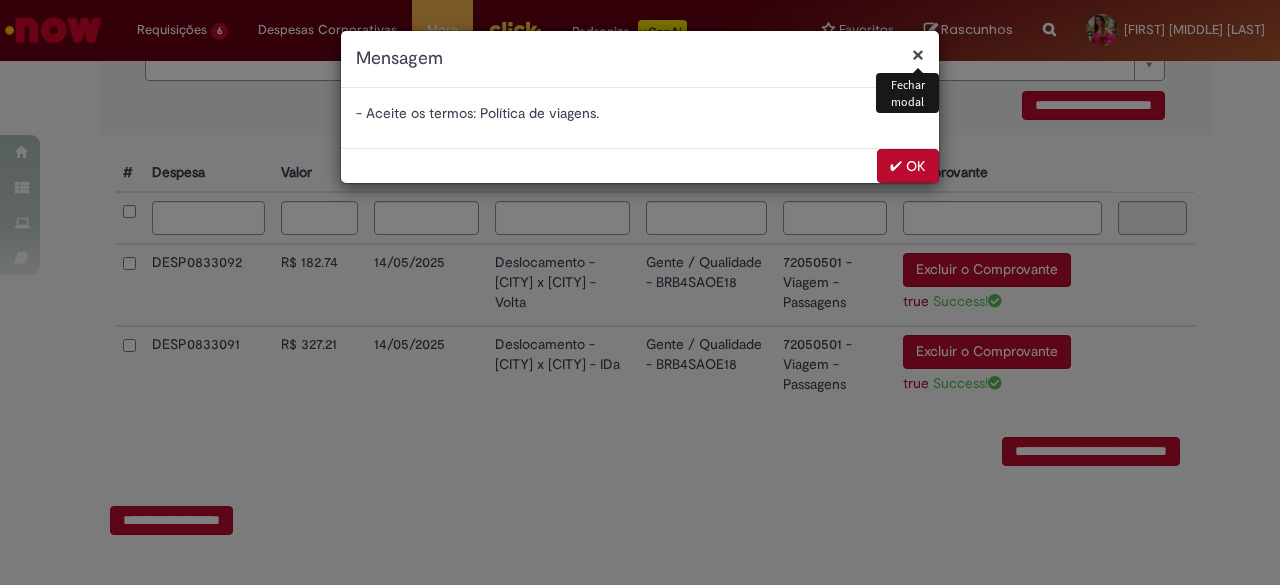 click on "✔ OK" at bounding box center (908, 166) 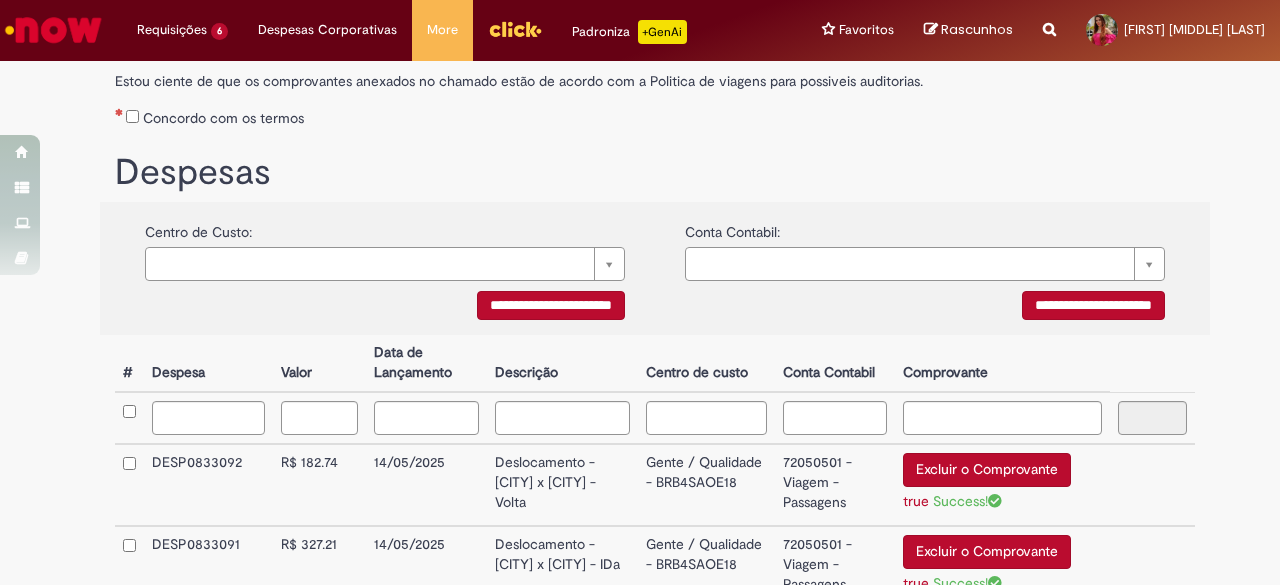 scroll, scrollTop: 172, scrollLeft: 0, axis: vertical 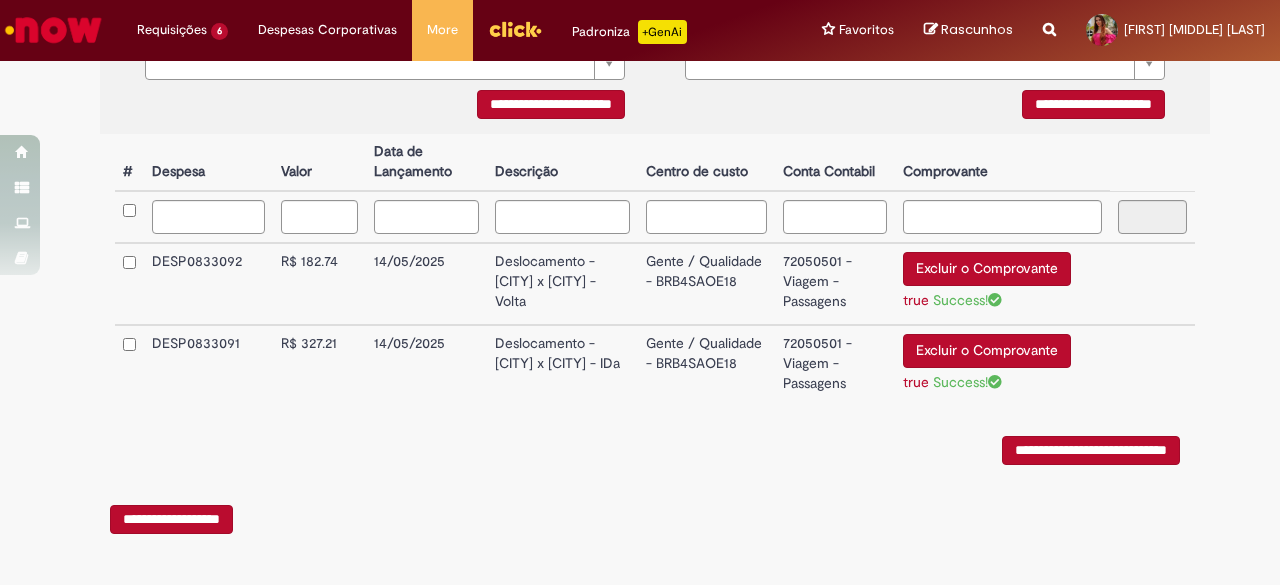 click on "**********" at bounding box center (1091, 450) 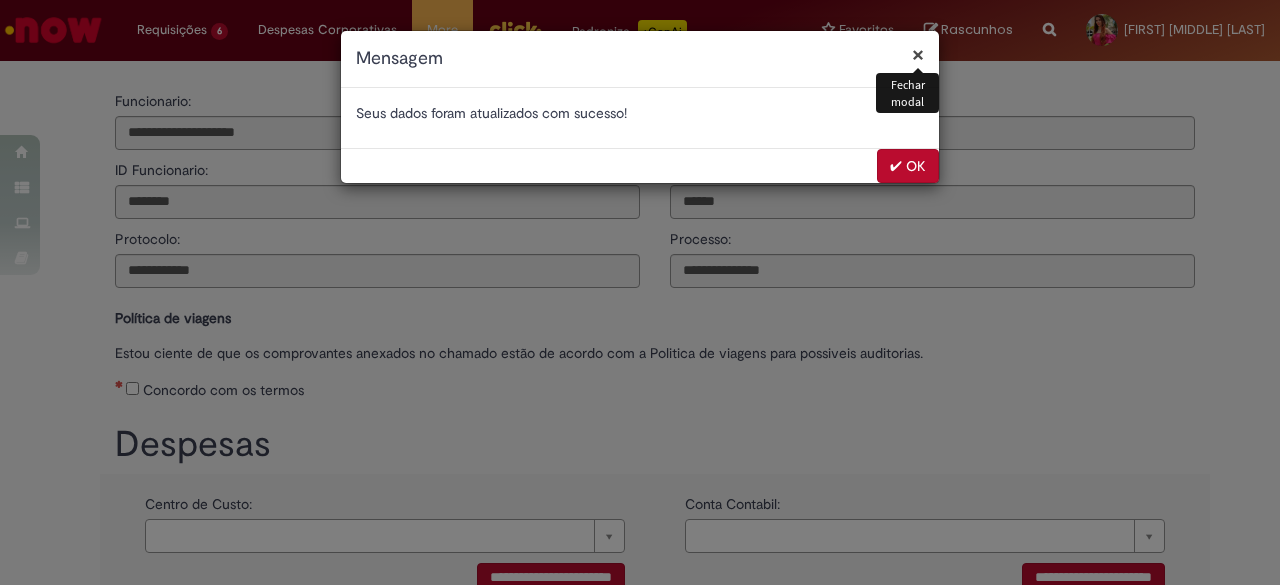 click on "✔ OK" at bounding box center (908, 166) 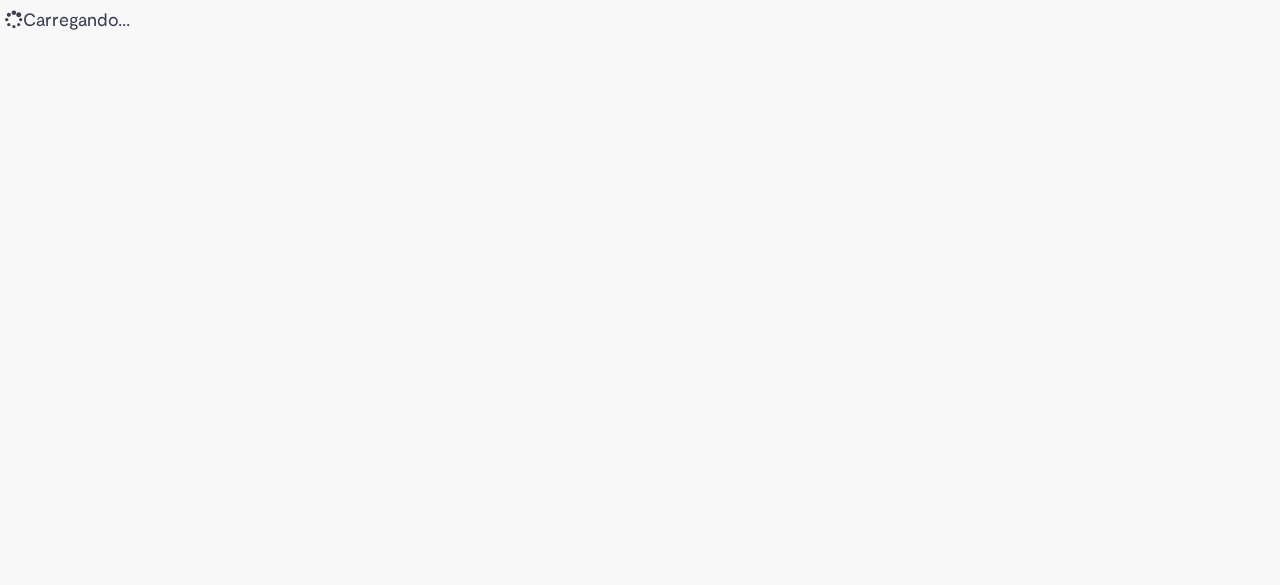scroll, scrollTop: 0, scrollLeft: 0, axis: both 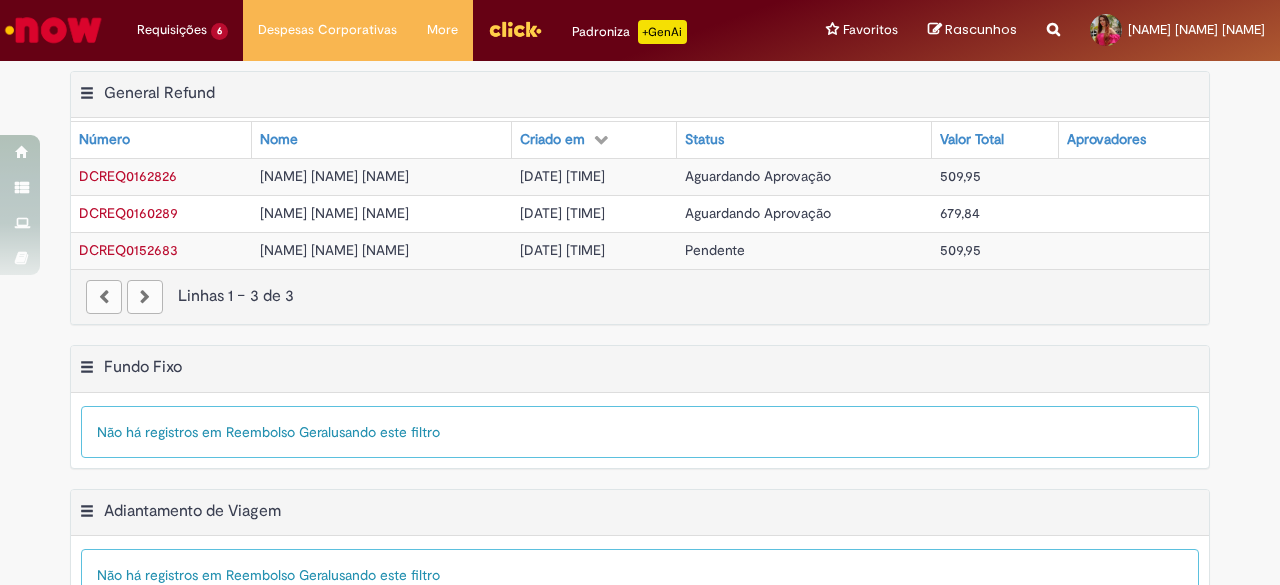 click on "DCREQ0152683" at bounding box center (128, 250) 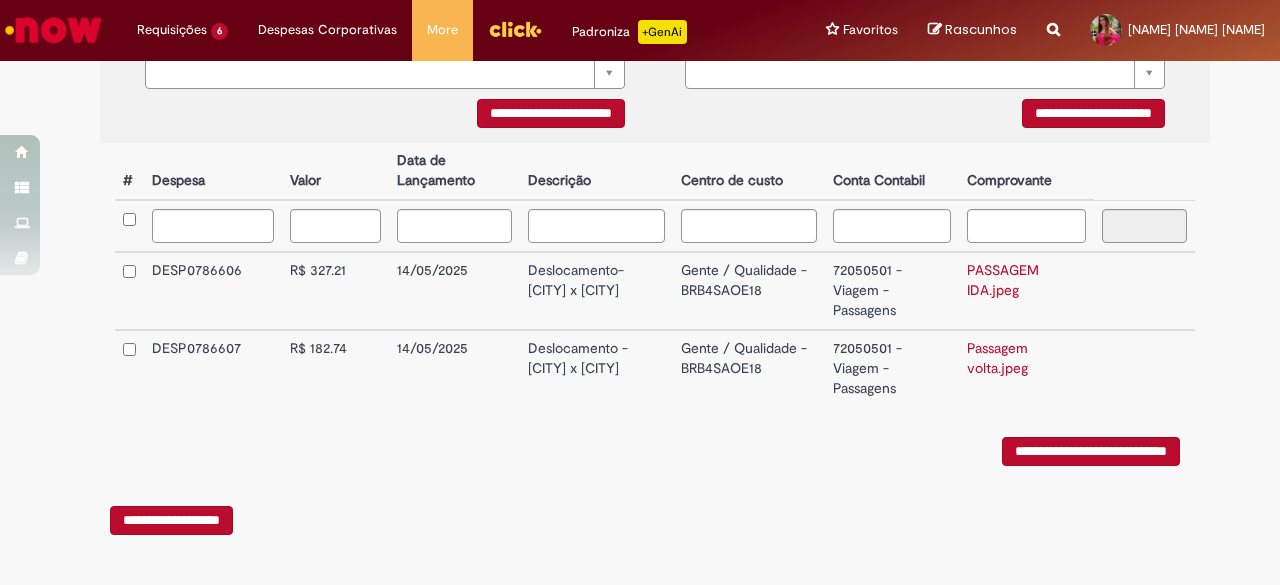 scroll, scrollTop: 0, scrollLeft: 0, axis: both 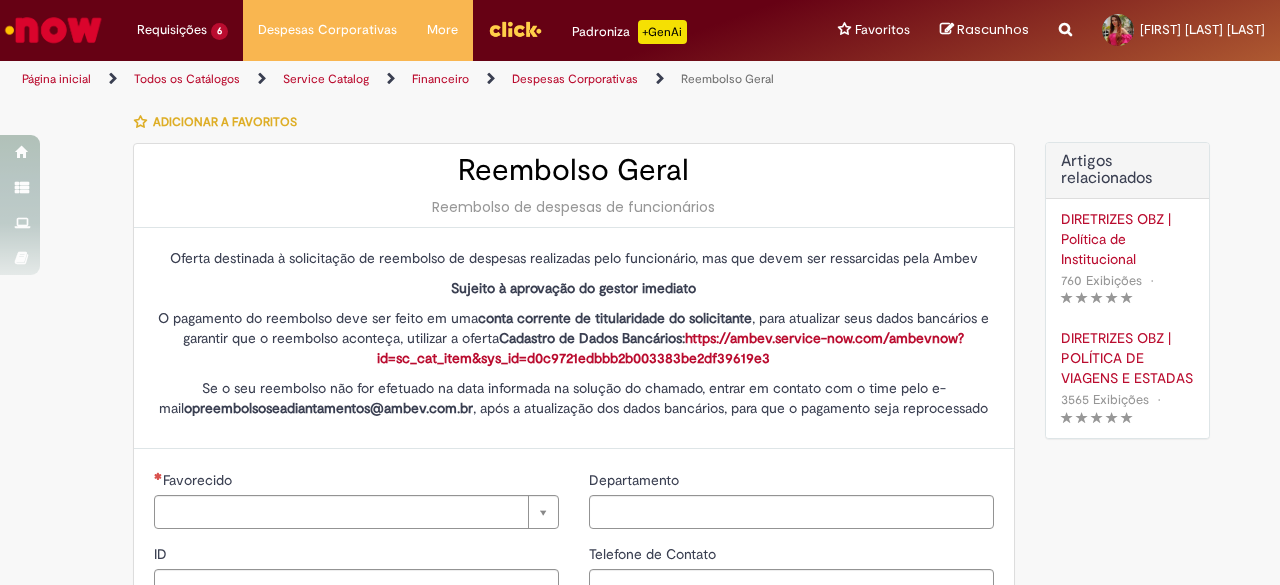 type on "********" 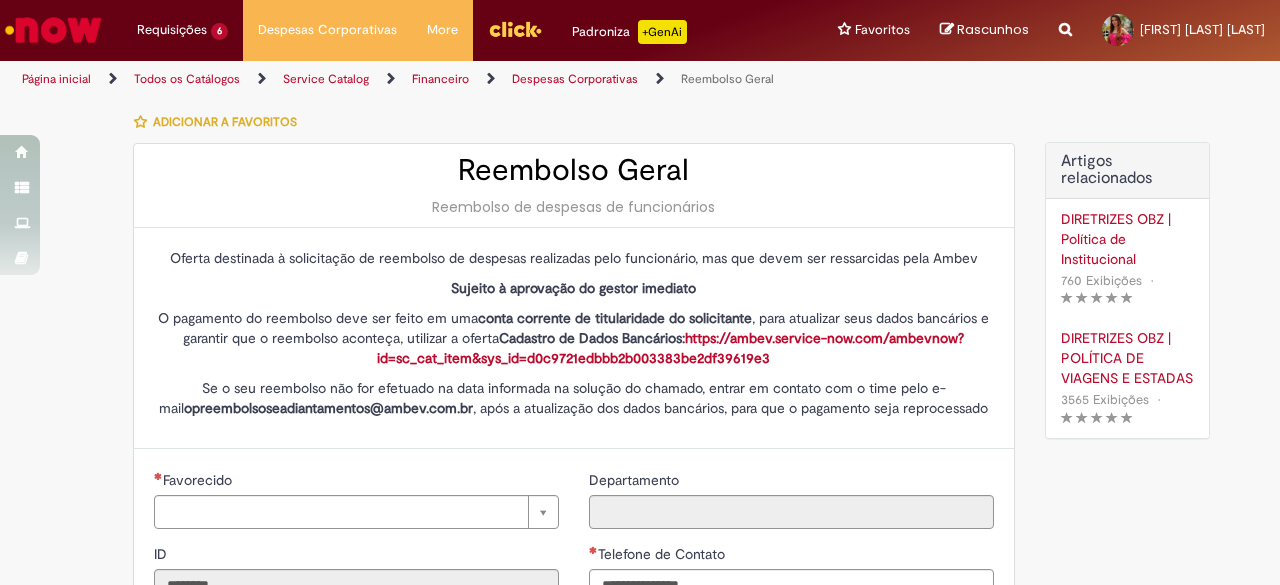 type on "**********" 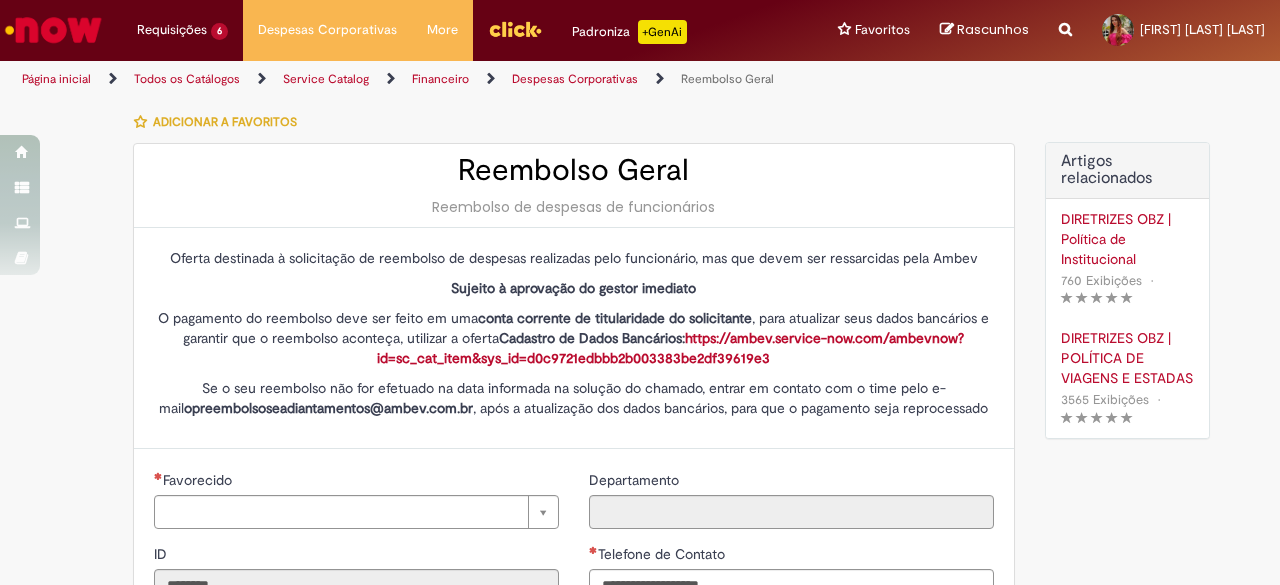 type on "**********" 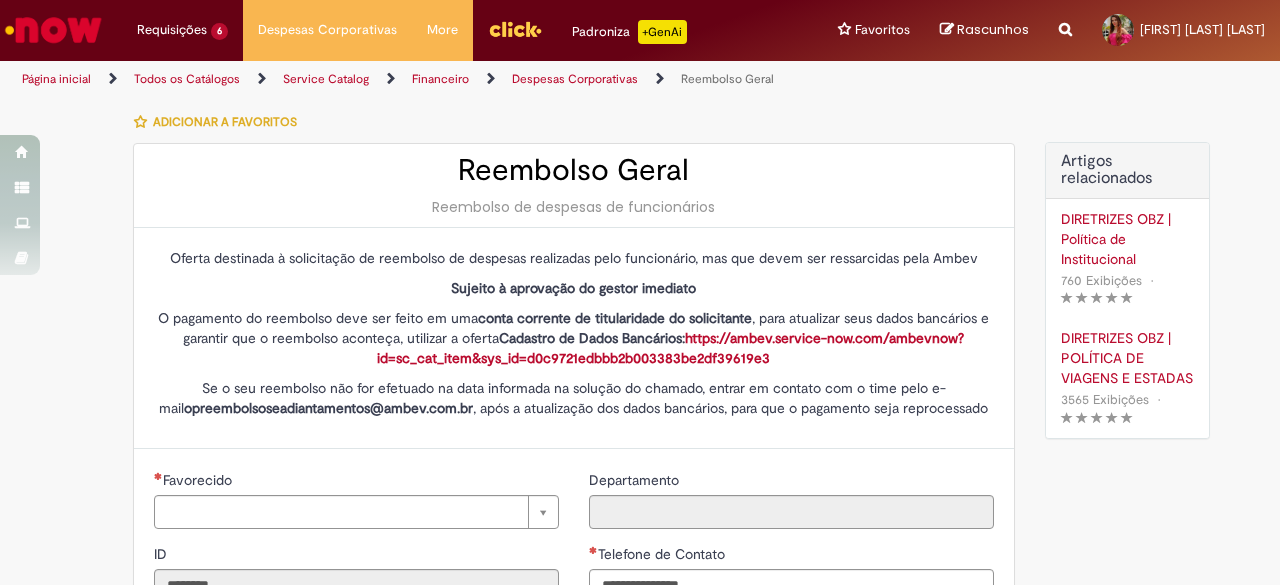 type on "**********" 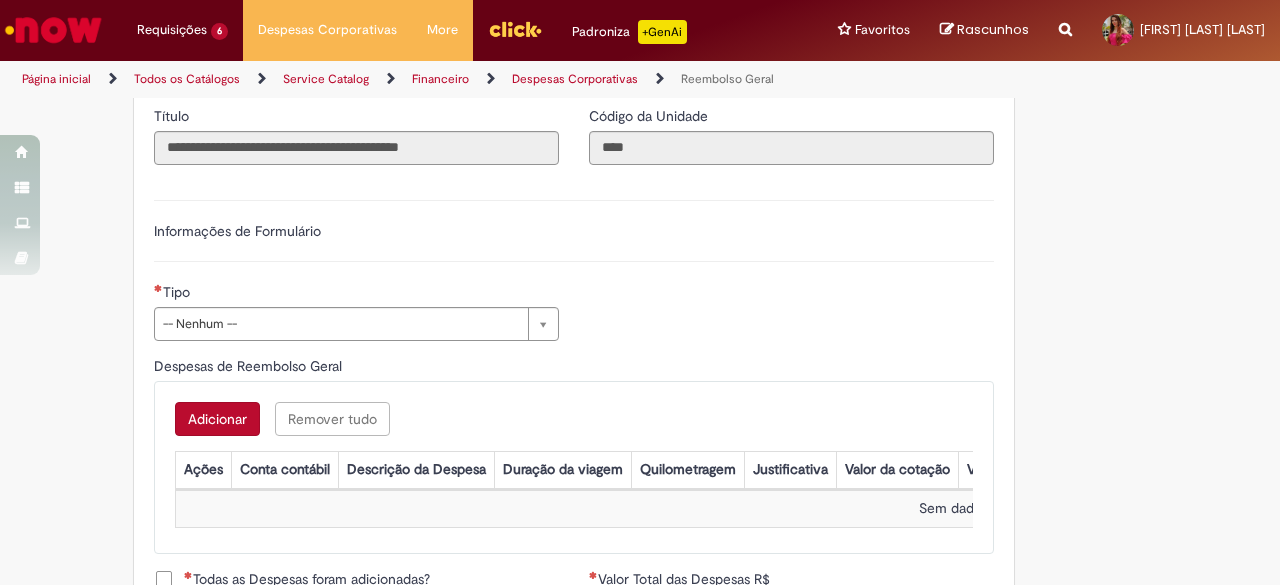 scroll, scrollTop: 600, scrollLeft: 0, axis: vertical 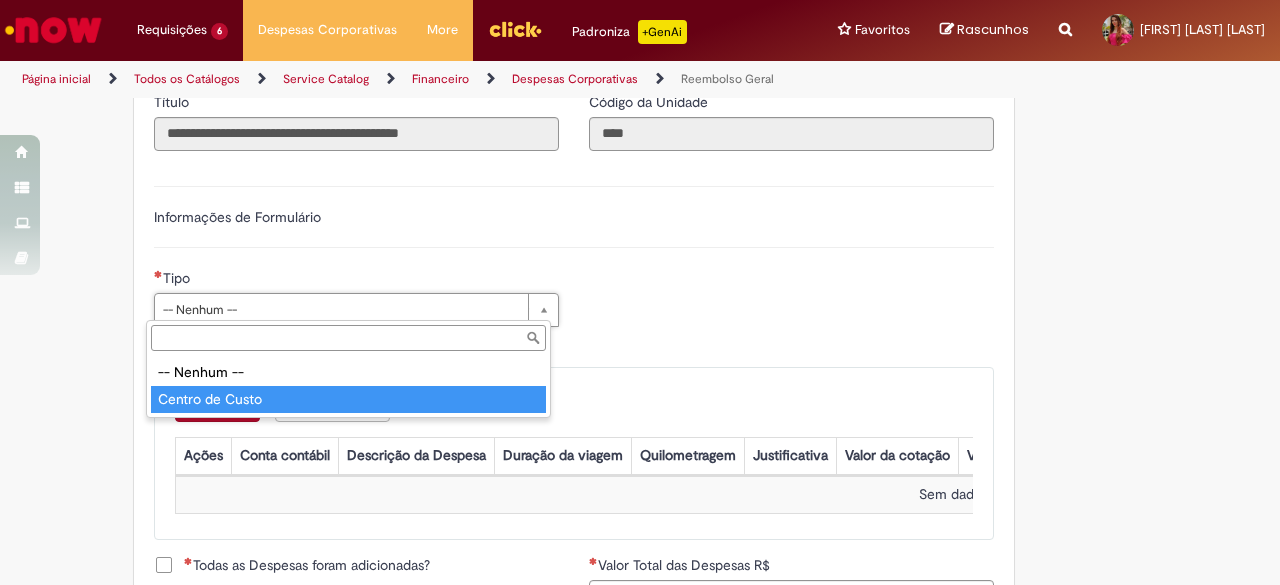 type on "**********" 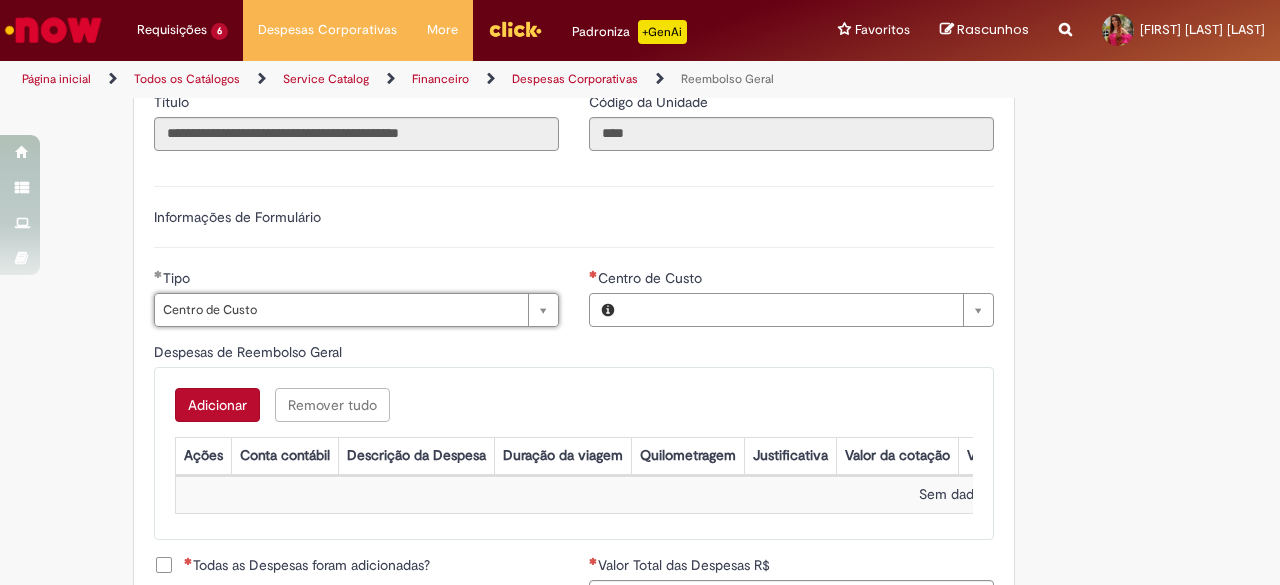 type on "**********" 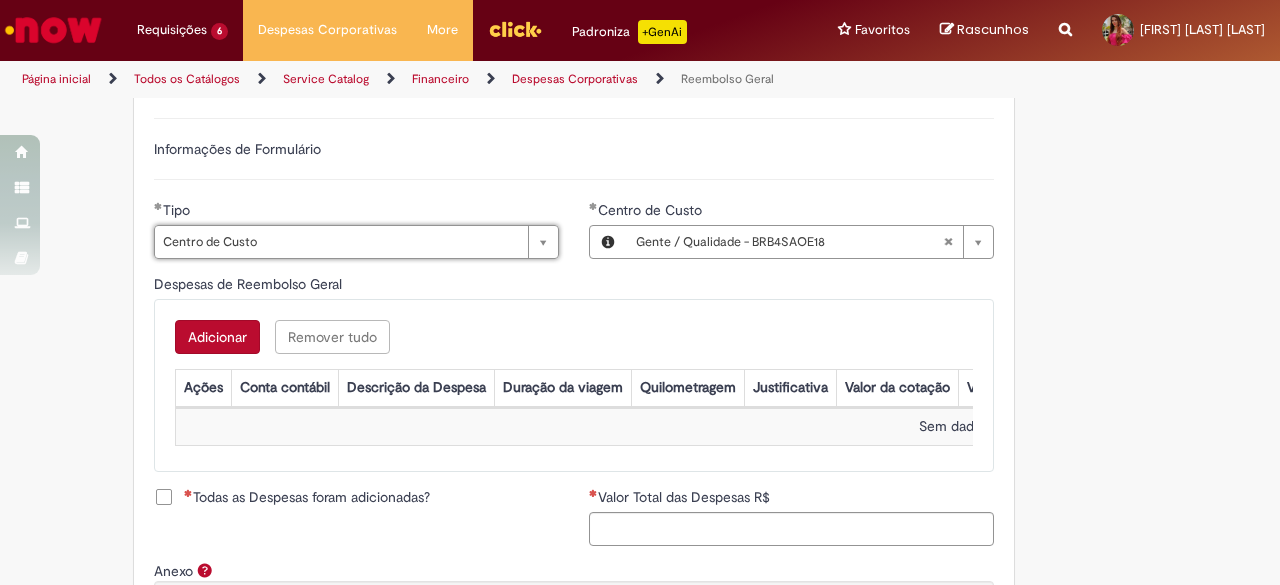 scroll, scrollTop: 700, scrollLeft: 0, axis: vertical 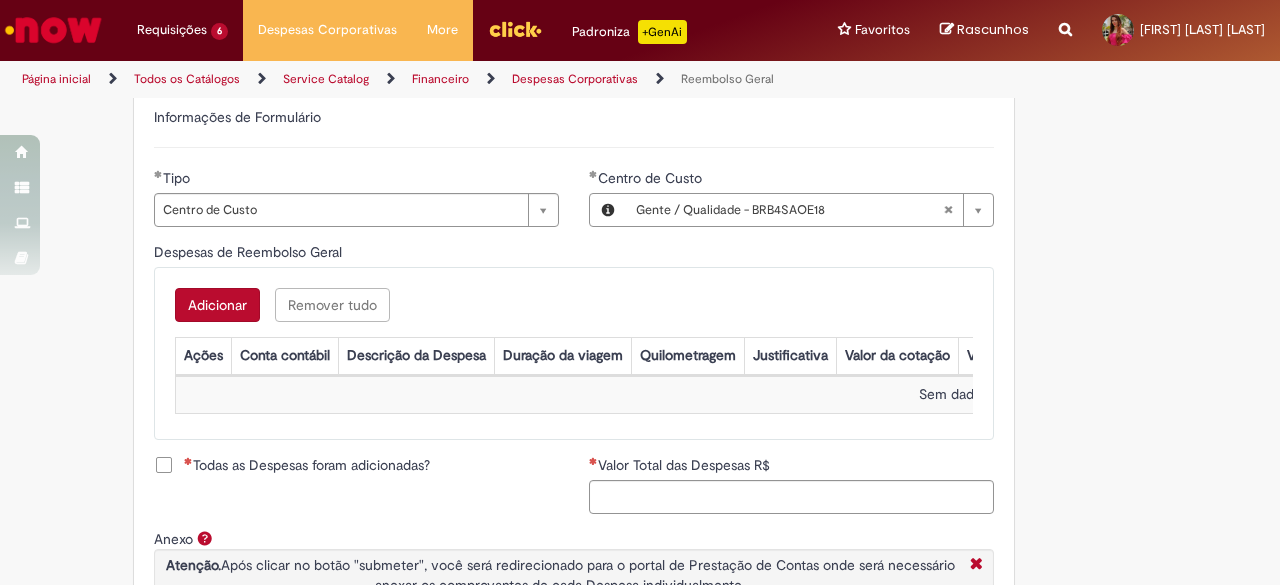 click on "Adicionar" at bounding box center [217, 305] 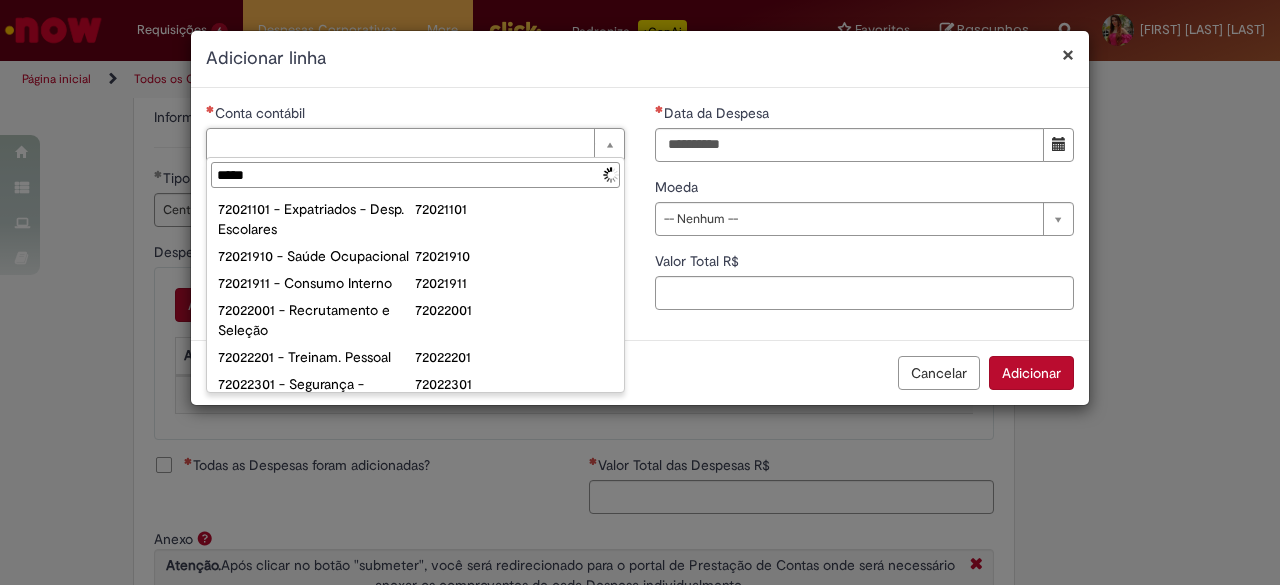 type on "******" 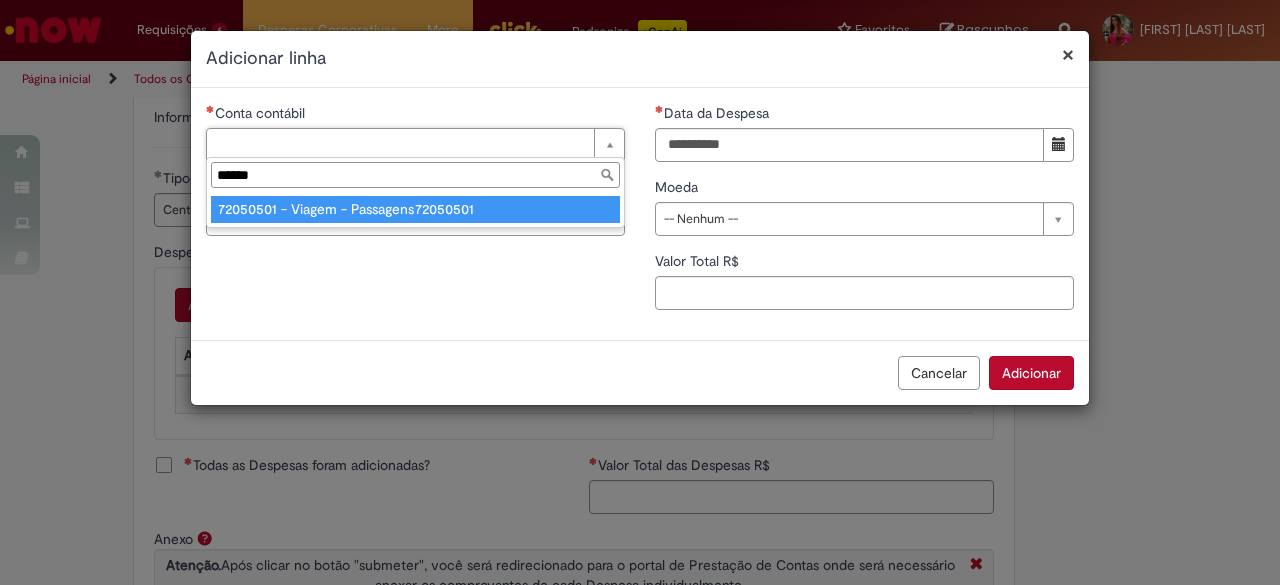 type on "**********" 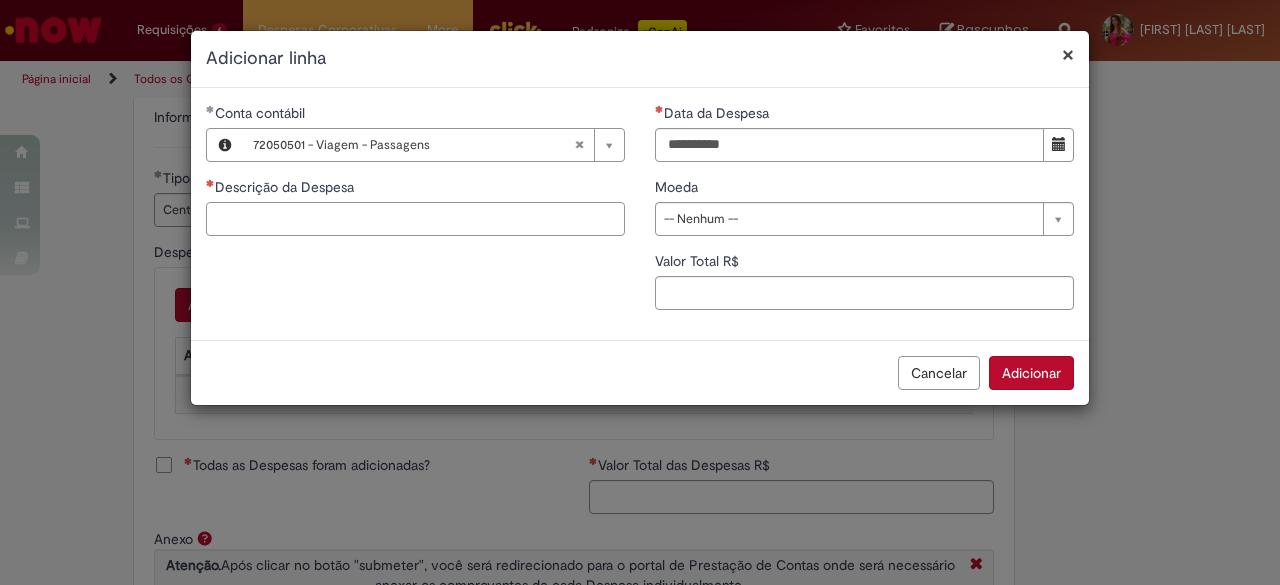 click on "Descrição da Despesa" at bounding box center [415, 219] 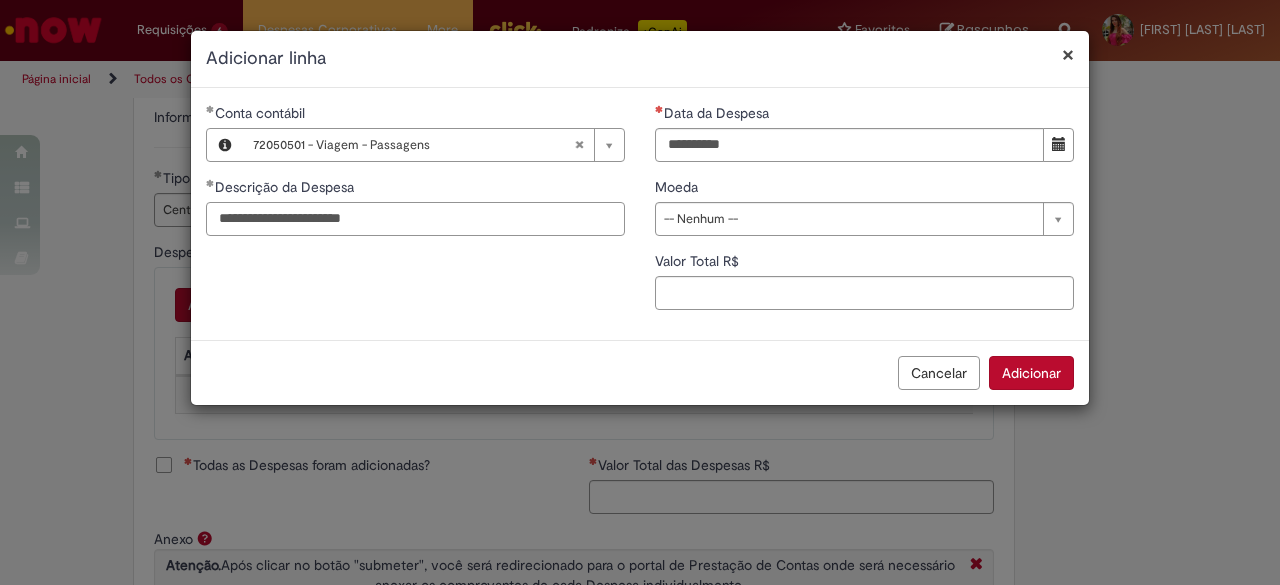 type on "**********" 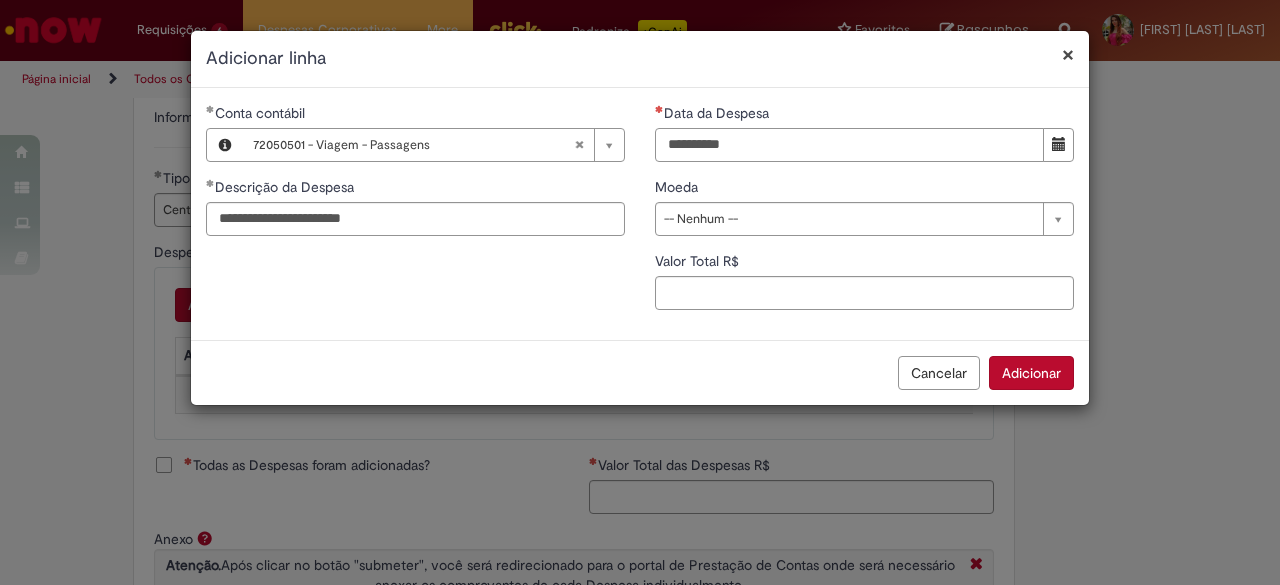 click on "Data da Despesa" at bounding box center [849, 145] 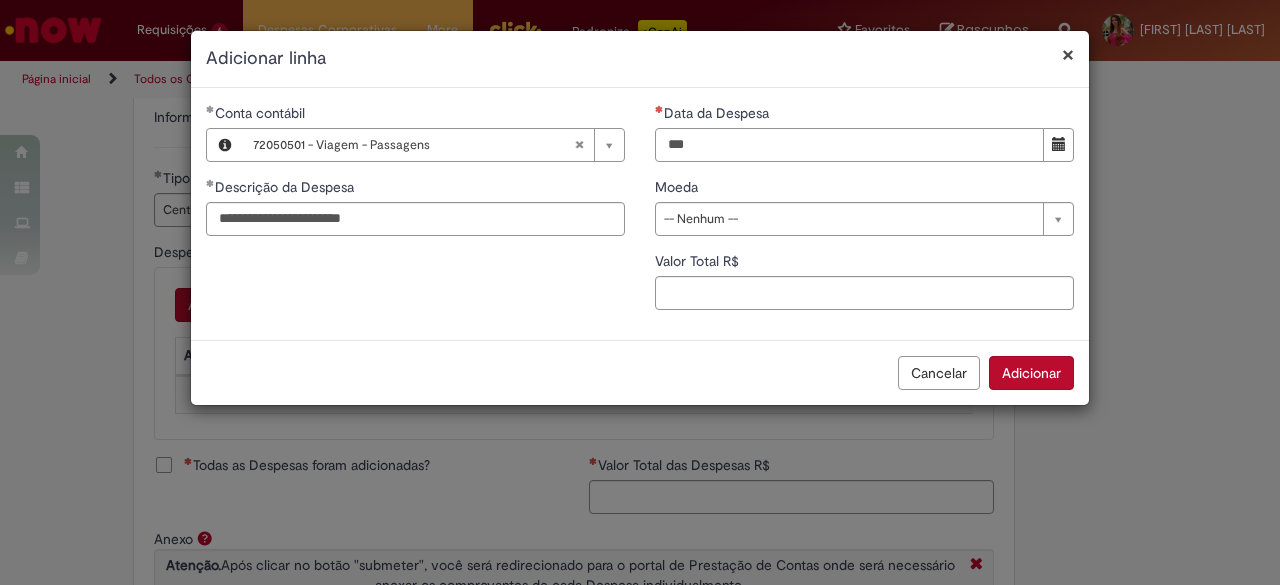 type on "**********" 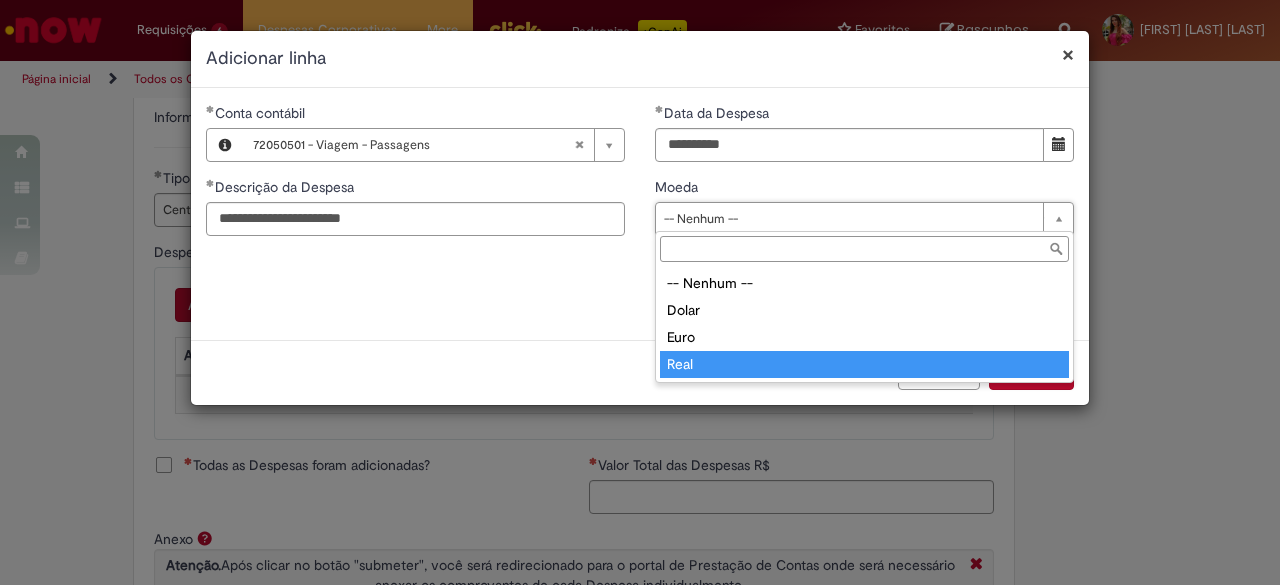 drag, startPoint x: 720, startPoint y: 361, endPoint x: 727, endPoint y: 323, distance: 38.63936 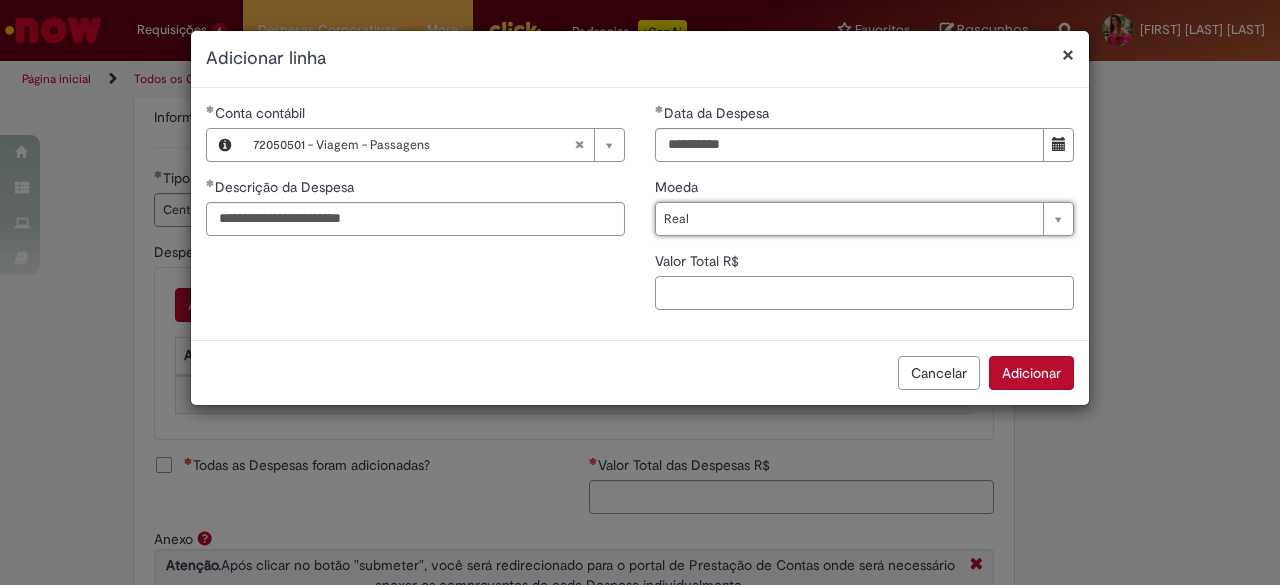 click on "Valor Total R$" at bounding box center (864, 293) 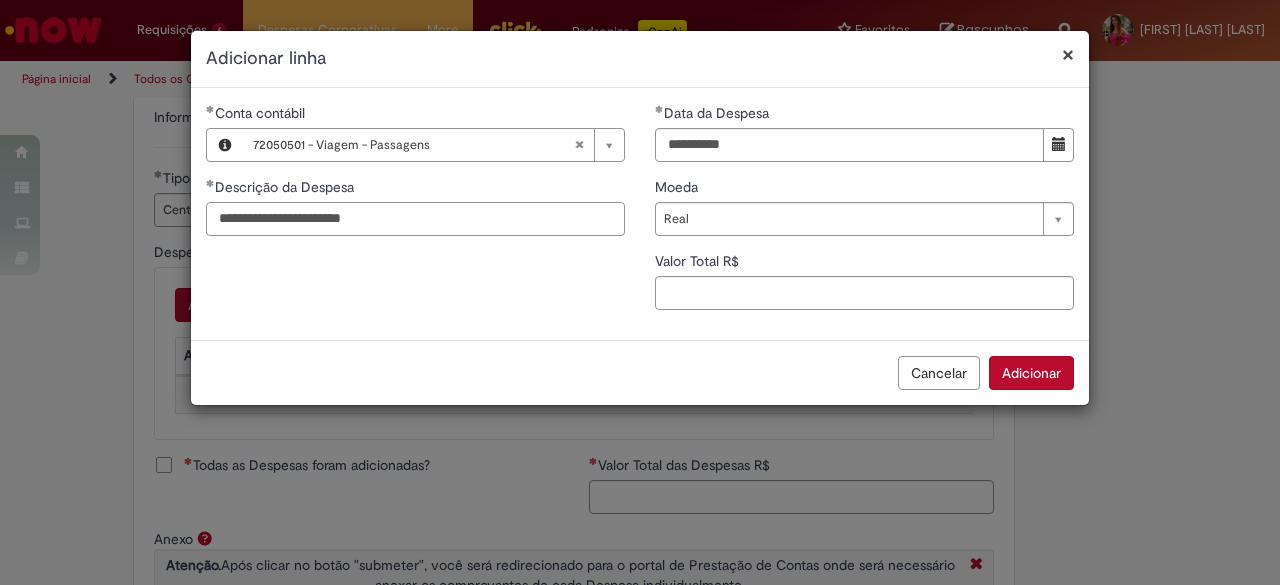 click on "**********" at bounding box center [415, 219] 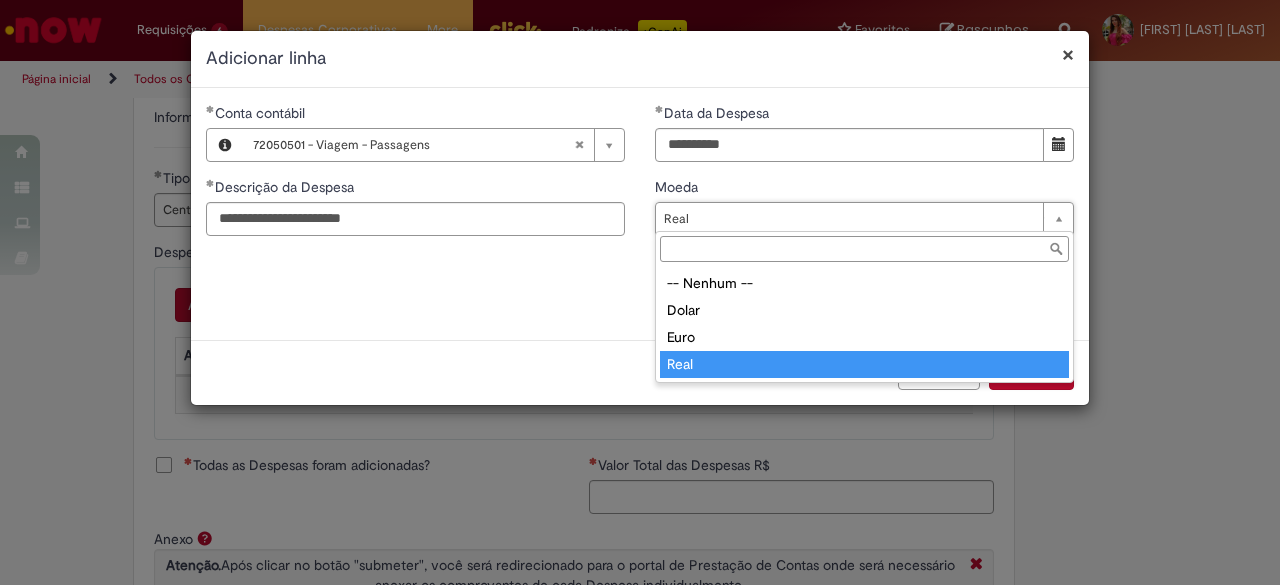 type on "****" 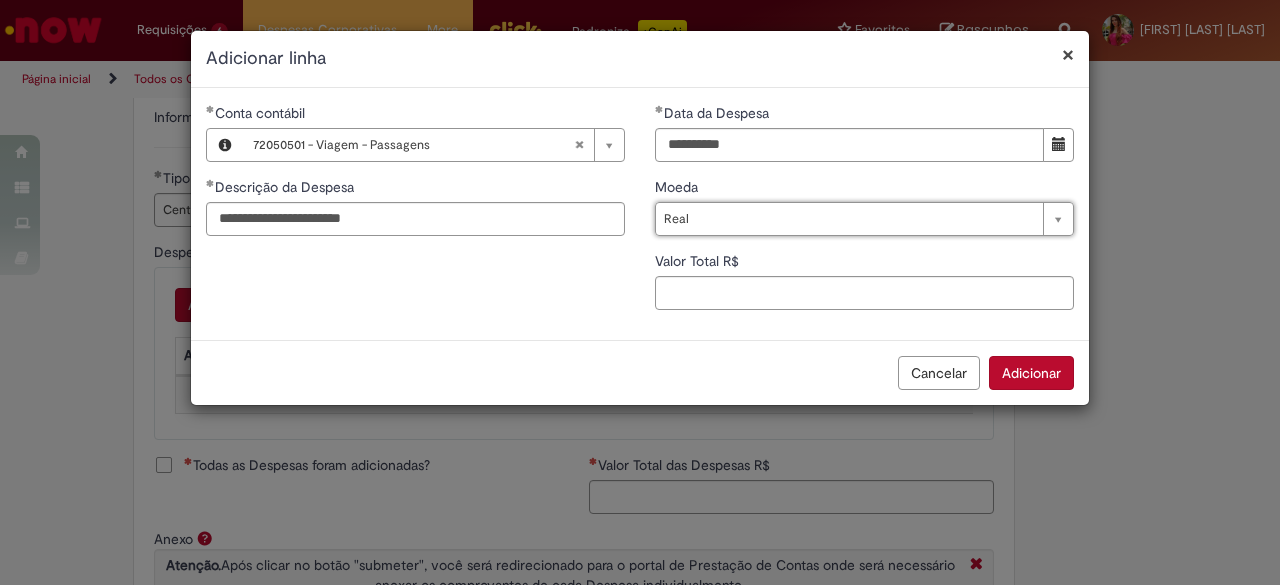 scroll, scrollTop: 0, scrollLeft: 24, axis: horizontal 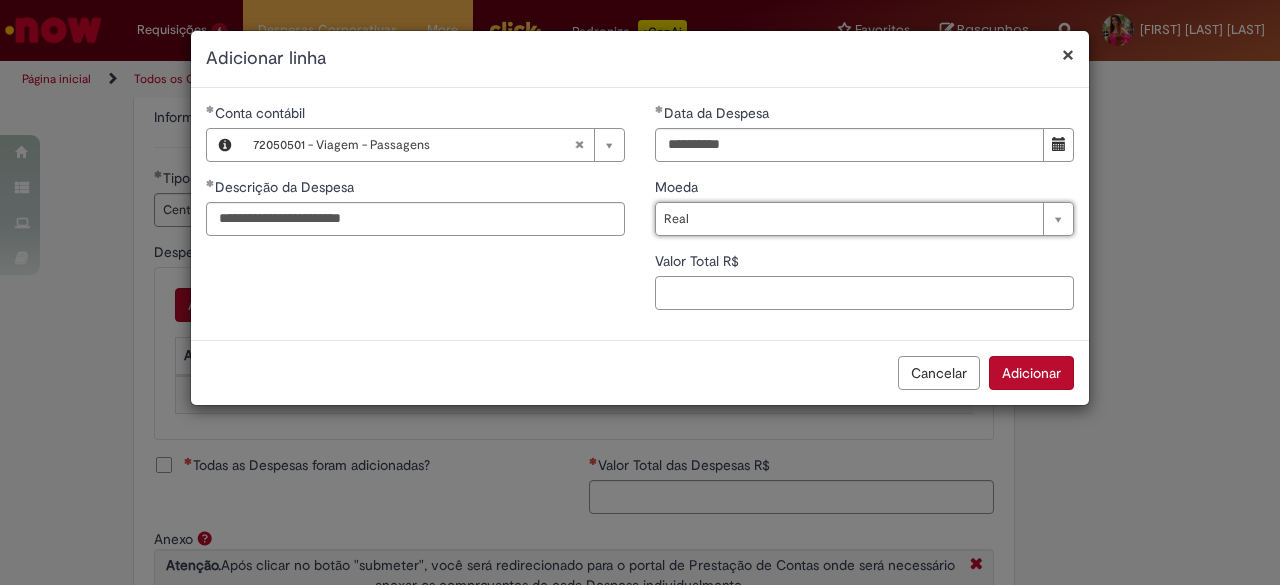 click on "Valor Total R$" at bounding box center (864, 293) 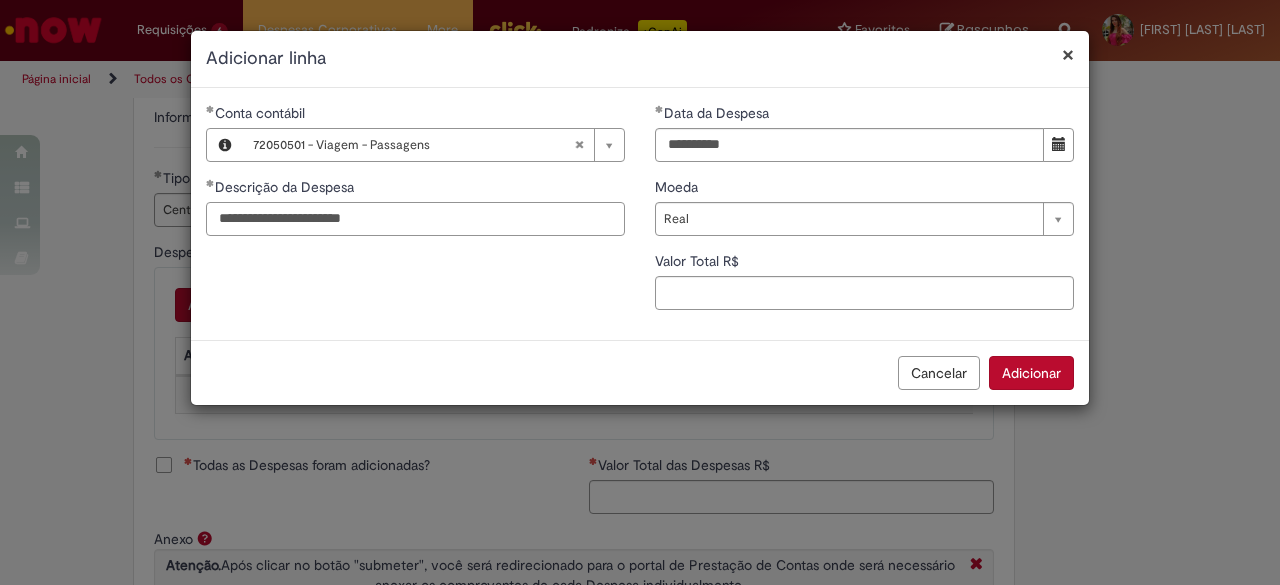 click on "**********" at bounding box center (415, 219) 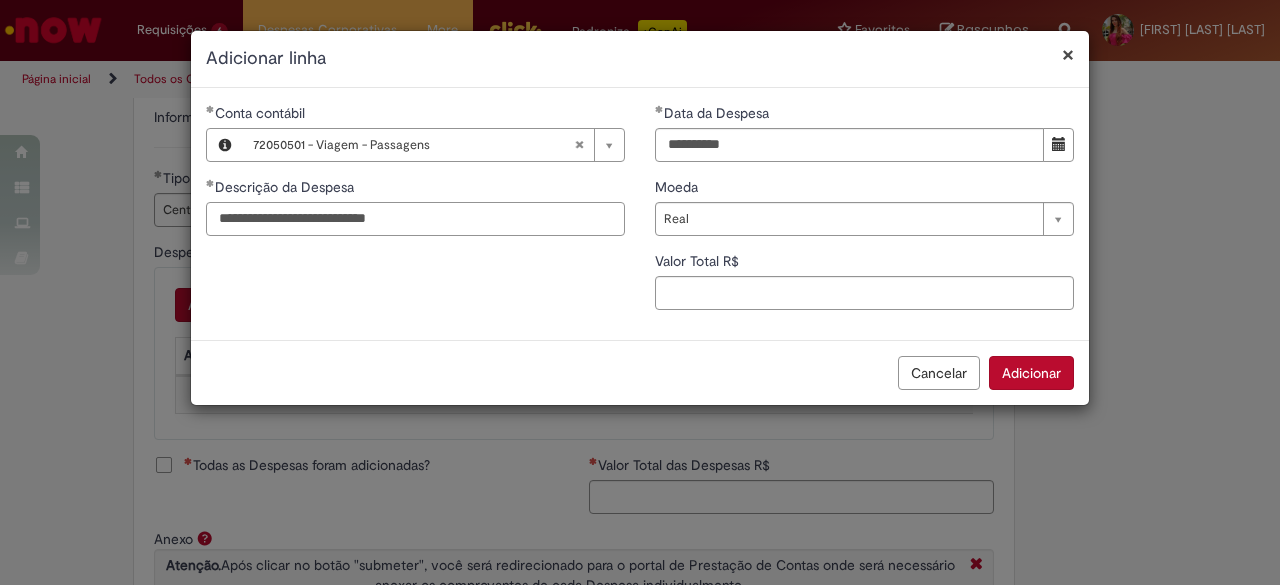 type on "**********" 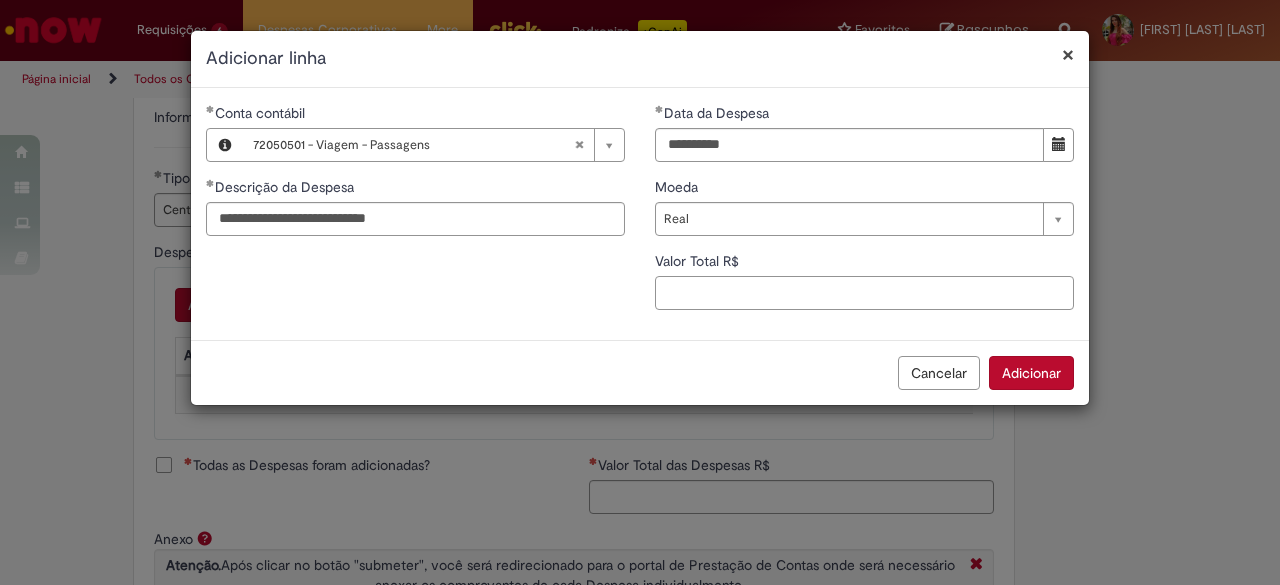 click on "Valor Total R$" at bounding box center [864, 293] 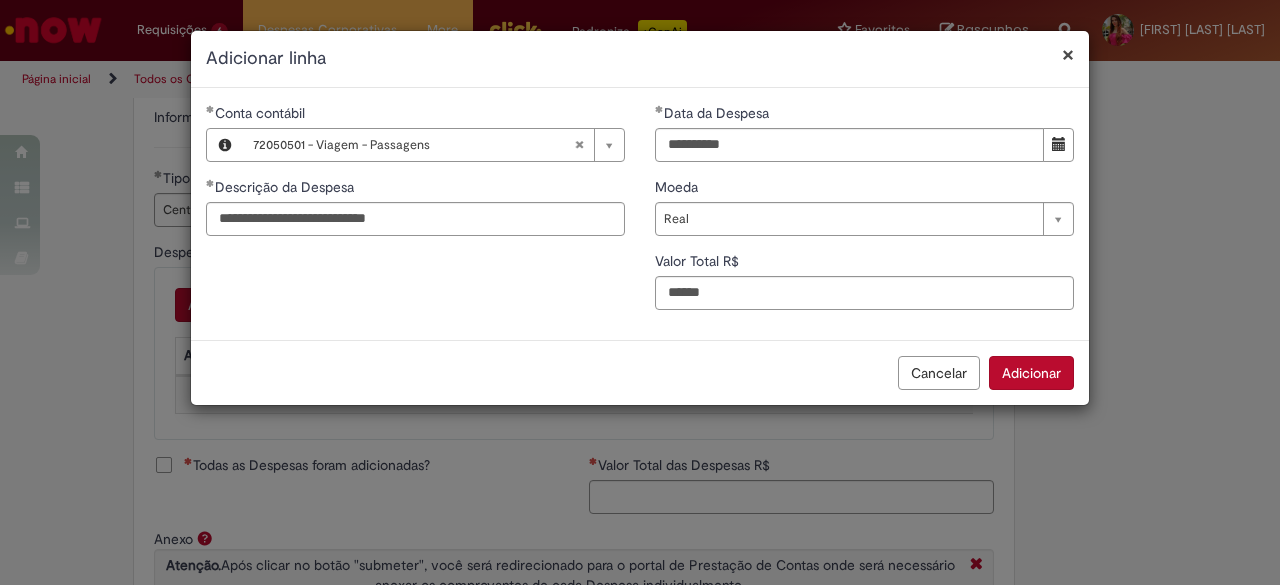 type on "******" 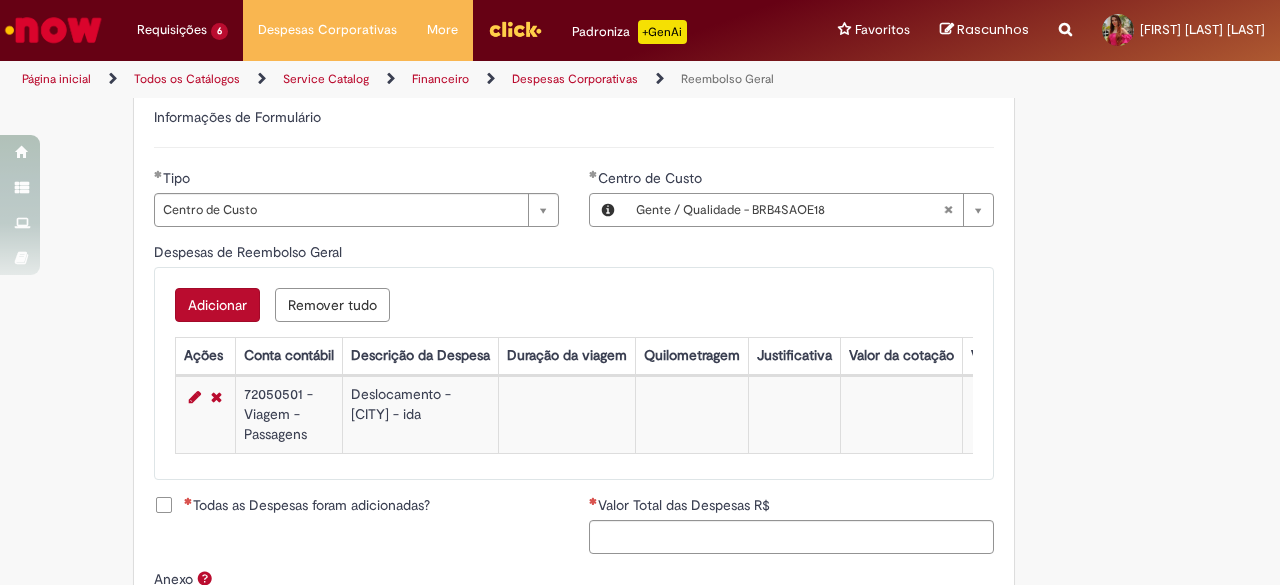 click on "Adicionar" at bounding box center (217, 305) 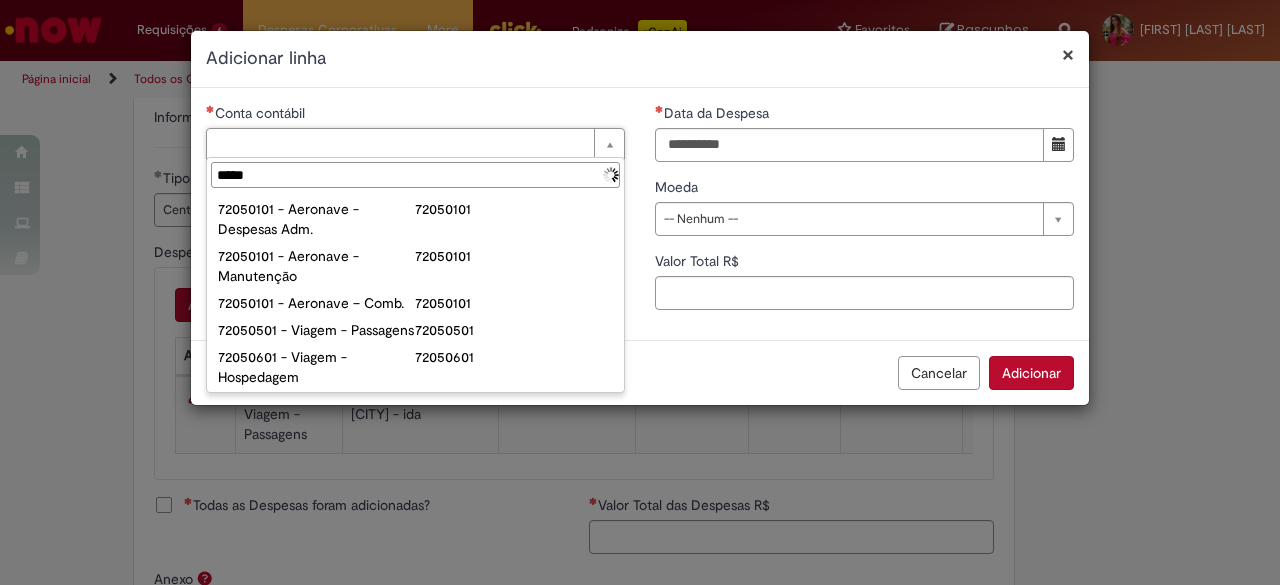 type on "******" 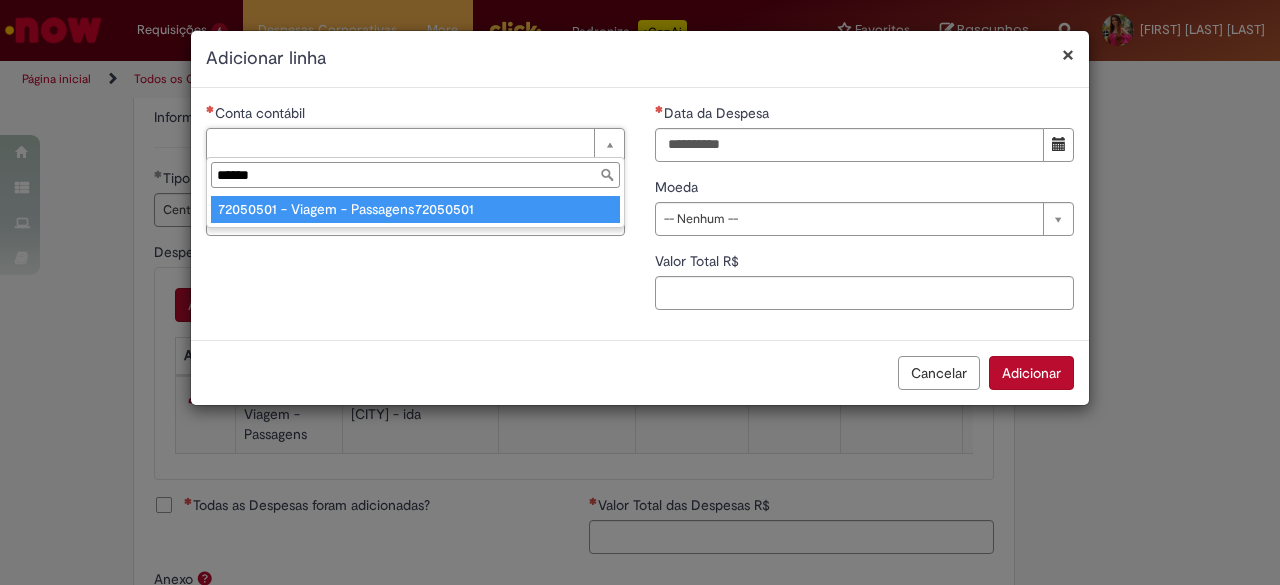 type on "**********" 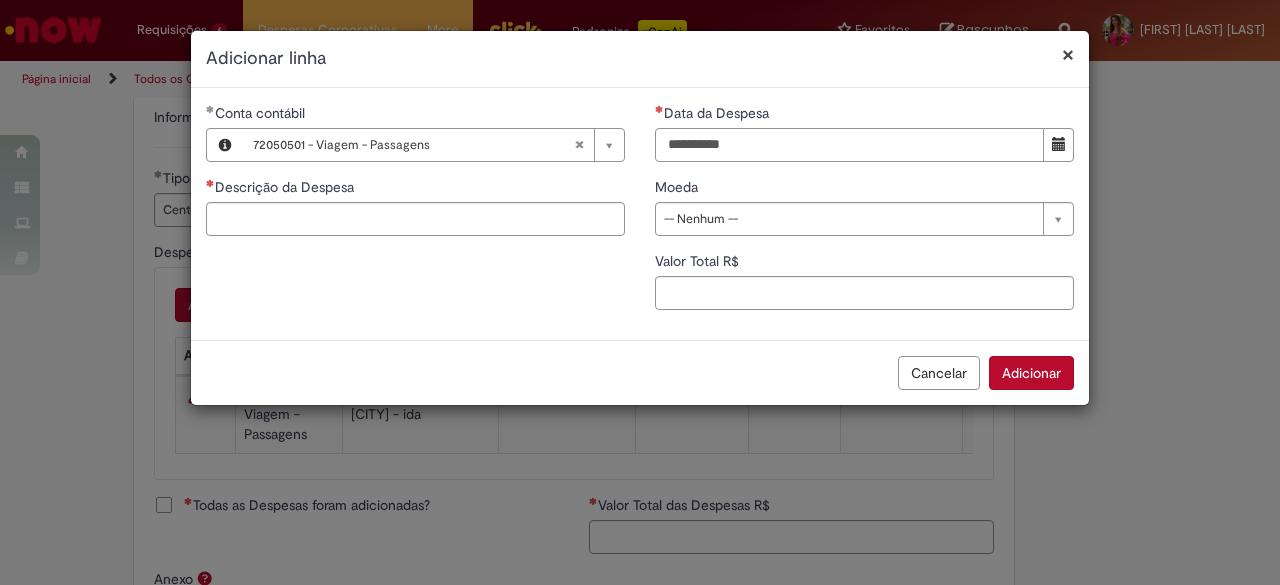 click on "Data da Despesa" at bounding box center [849, 145] 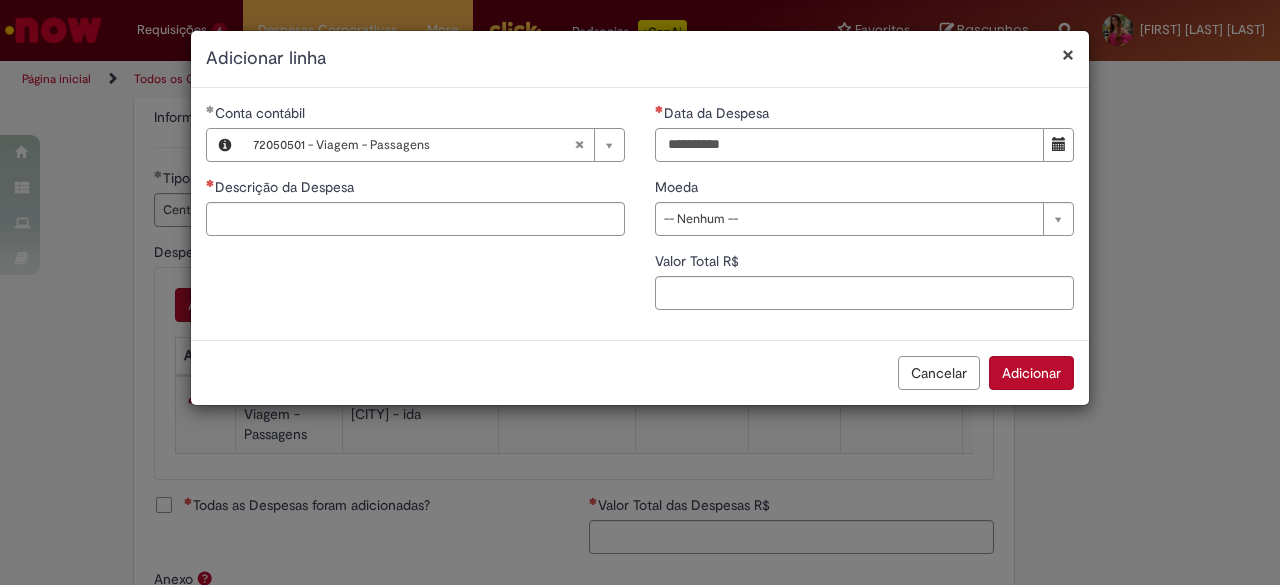 type on "**********" 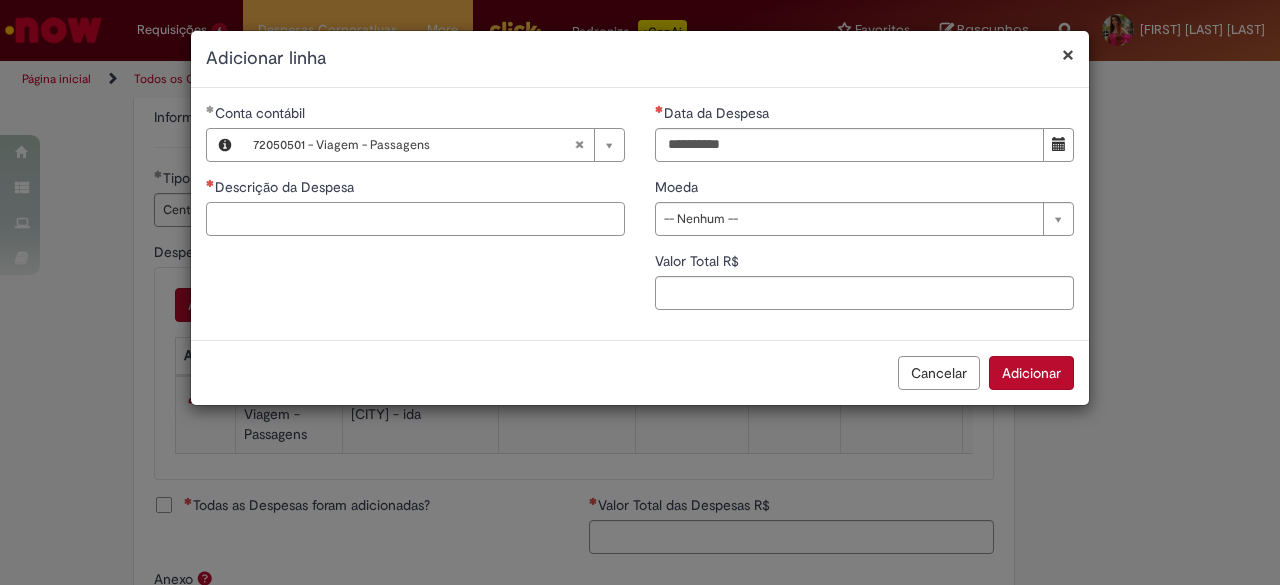 click on "Descrição da Despesa" at bounding box center (415, 219) 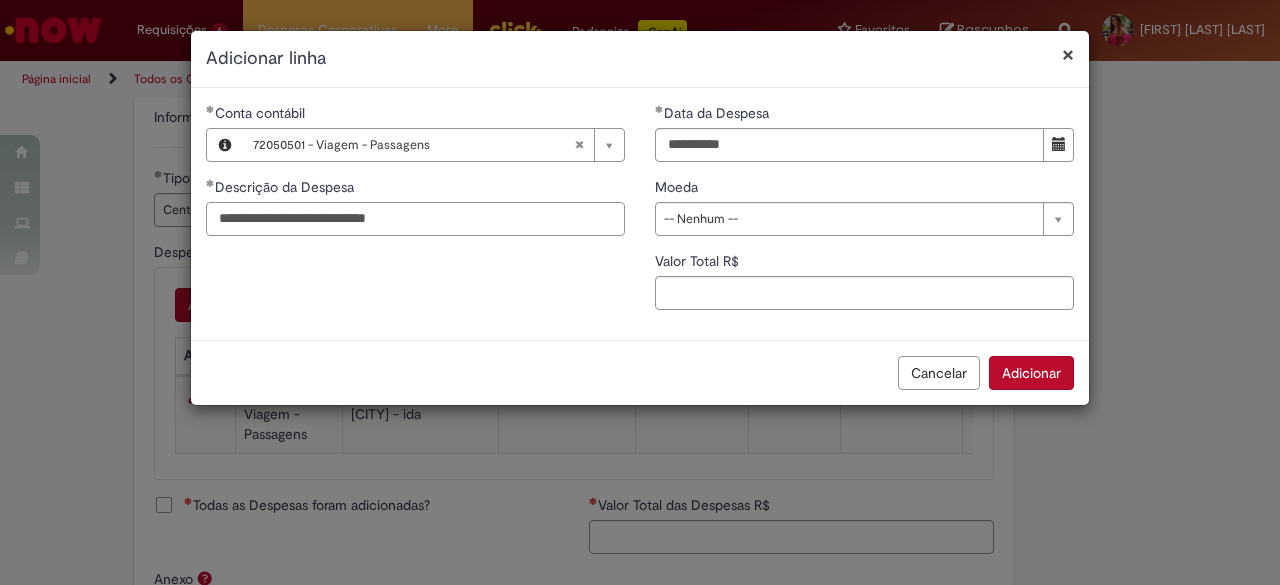 type on "**********" 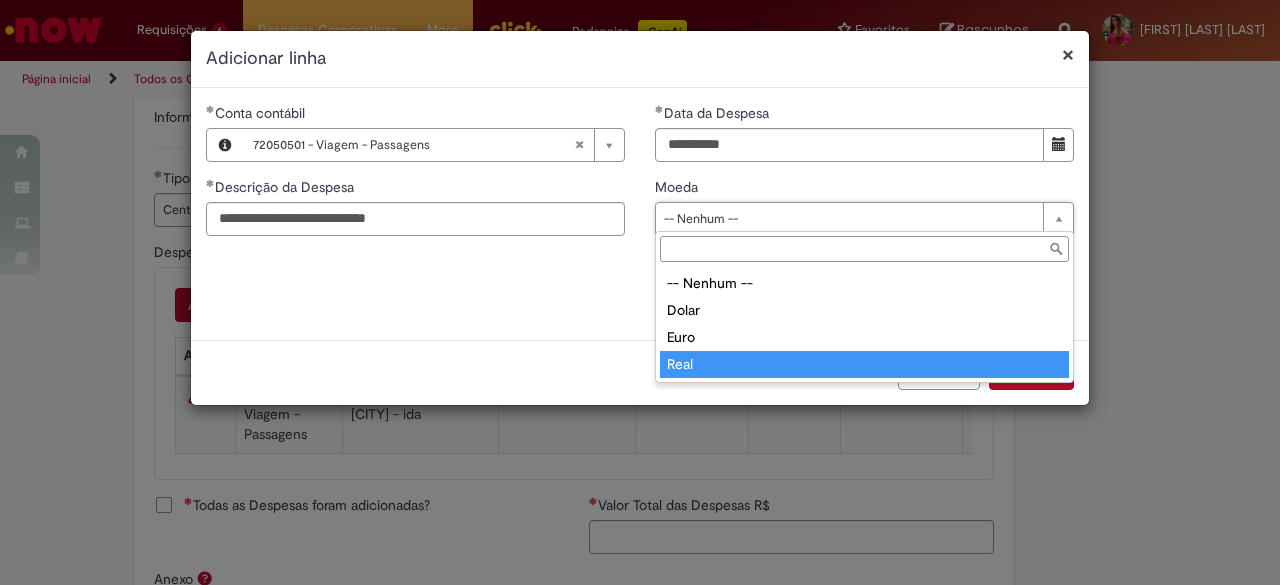 type on "****" 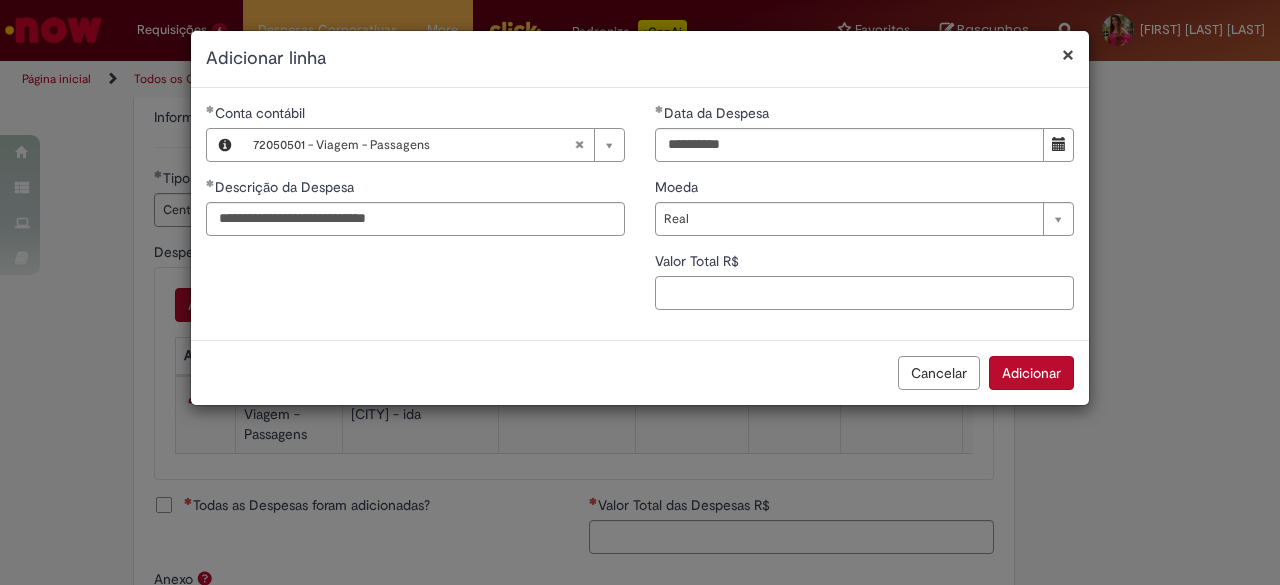 click on "Valor Total R$" at bounding box center (864, 293) 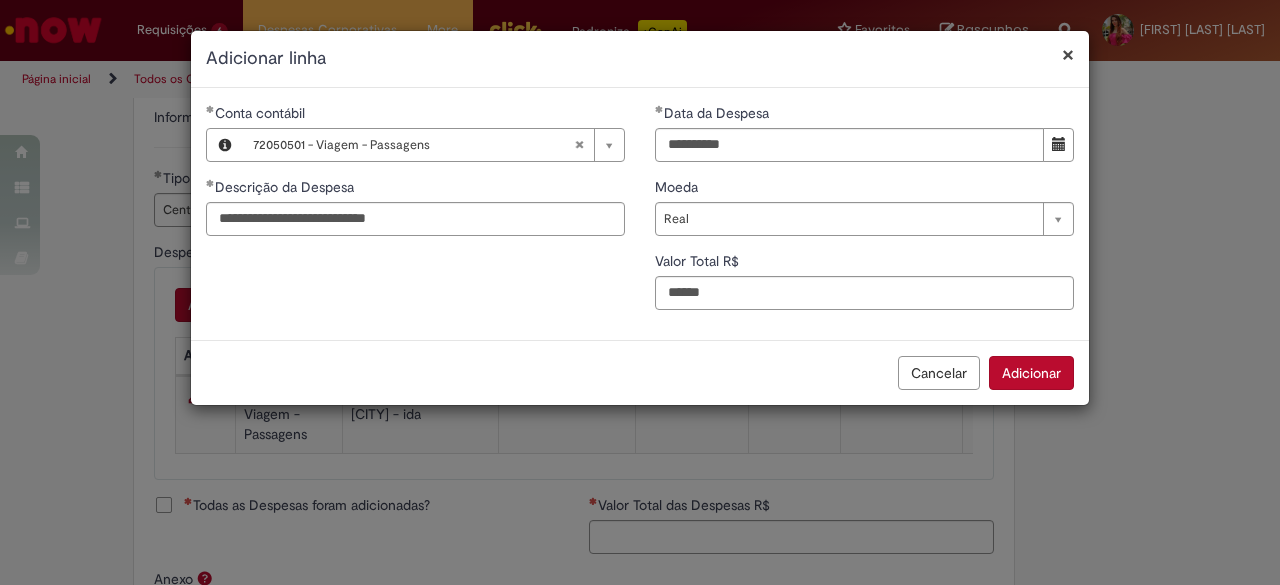 type on "******" 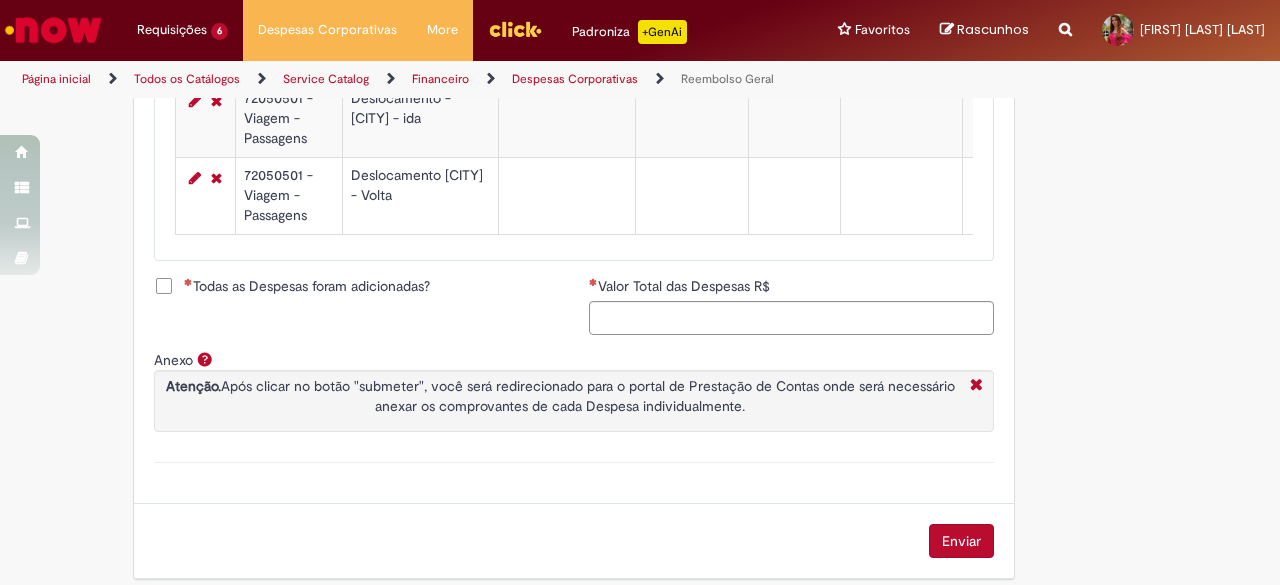 scroll, scrollTop: 1000, scrollLeft: 0, axis: vertical 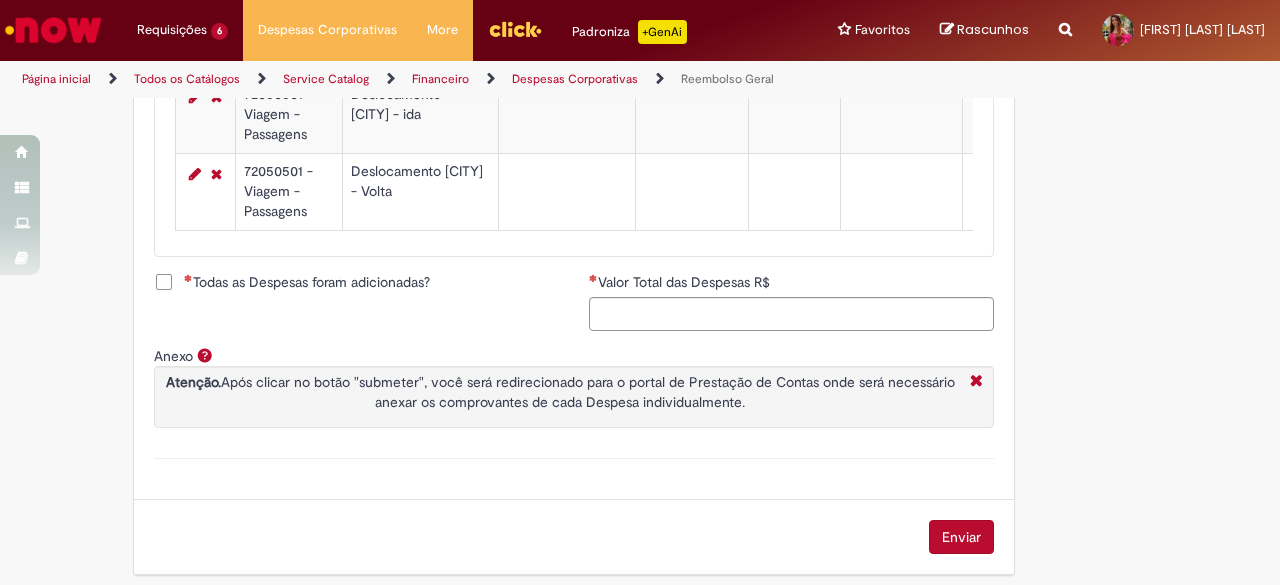 click on "Todas as Despesas foram adicionadas?" at bounding box center (307, 282) 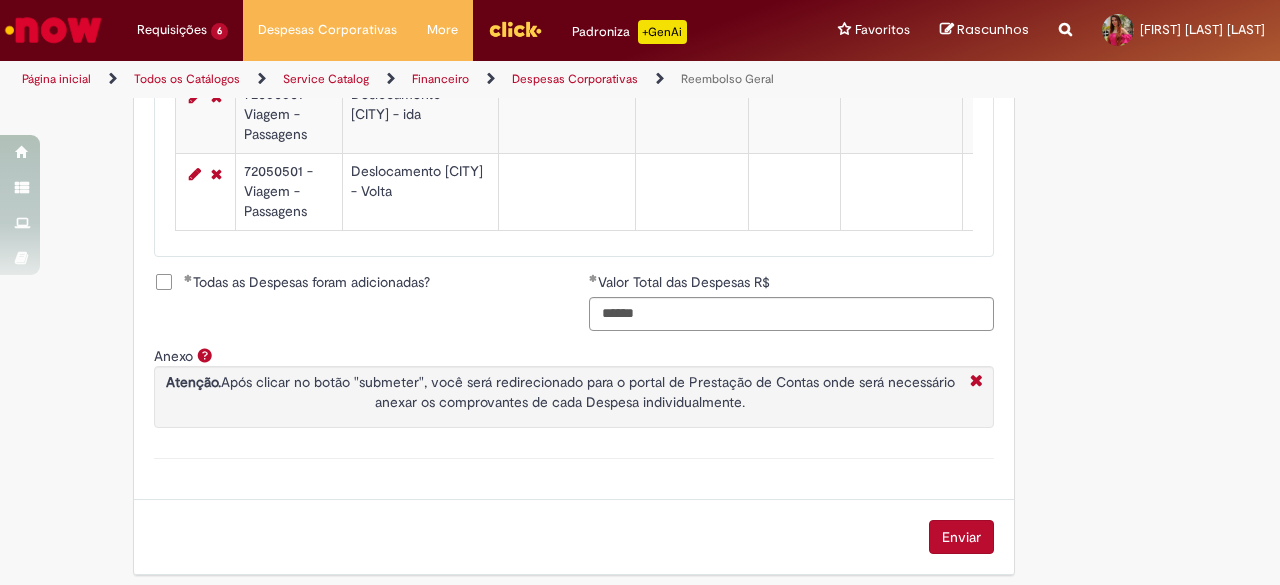 click on "Enviar" at bounding box center (961, 537) 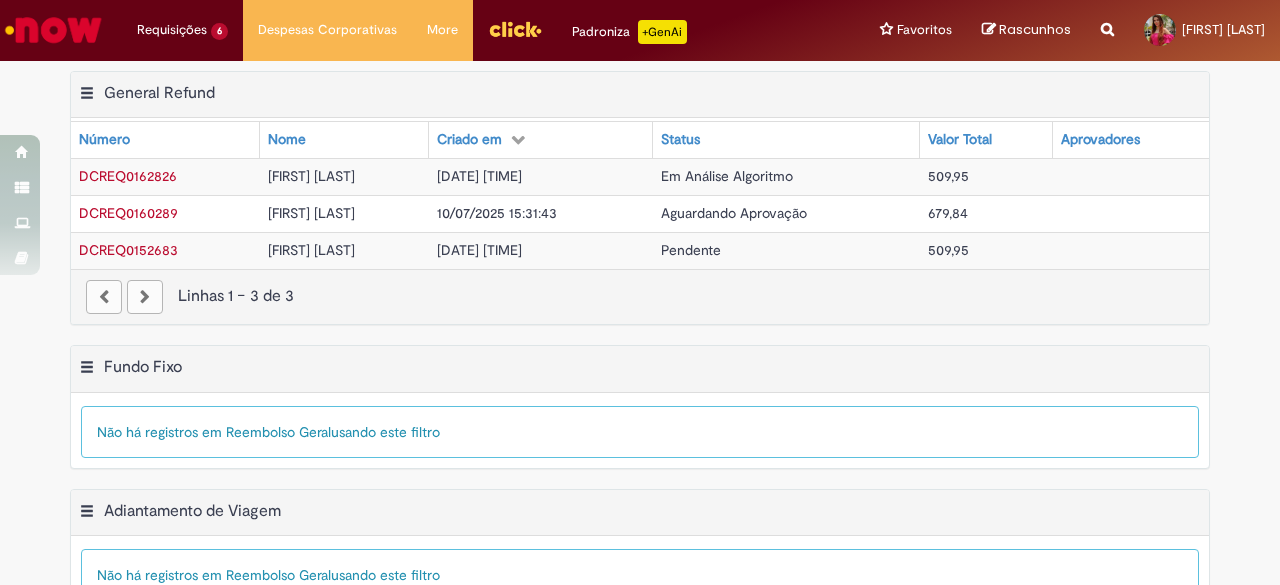 scroll, scrollTop: 0, scrollLeft: 0, axis: both 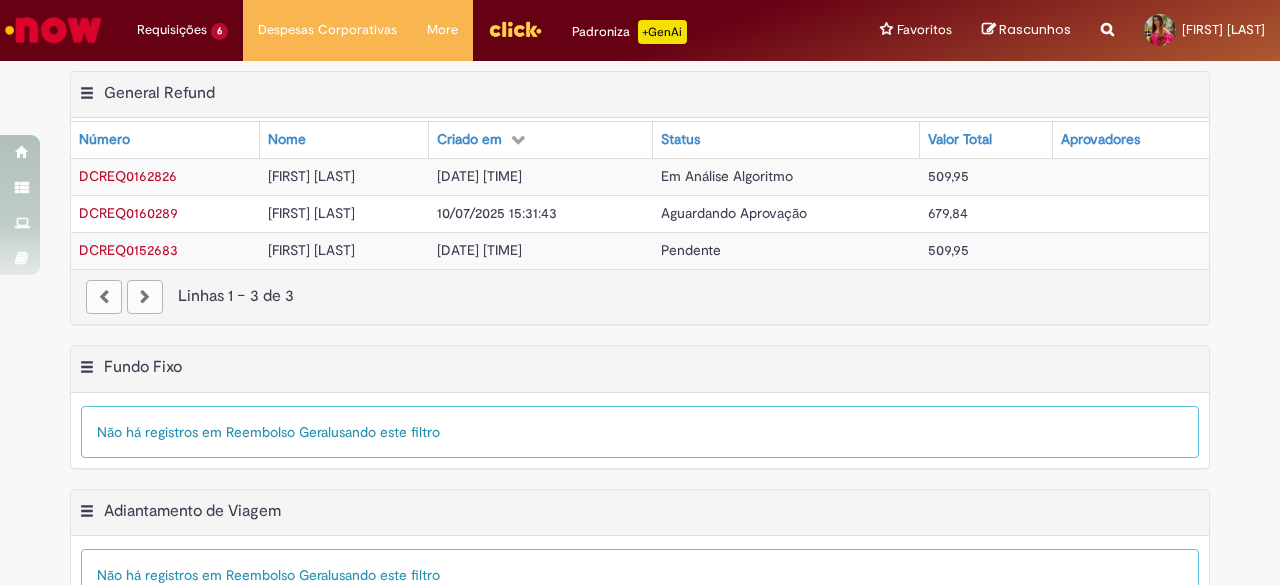 click on "DCREQ0162826" at bounding box center (128, 176) 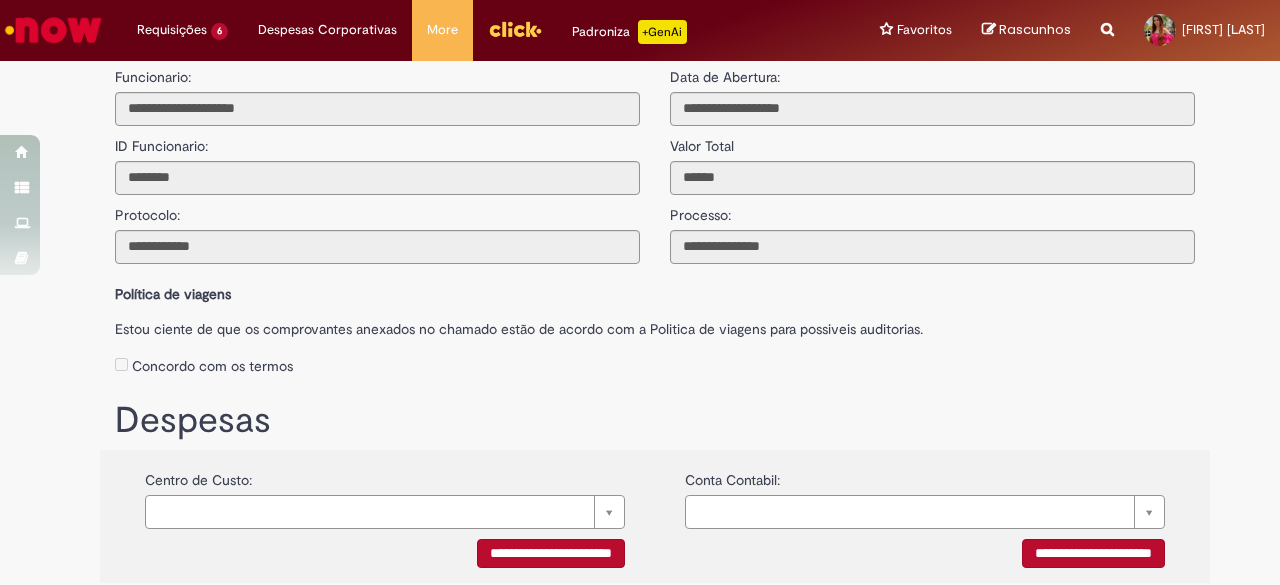 scroll, scrollTop: 0, scrollLeft: 0, axis: both 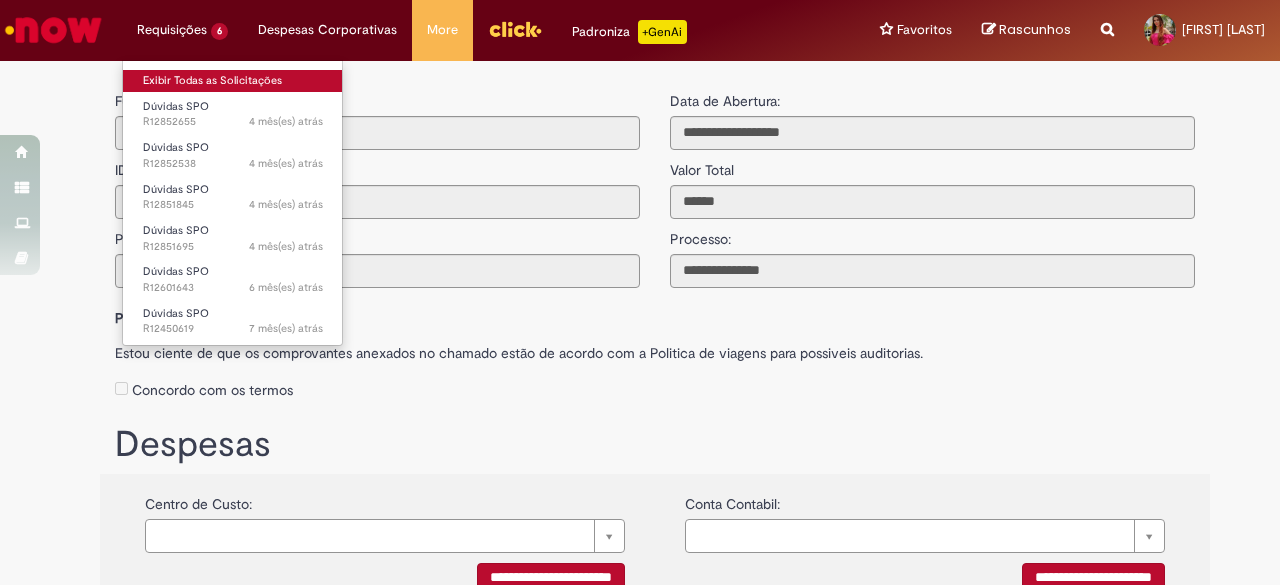 click on "Exibir Todas as Solicitações" at bounding box center (233, 81) 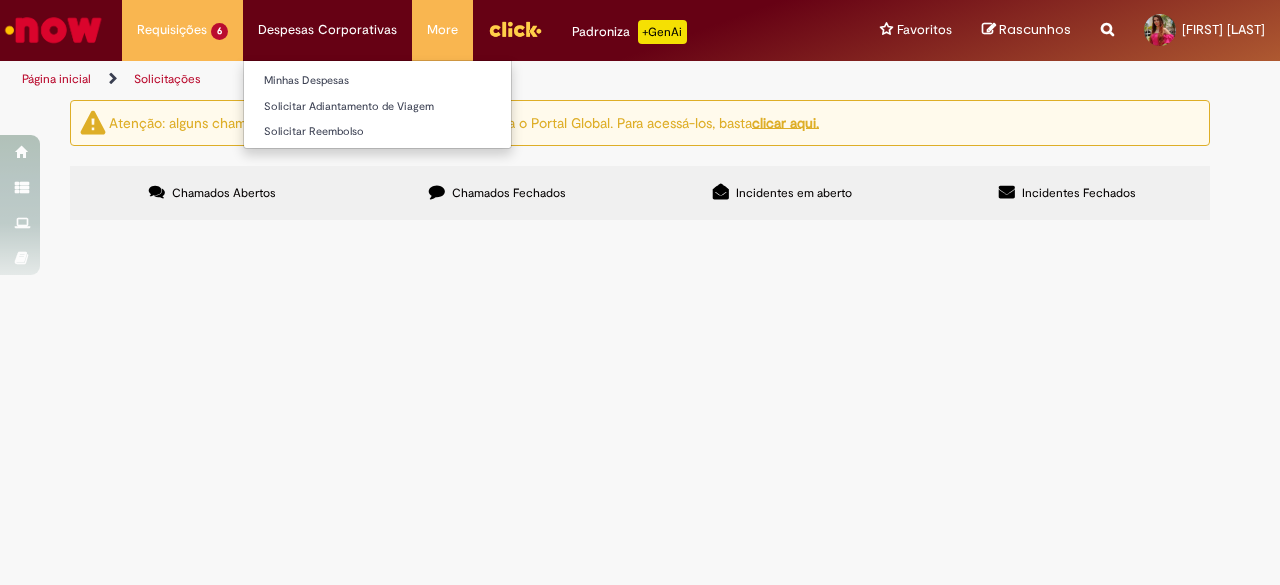 click on "Despesas Corporativas
Minhas Despesas
Solicitar Adiantamento de Viagem
Solicitar Reembolso" at bounding box center [182, 30] 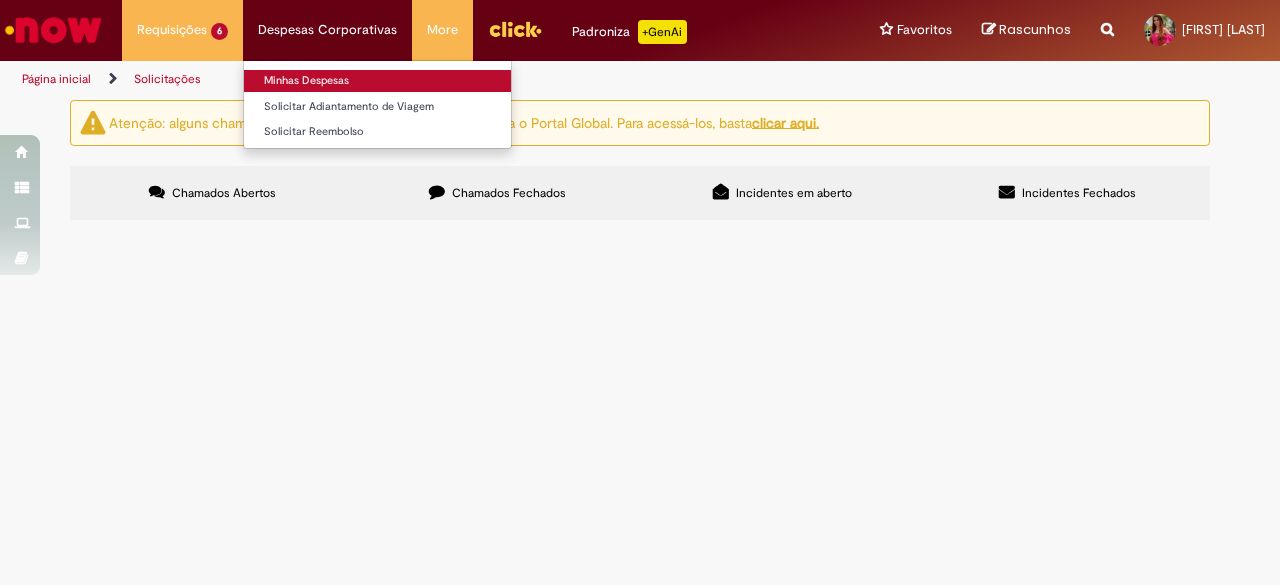 click on "Minhas Despesas" at bounding box center [377, 81] 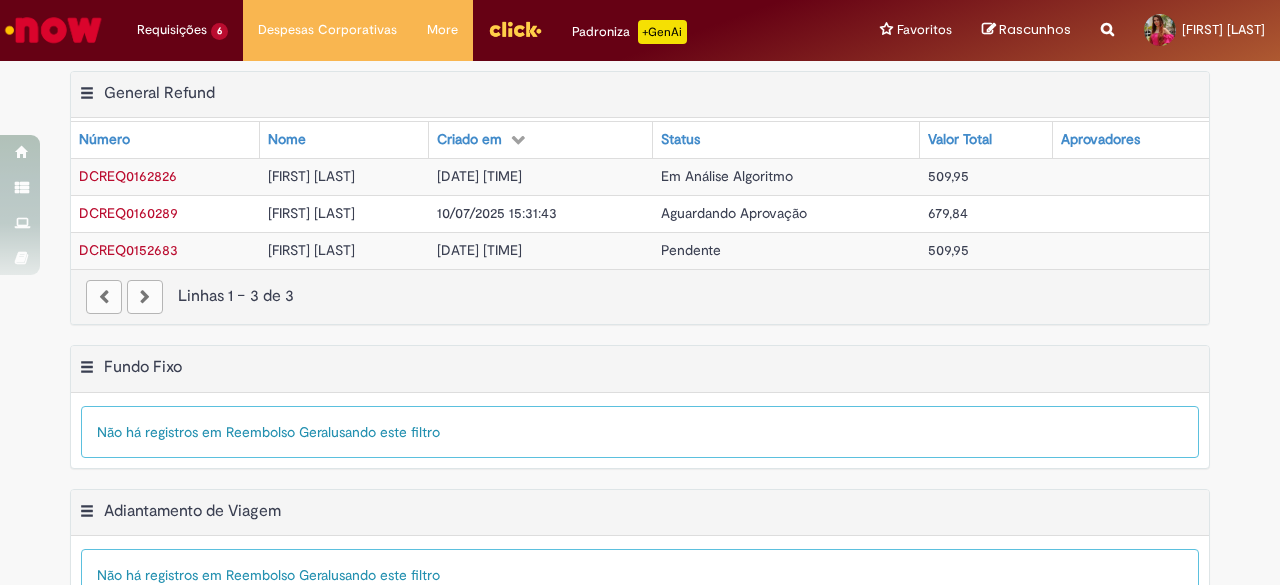 click on "Exportar como PDF   Exportar como Excel   Exportar como CSV
General Refund Tabela - Página 1
Mostrar filtro       Tudo     >   Funcionário é [FIRST] [LAST]     >   Processo = Reembolso Geral
General Refund
Número
Nome
Criado em
Status
Valor Total
Aprovadores
DCREQ0162826 [FIRST] [LAST] [DATE] [TIME] Em Análise Algoritmo 509,95
DCREQ0160289 [FIRST] [LAST] [DATE] [TIME] Aguardando Aprovação 679,84
DCREQ0152683 [FIRST] [LAST] [DATE] [TIME] Pendente 509,95
Linhas 1 − 3 de 3" at bounding box center [640, 208] 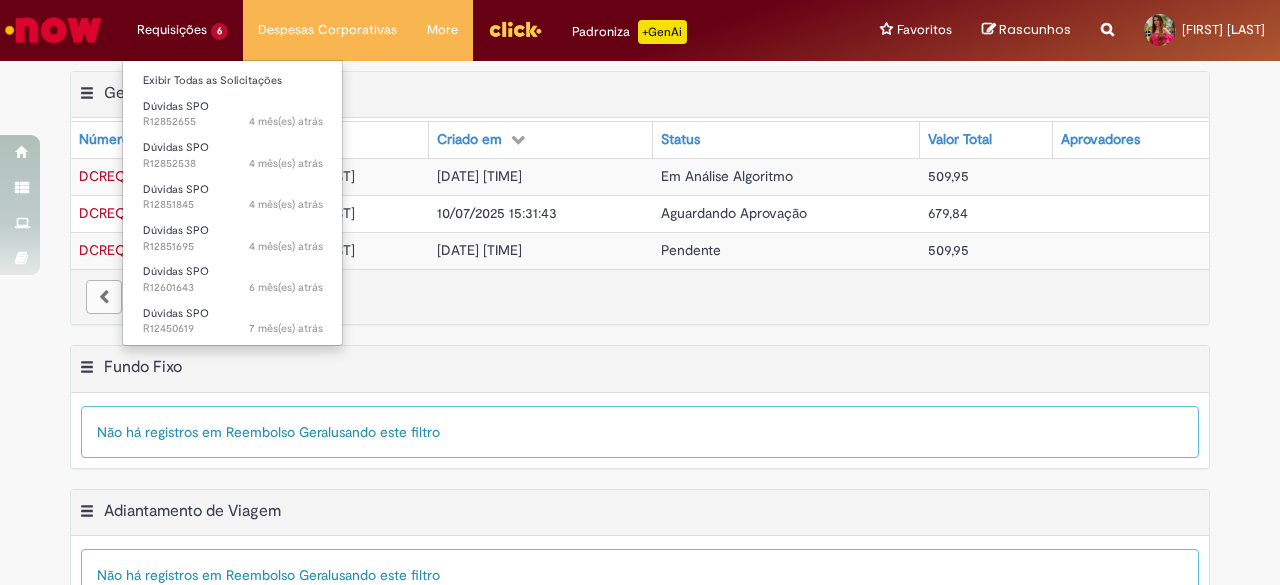 click on "Requisições   6
Exibir Todas as Solicitações
Dúvidas SPO
4 mês(es) atrás 4 meses atrás  R12852655
Dúvidas SPO
4 mês(es) atrás 4 meses atrás  R12852538
Dúvidas SPO
4 mês(es) atrás 4 meses atrás  R12851845
Dúvidas SPO
4 mês(es) atrás 4 meses atrás  R12851695
Dúvidas SPO
6 mês(es) atrás 6 meses atrás  R12601643
Dúvidas SPO
7 mês(es) atrás 7 meses atrás  R12450619" at bounding box center (182, 30) 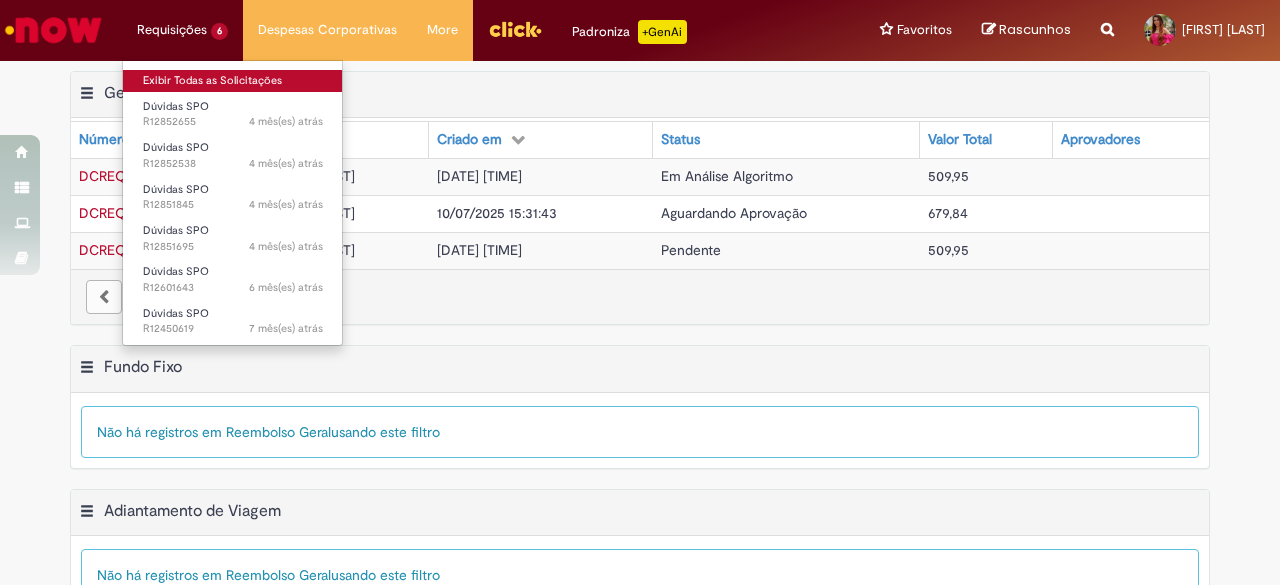 click on "Exibir Todas as Solicitações" at bounding box center (233, 81) 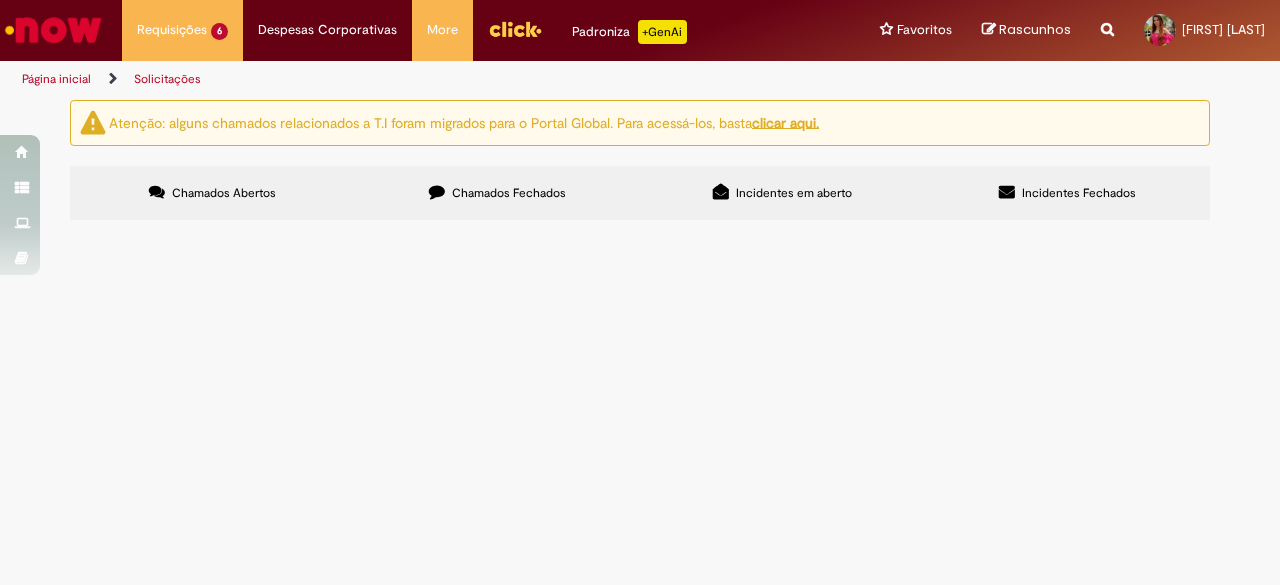 click on "Chamados Fechados" at bounding box center [497, 193] 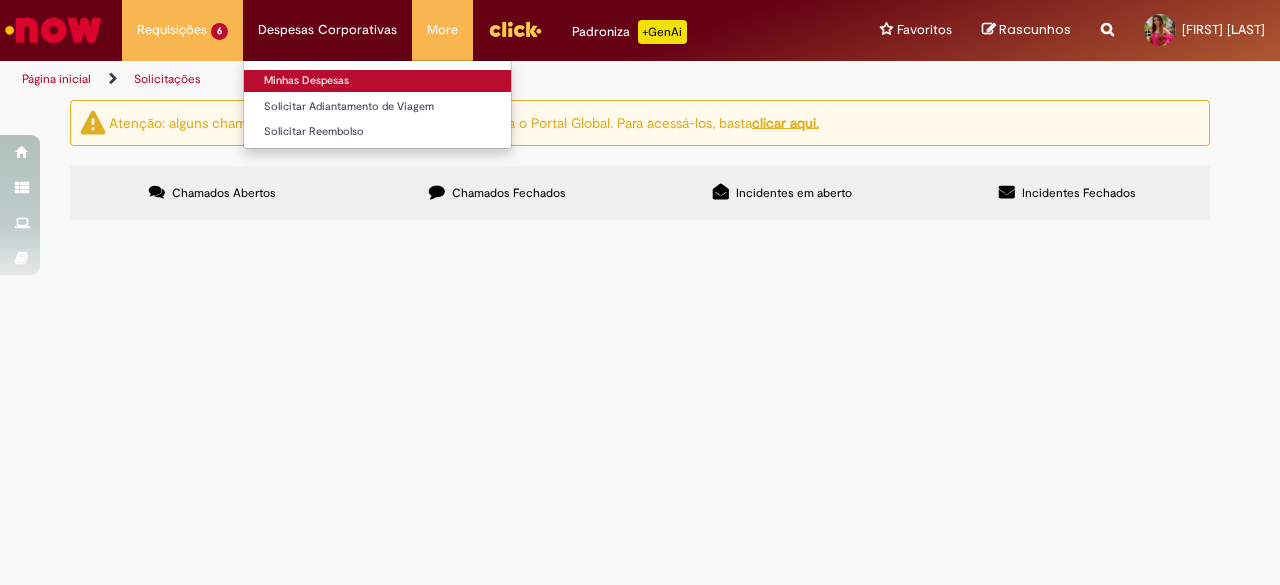 click on "Minhas Despesas" at bounding box center [377, 81] 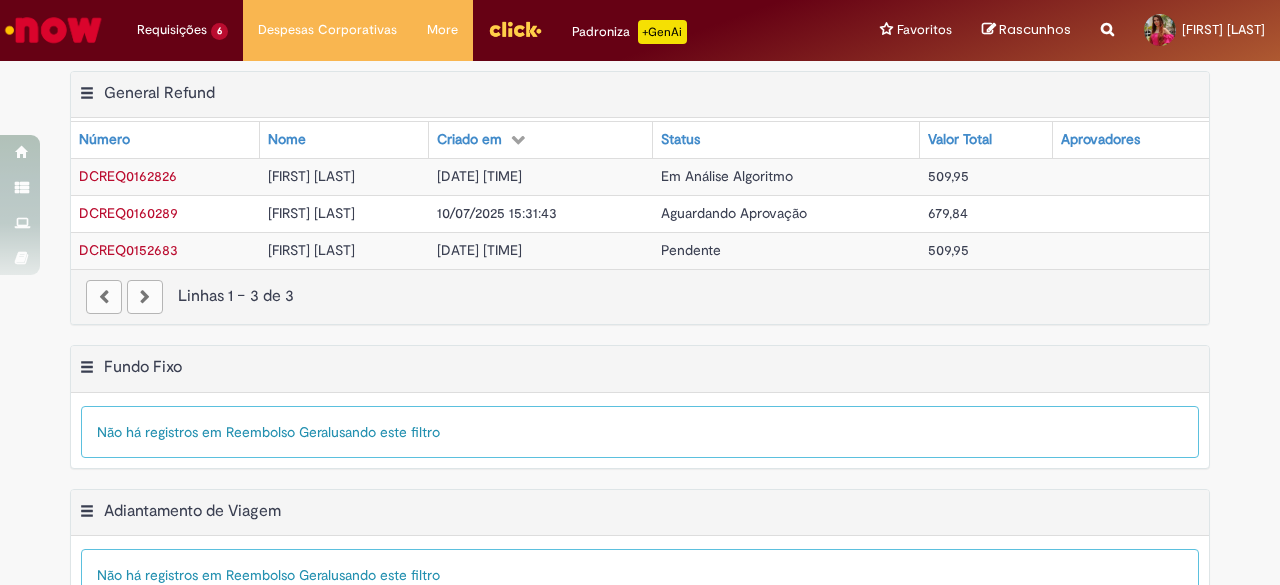 click on "DCREQ0160289" at bounding box center (128, 213) 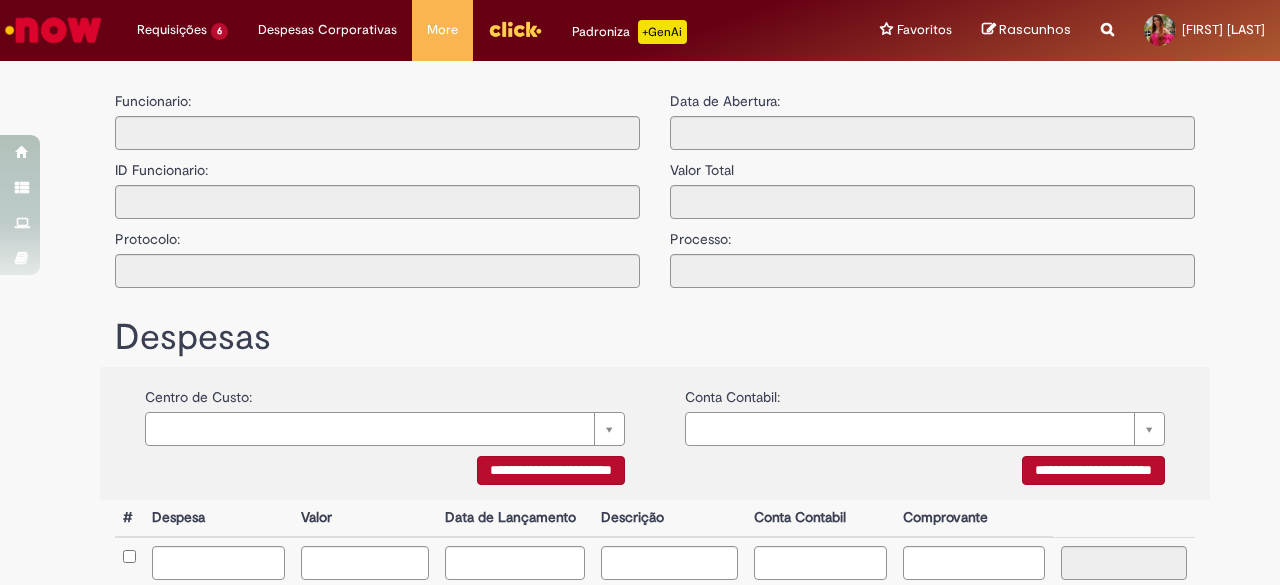 type on "**********" 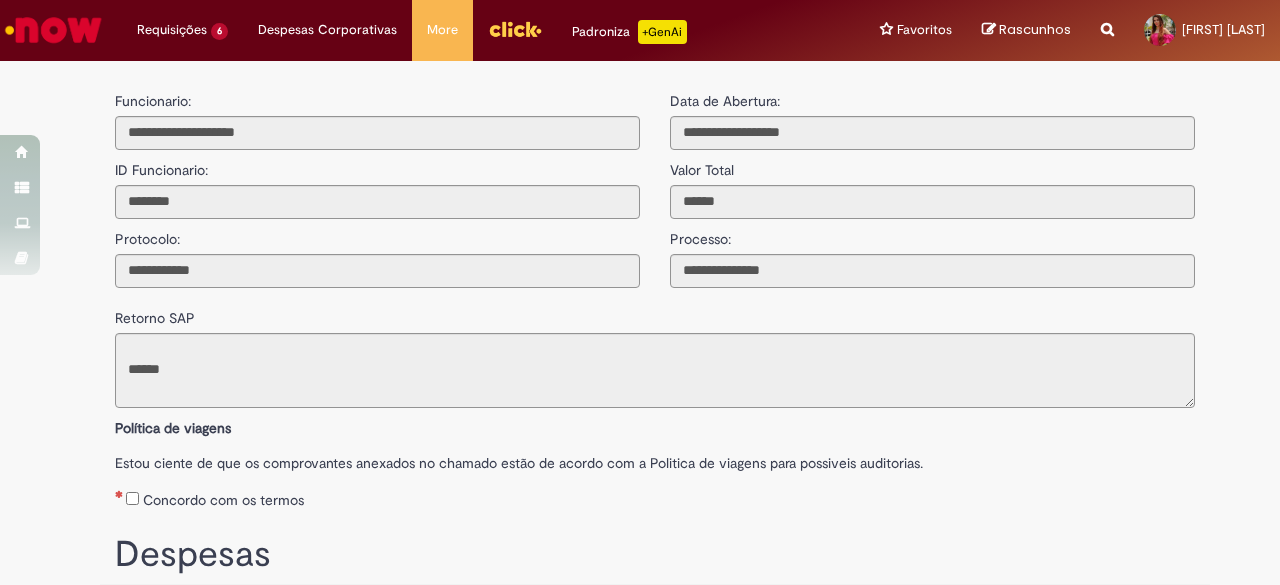 scroll, scrollTop: 98, scrollLeft: 0, axis: vertical 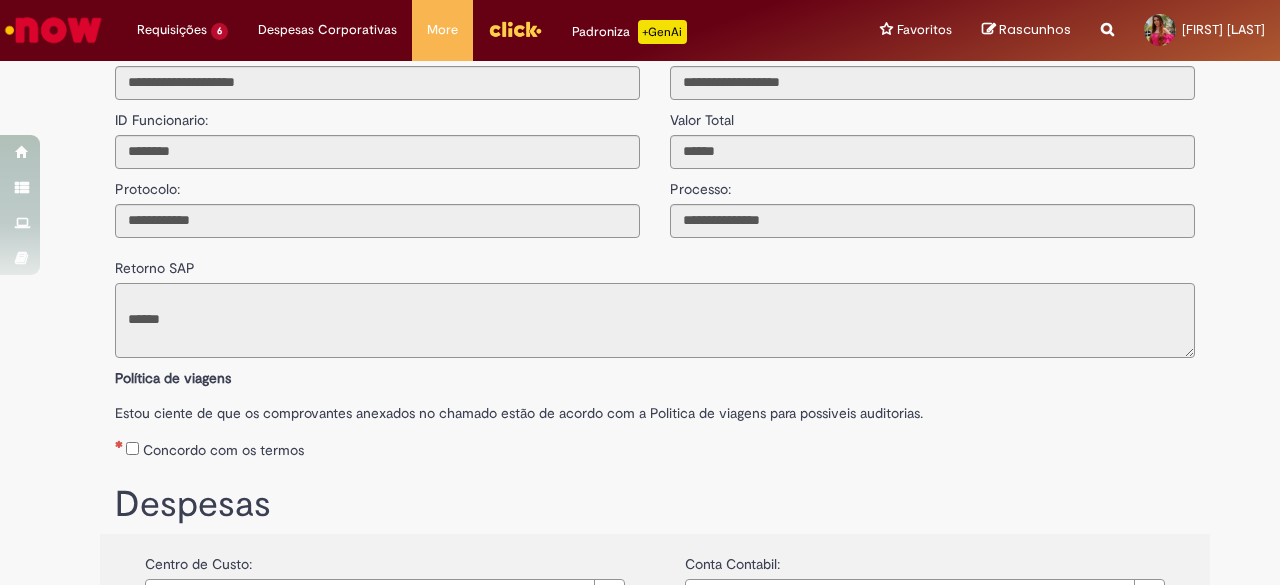 click on "**********" at bounding box center (655, 320) 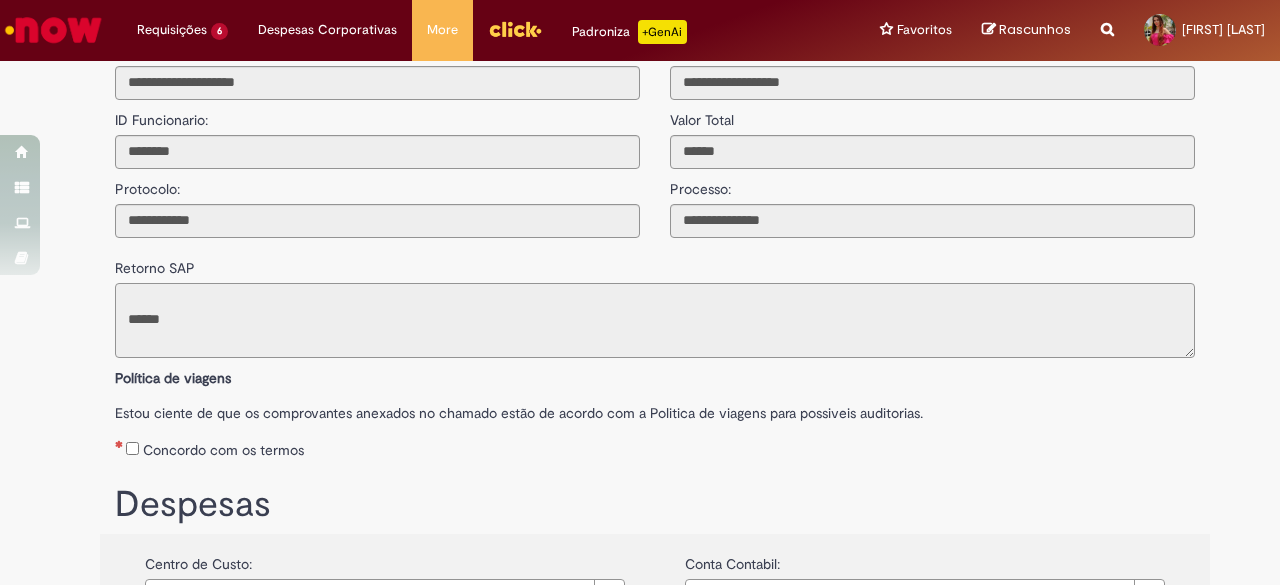 scroll, scrollTop: 98, scrollLeft: 0, axis: vertical 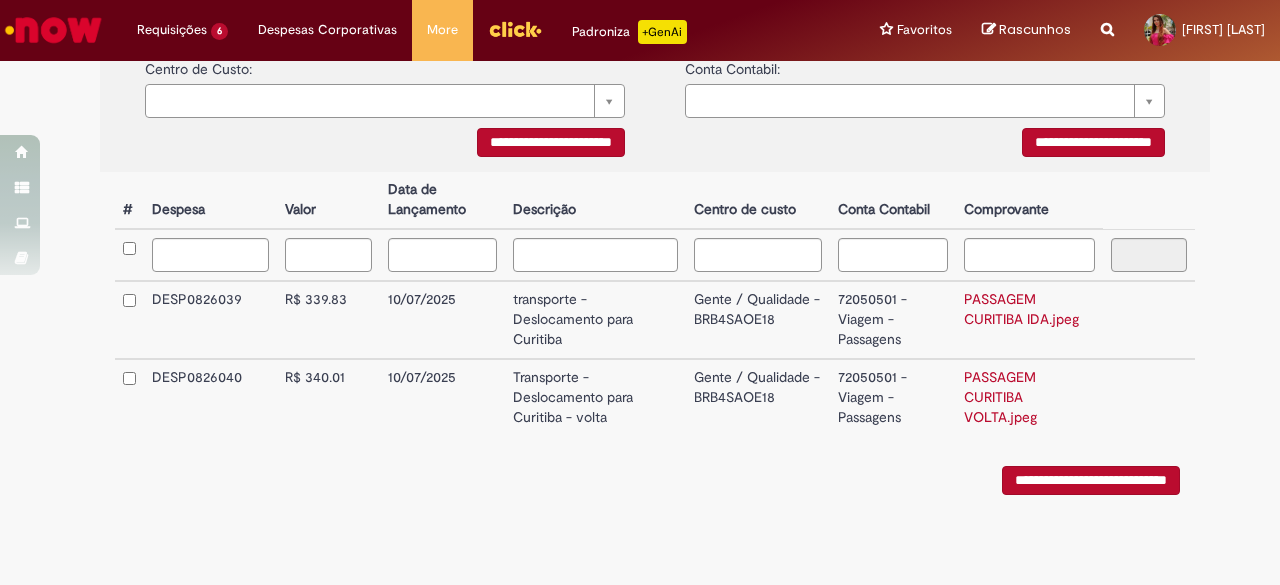 click on "PASSAGEM CURITIBA IDA.jpeg" at bounding box center (1021, 309) 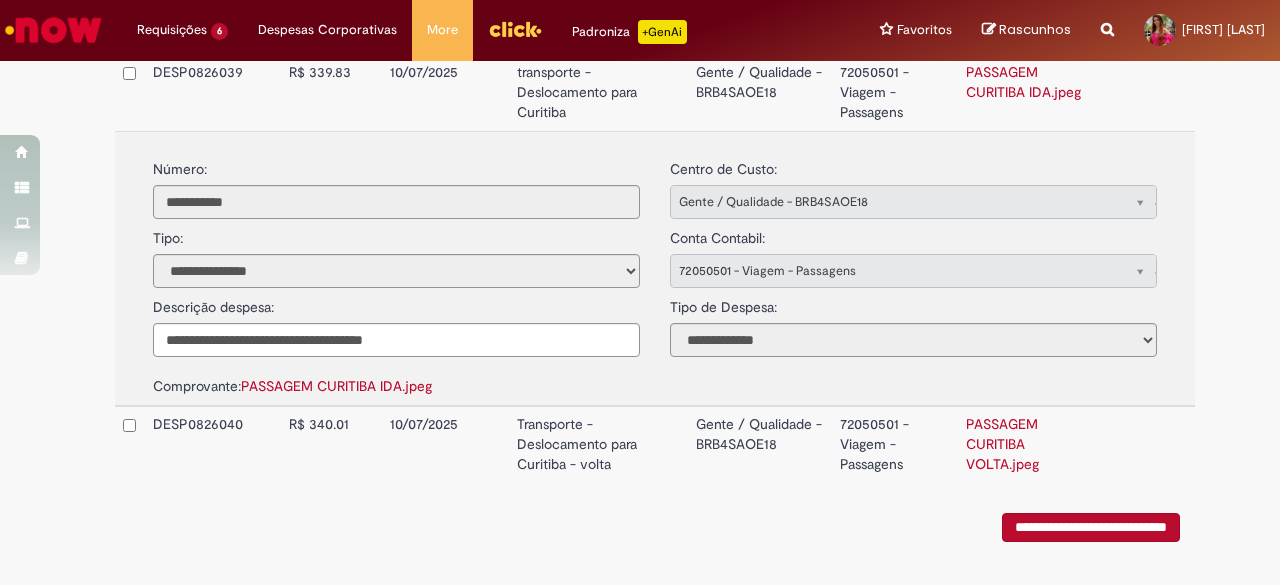 scroll, scrollTop: 824, scrollLeft: 0, axis: vertical 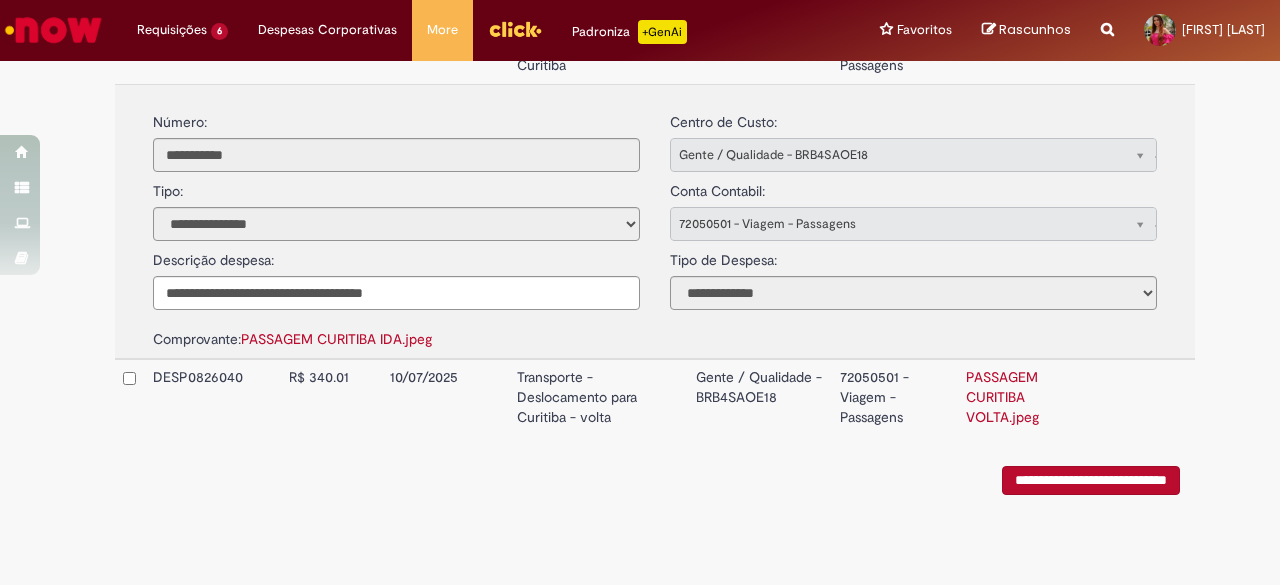 click on "PASSAGEM CURITIBA VOLTA.jpeg" at bounding box center (1002, 397) 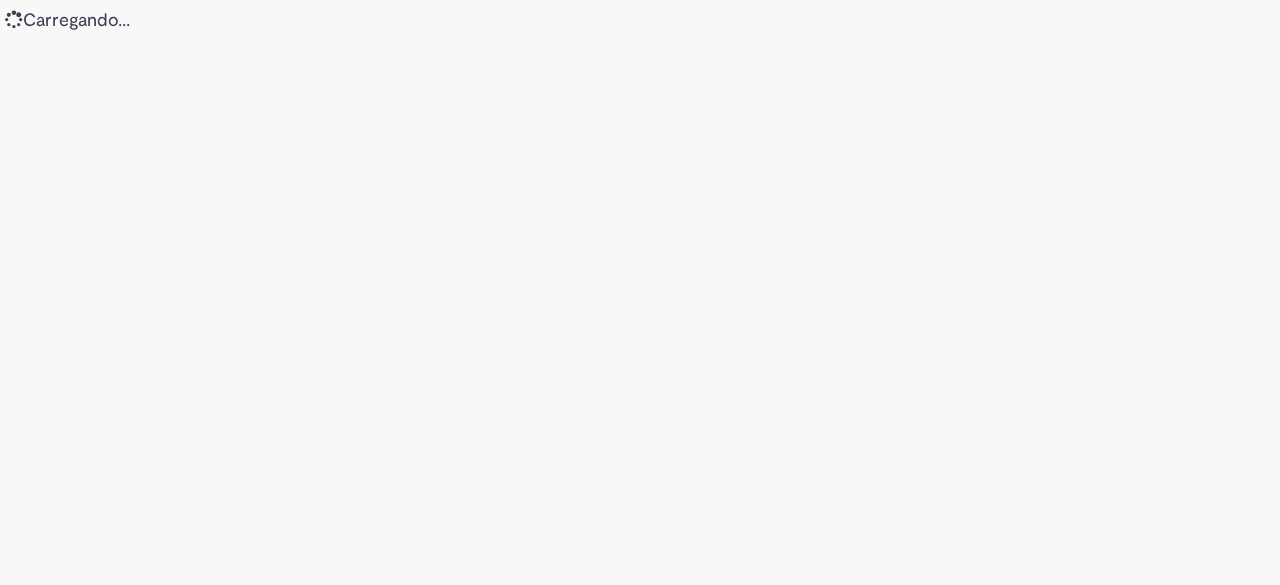scroll, scrollTop: 0, scrollLeft: 0, axis: both 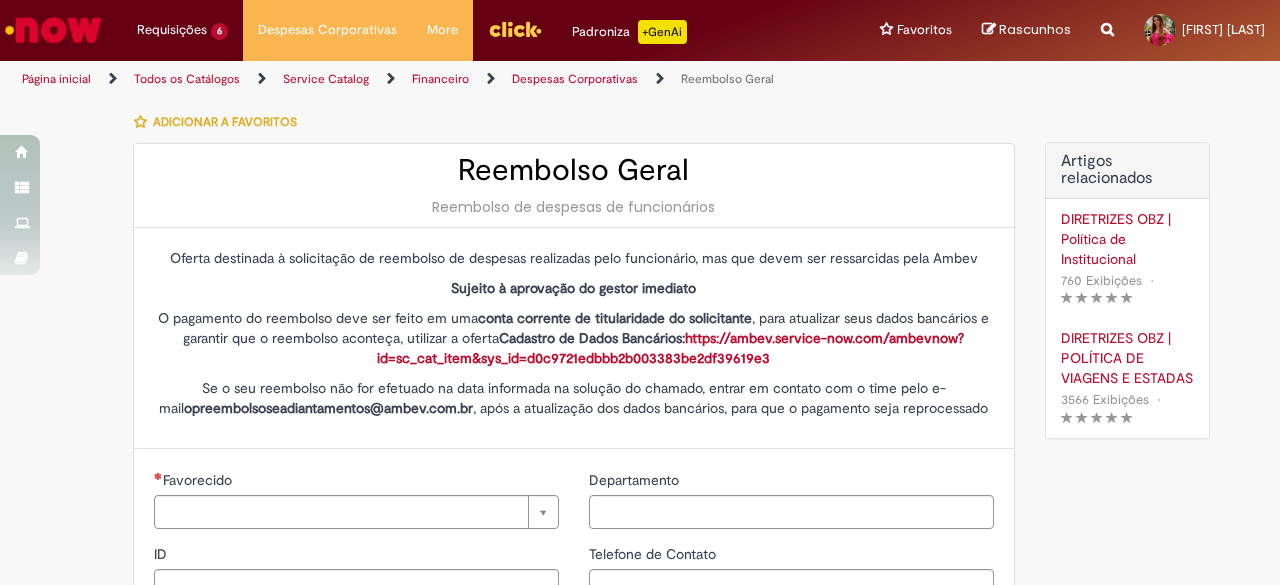 type on "********" 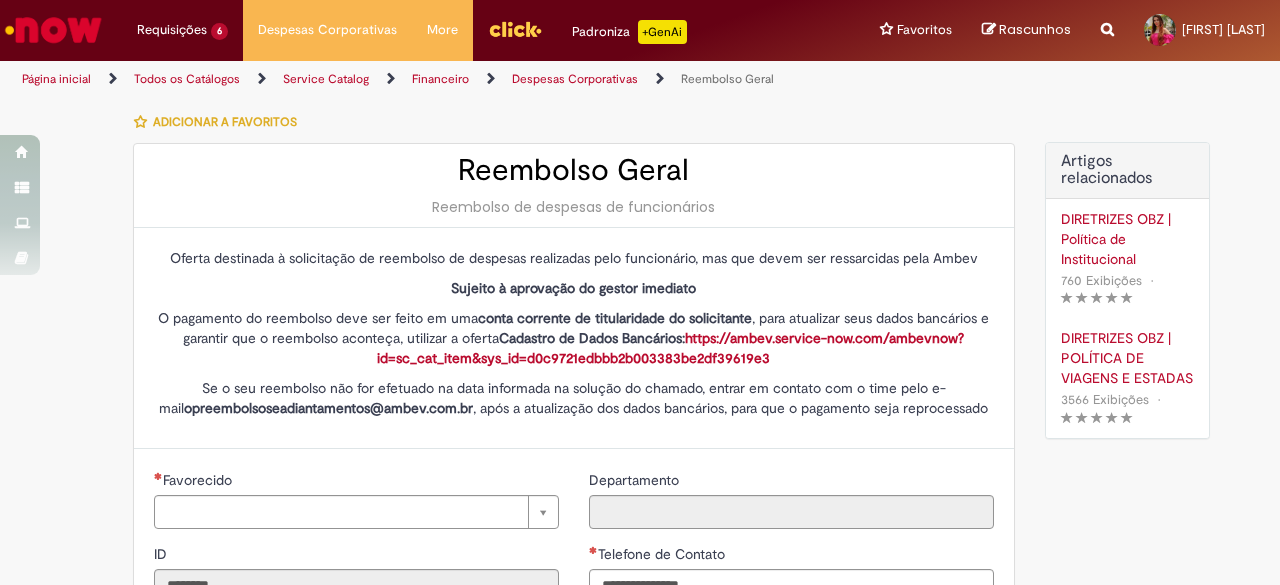 type on "**********" 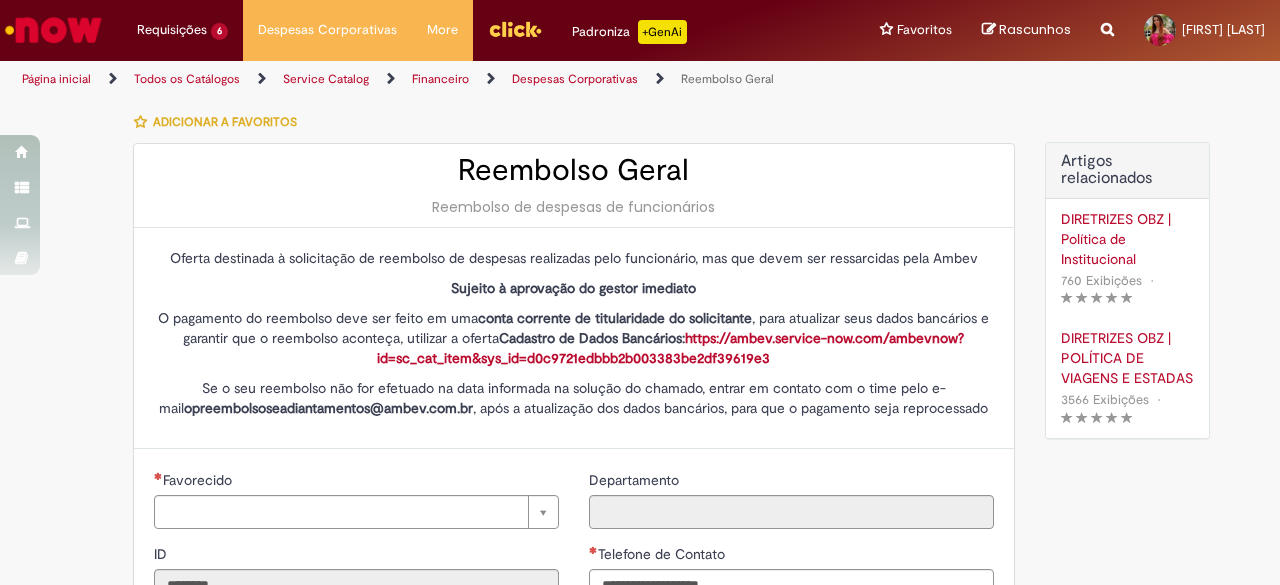 type on "**********" 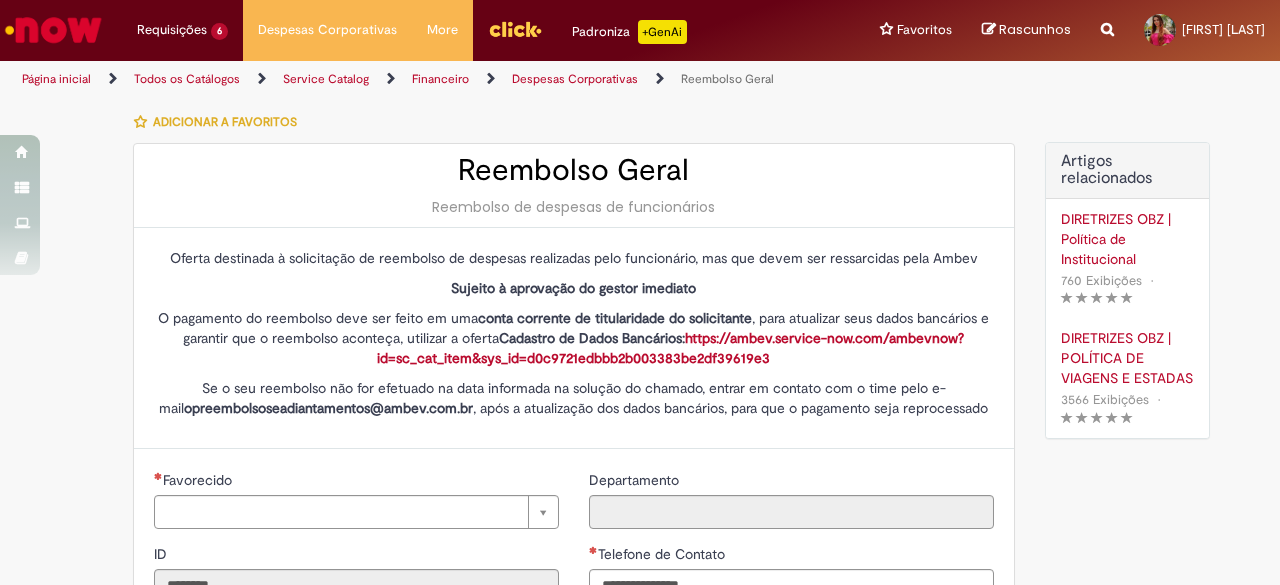 type on "**********" 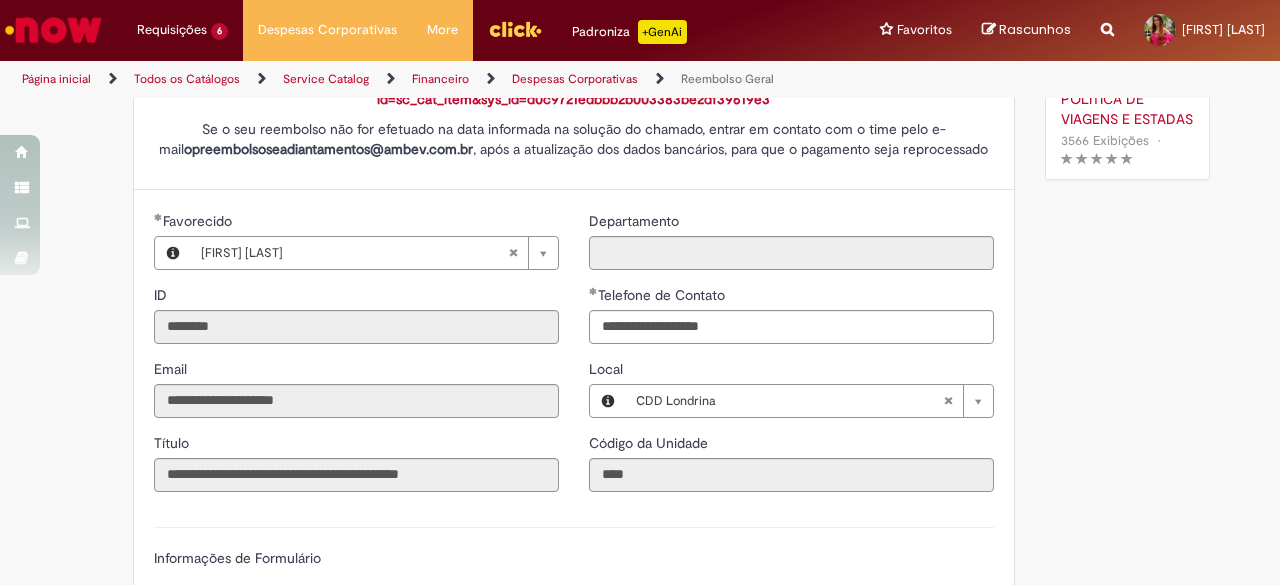 scroll, scrollTop: 400, scrollLeft: 0, axis: vertical 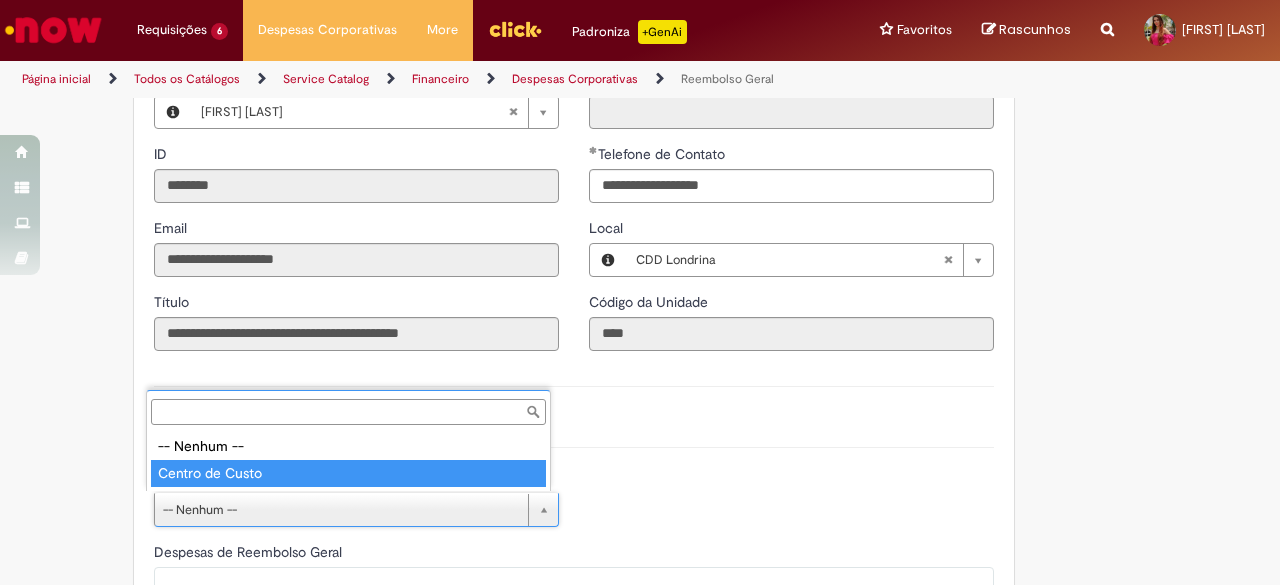 type on "**********" 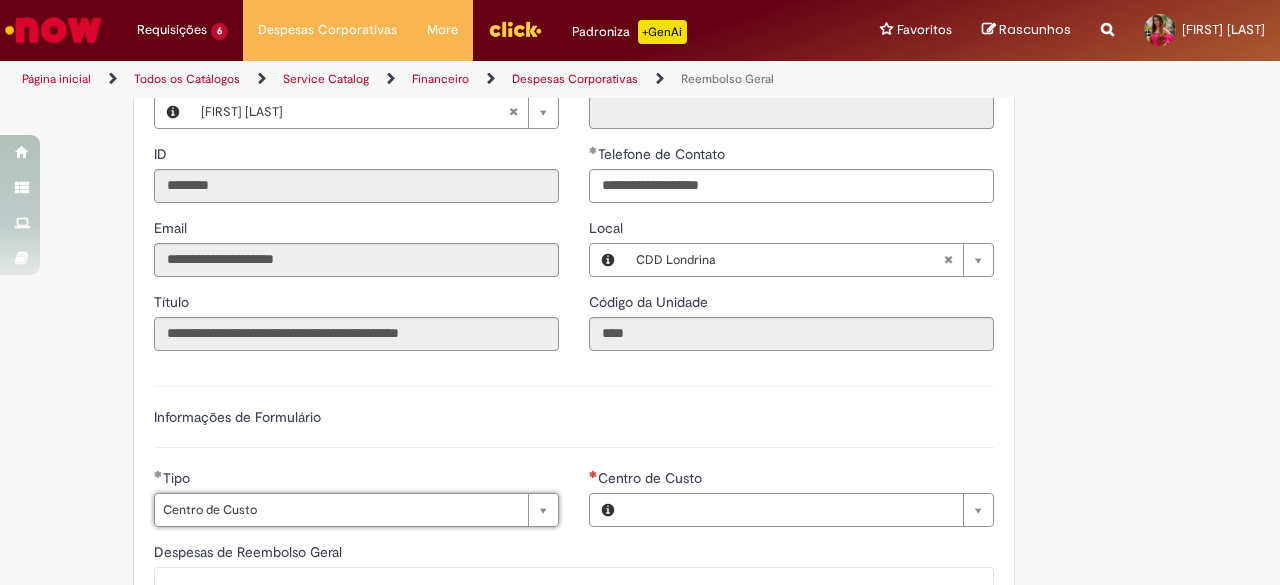 type on "**********" 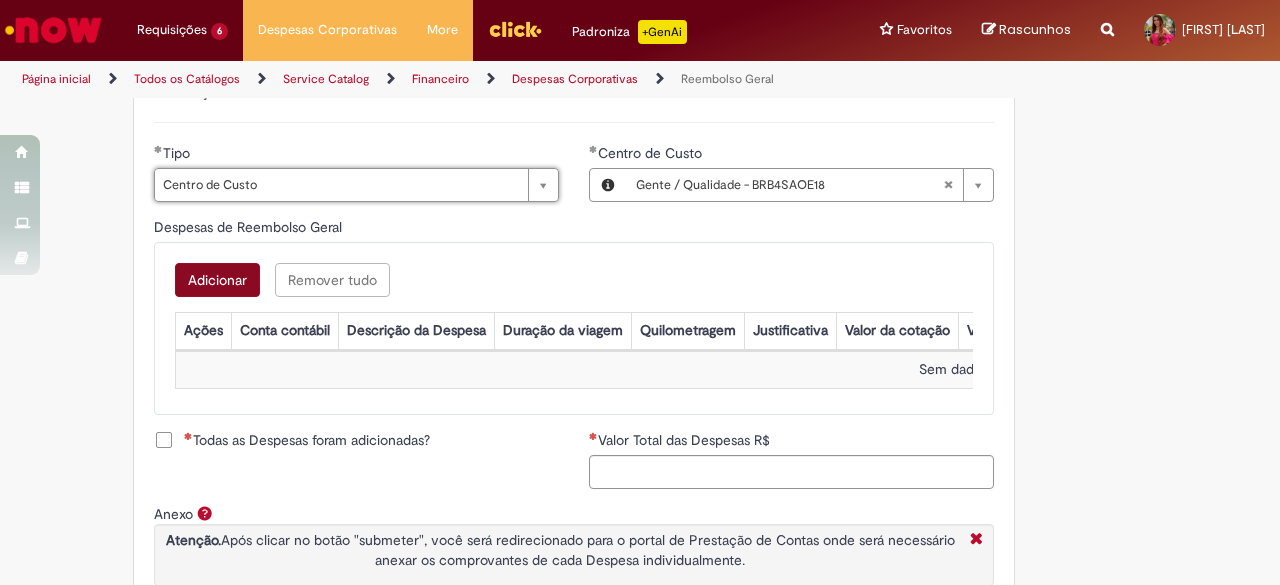 scroll, scrollTop: 700, scrollLeft: 0, axis: vertical 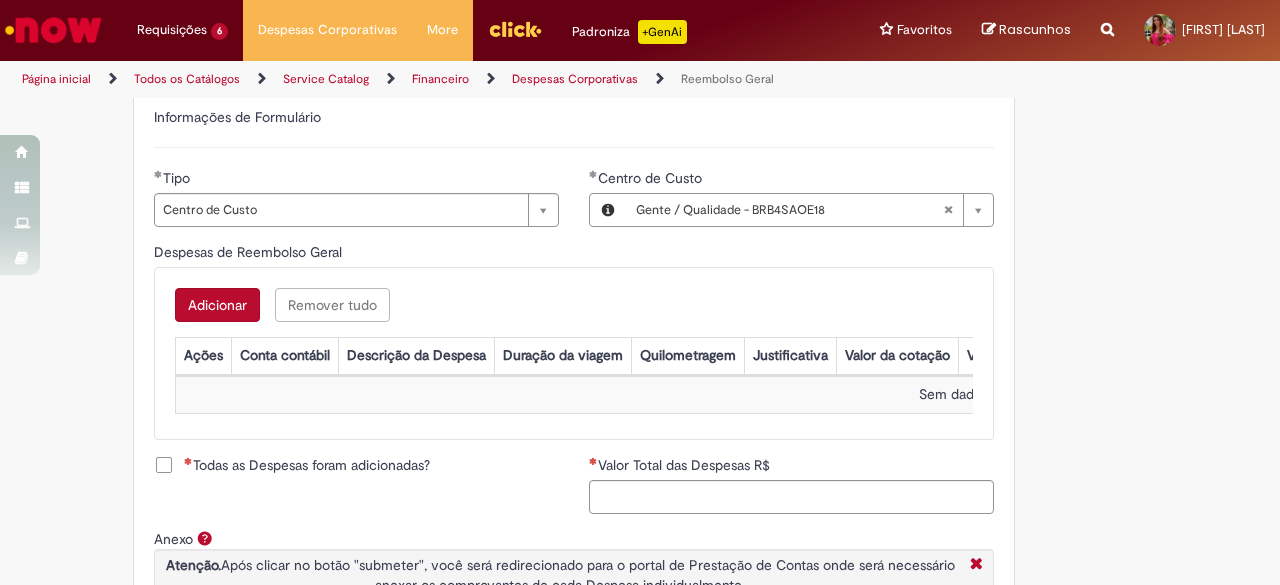 click on "Adicionar" at bounding box center [217, 305] 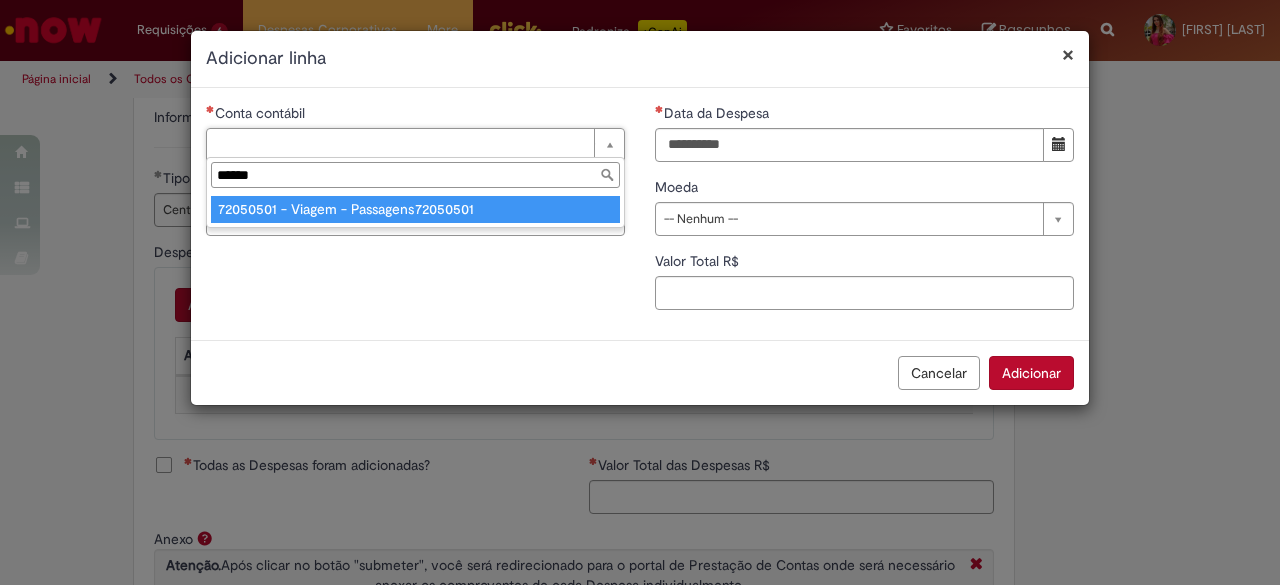 type on "******" 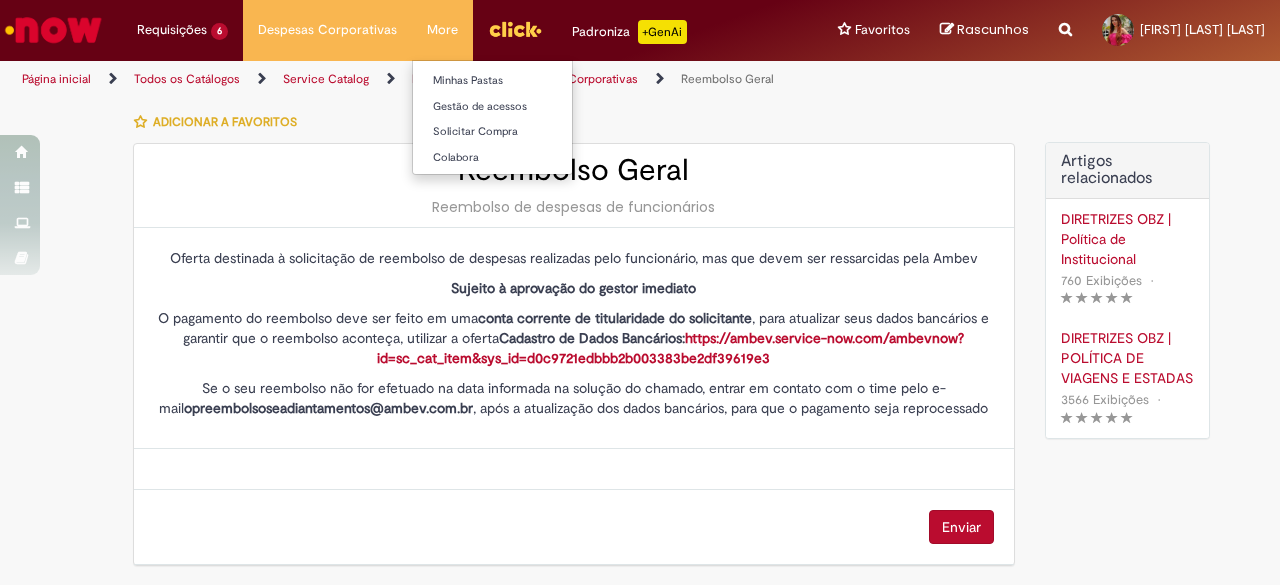 scroll, scrollTop: 0, scrollLeft: 0, axis: both 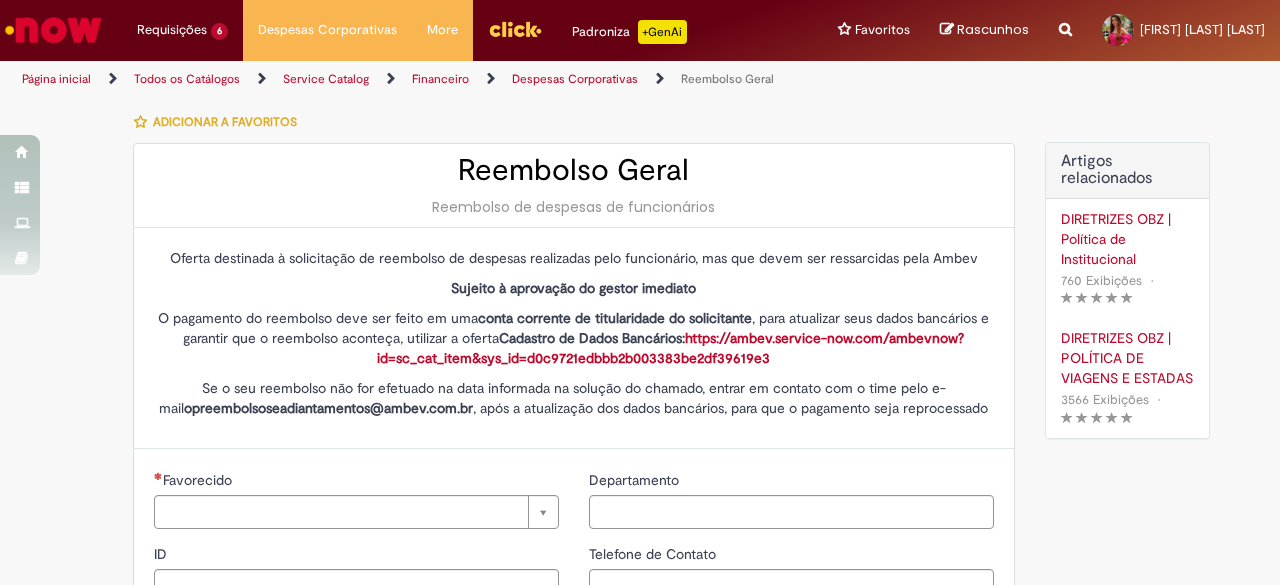 type on "********" 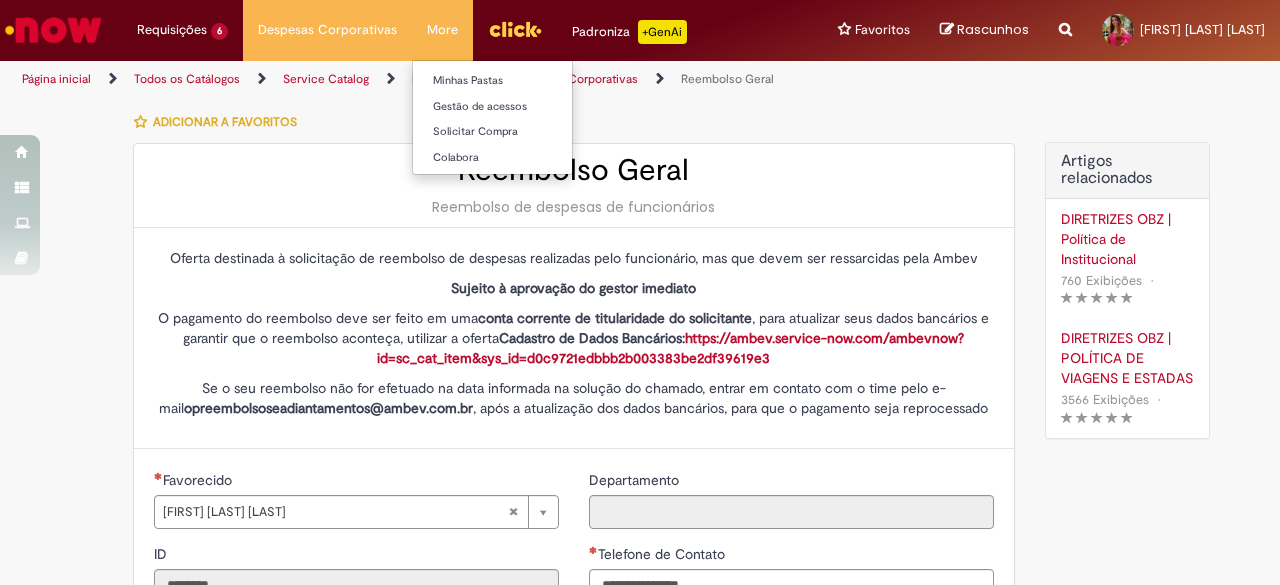 type on "**********" 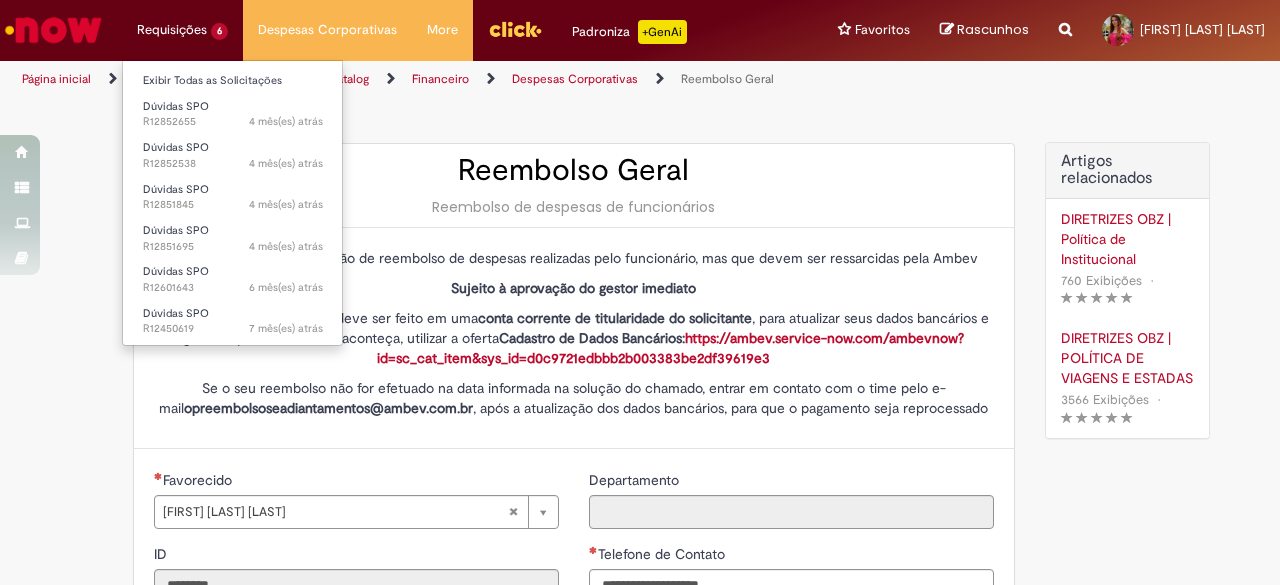 type on "**********" 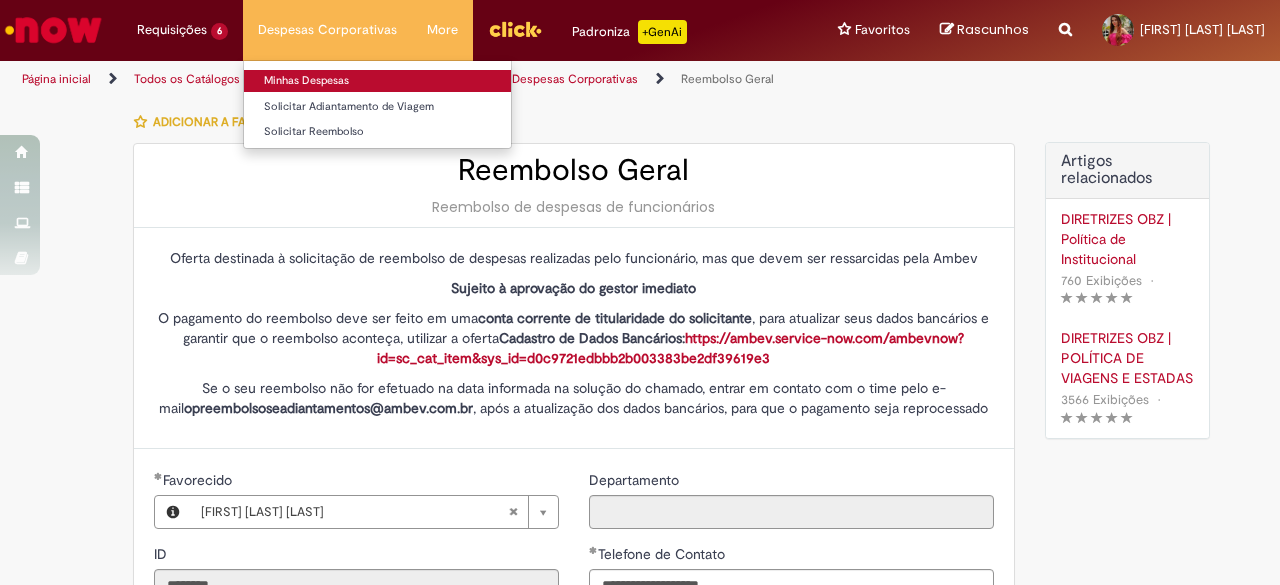 click on "Minhas Despesas" at bounding box center (377, 81) 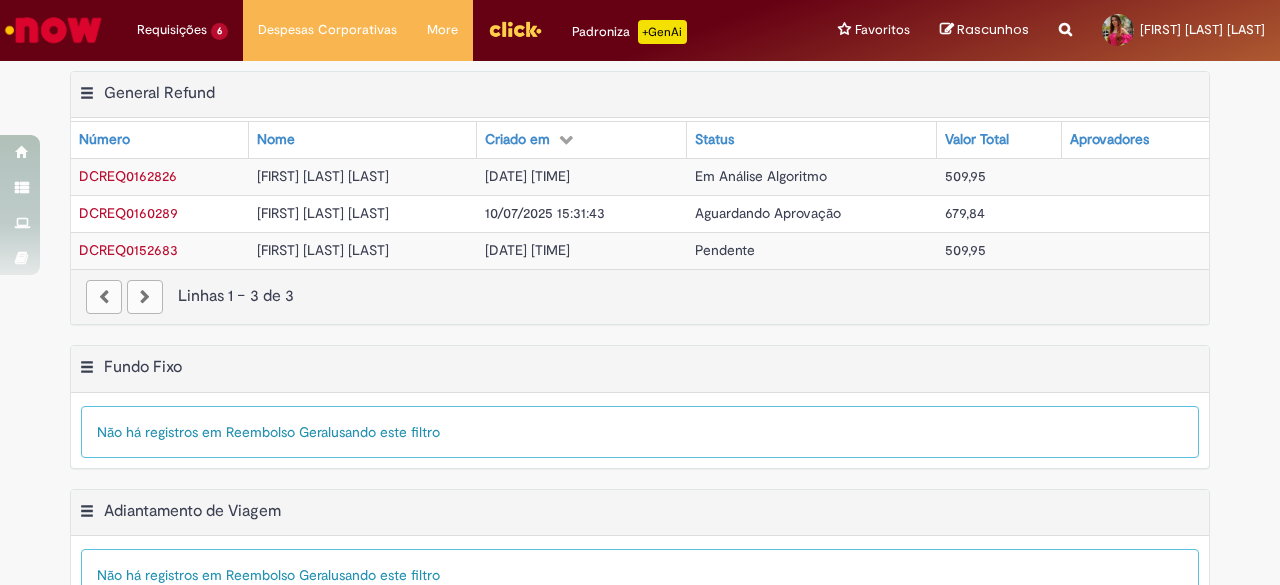 click on "DCREQ0160289" at bounding box center [128, 213] 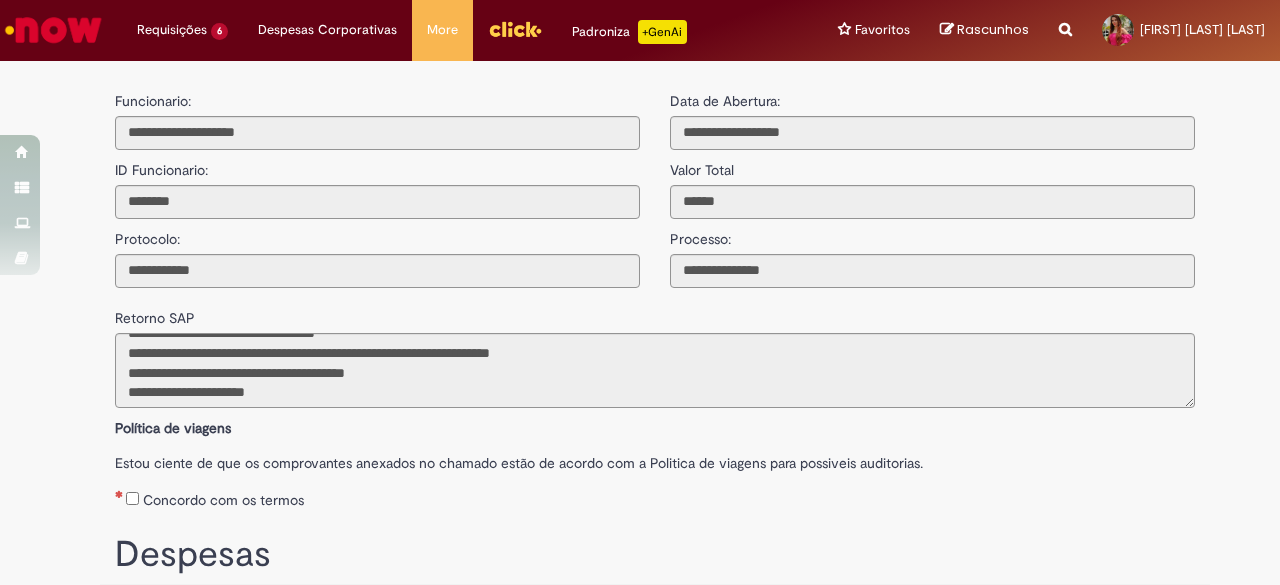 scroll, scrollTop: 98, scrollLeft: 0, axis: vertical 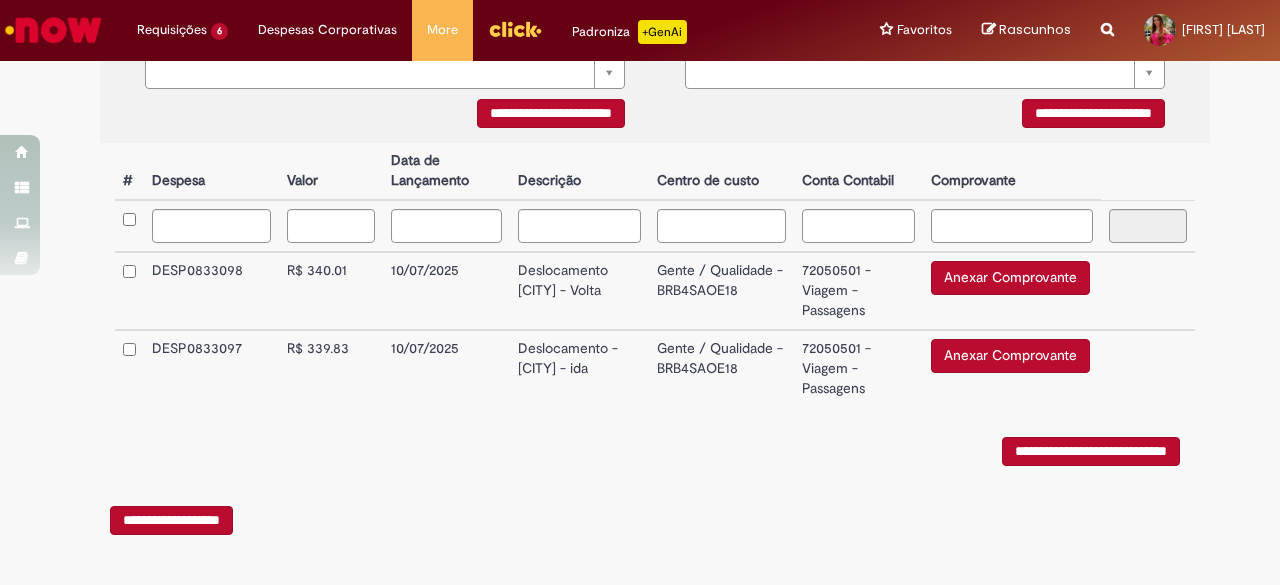 click on "Anexar Comprovante" at bounding box center [1010, 356] 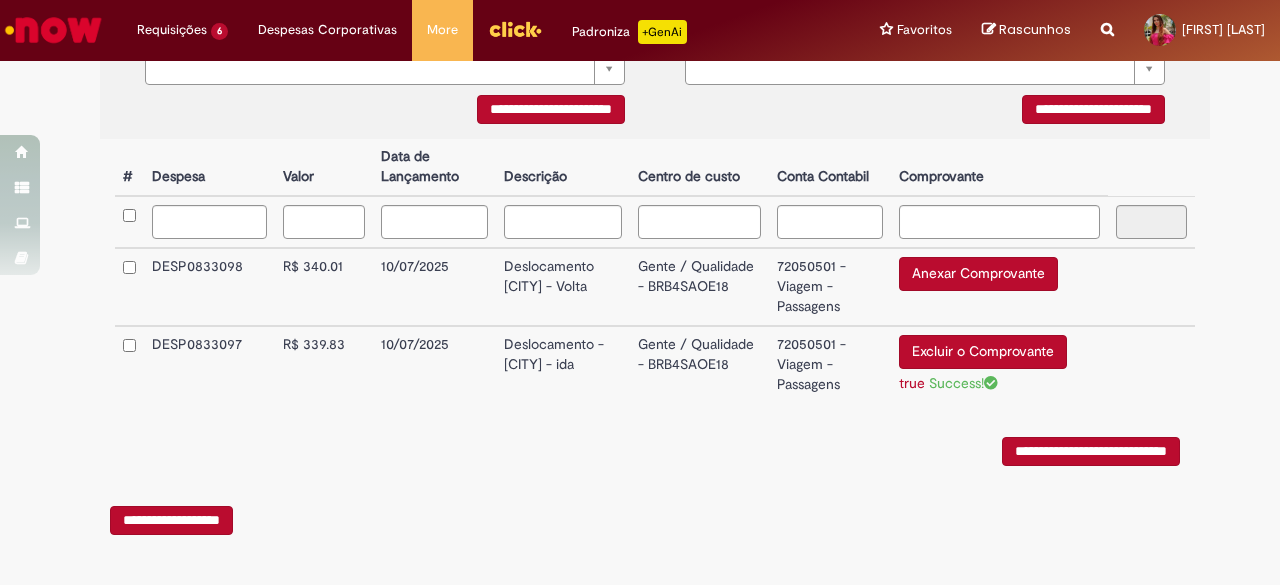 click on "Anexar Comprovante" at bounding box center [978, 274] 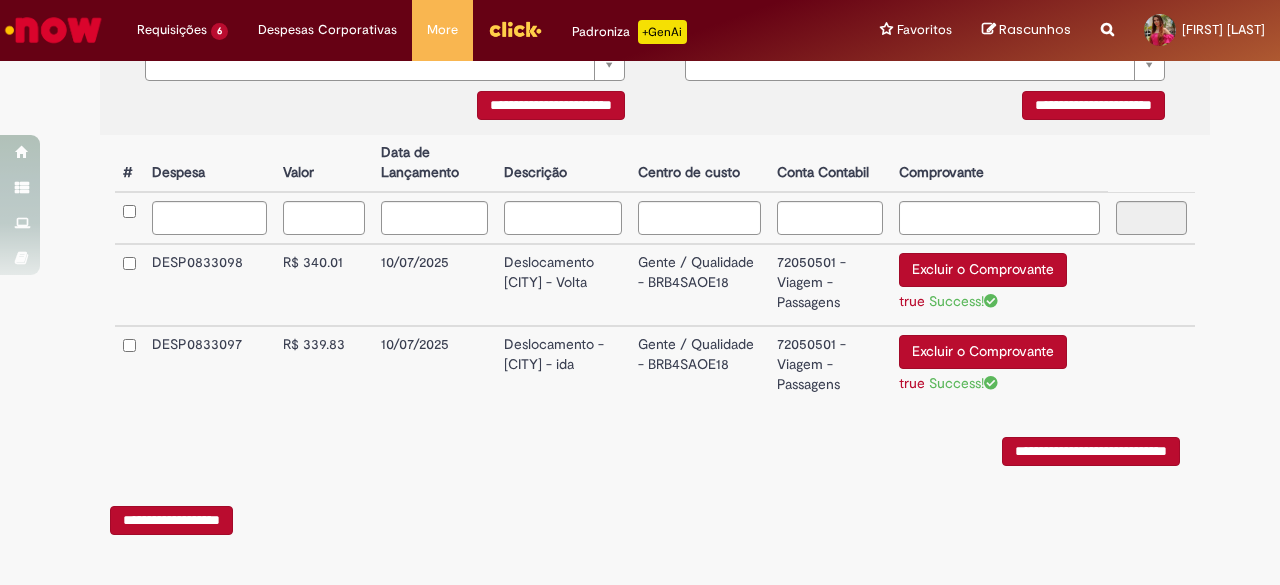 click on "**********" at bounding box center [1091, 451] 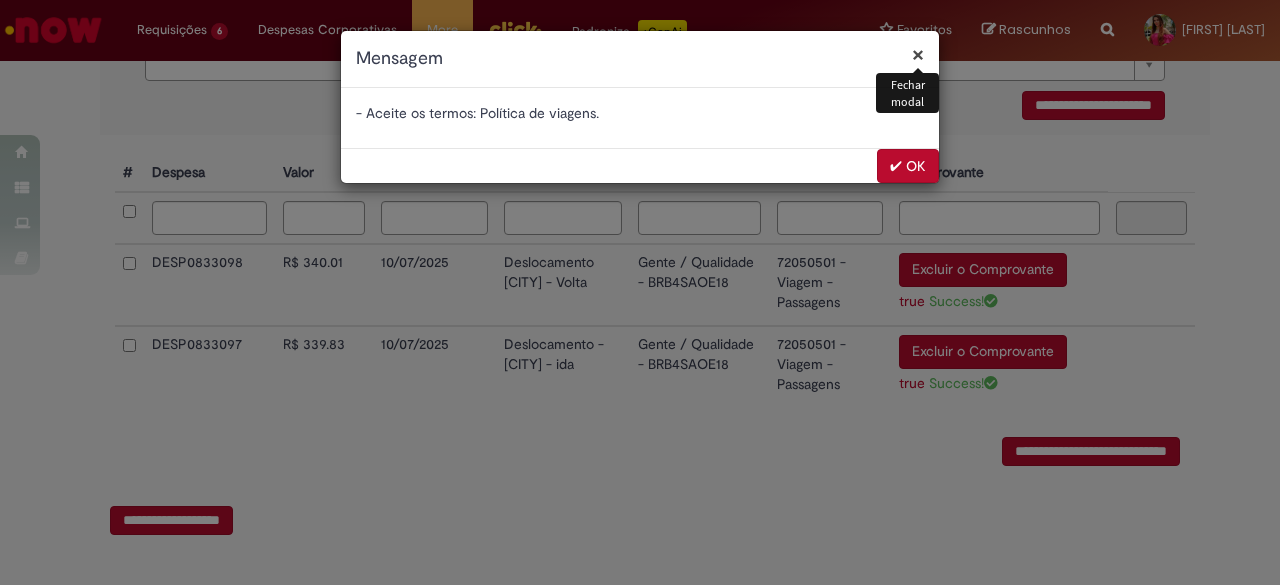 drag, startPoint x: 897, startPoint y: 167, endPoint x: 880, endPoint y: 166, distance: 17.029387 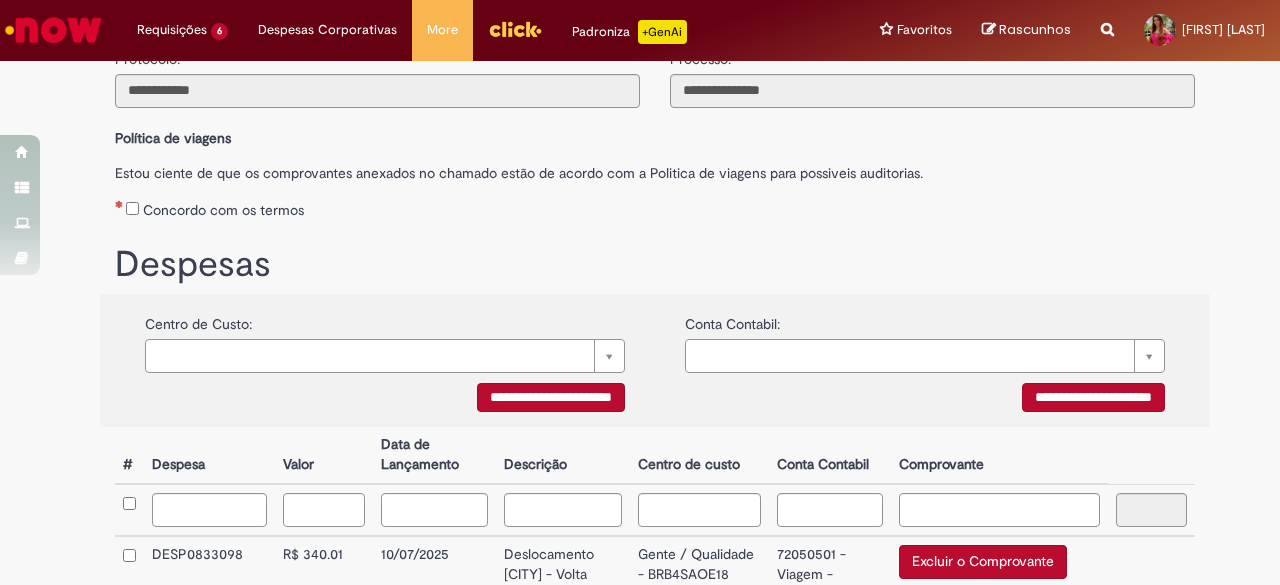 scroll, scrollTop: 172, scrollLeft: 0, axis: vertical 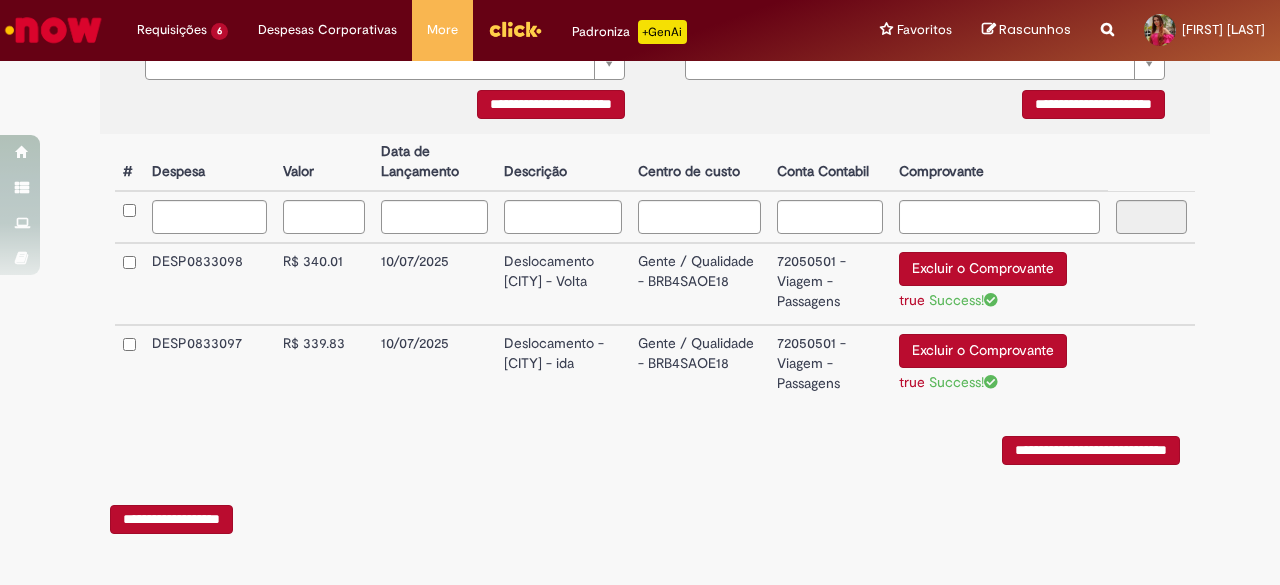 click on "**********" at bounding box center (1091, 450) 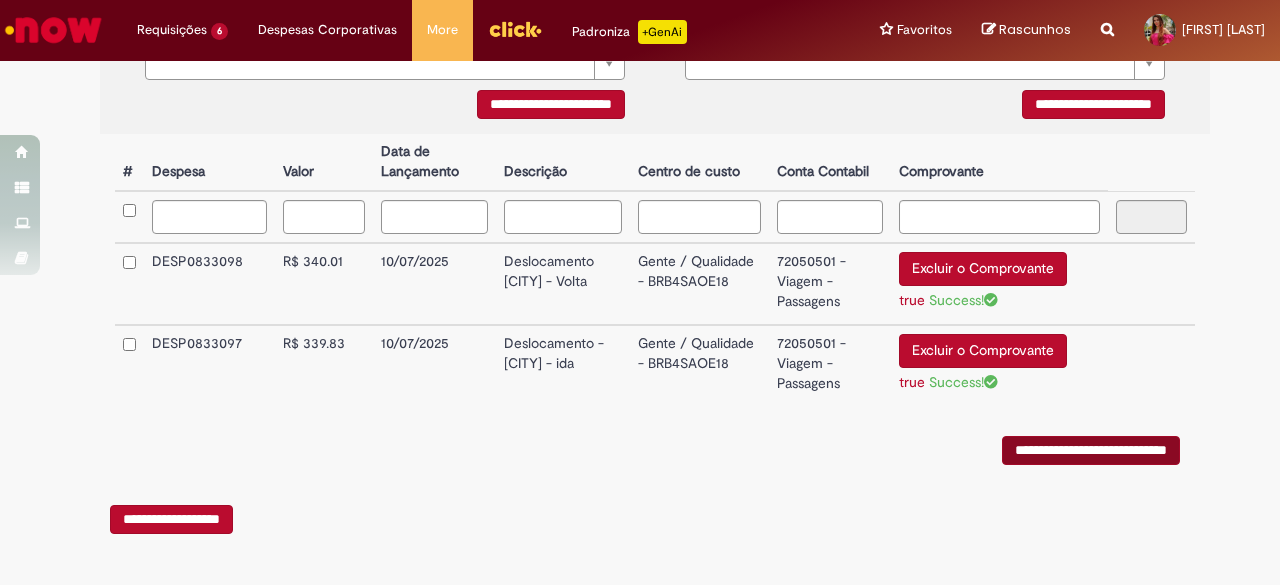 scroll, scrollTop: 0, scrollLeft: 0, axis: both 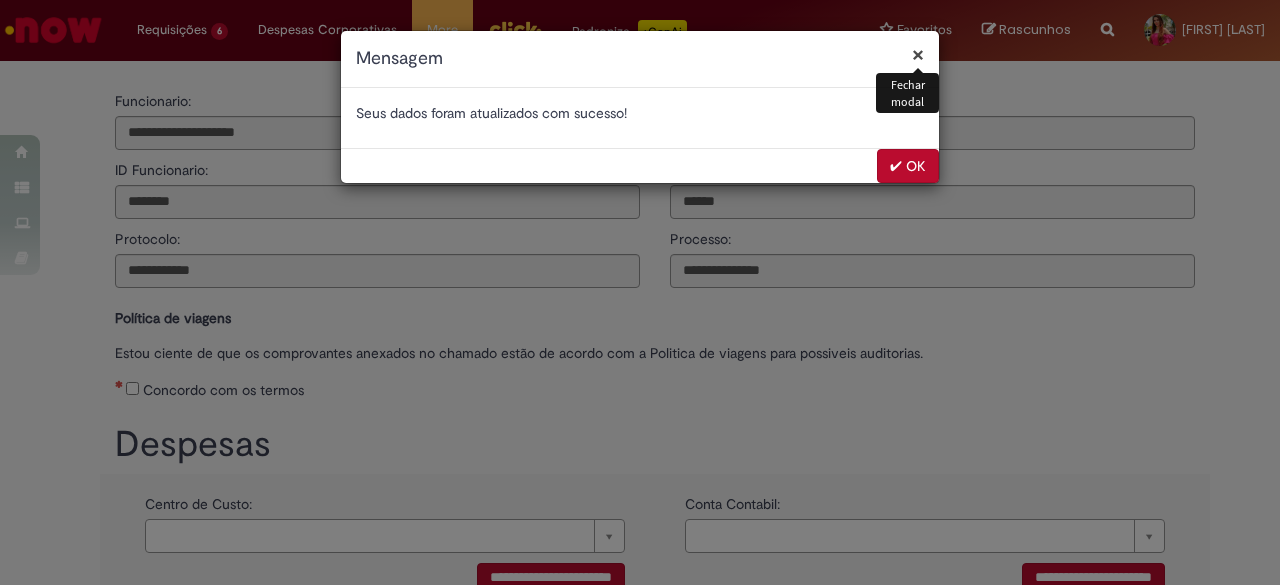 click on "✔ OK" at bounding box center (908, 166) 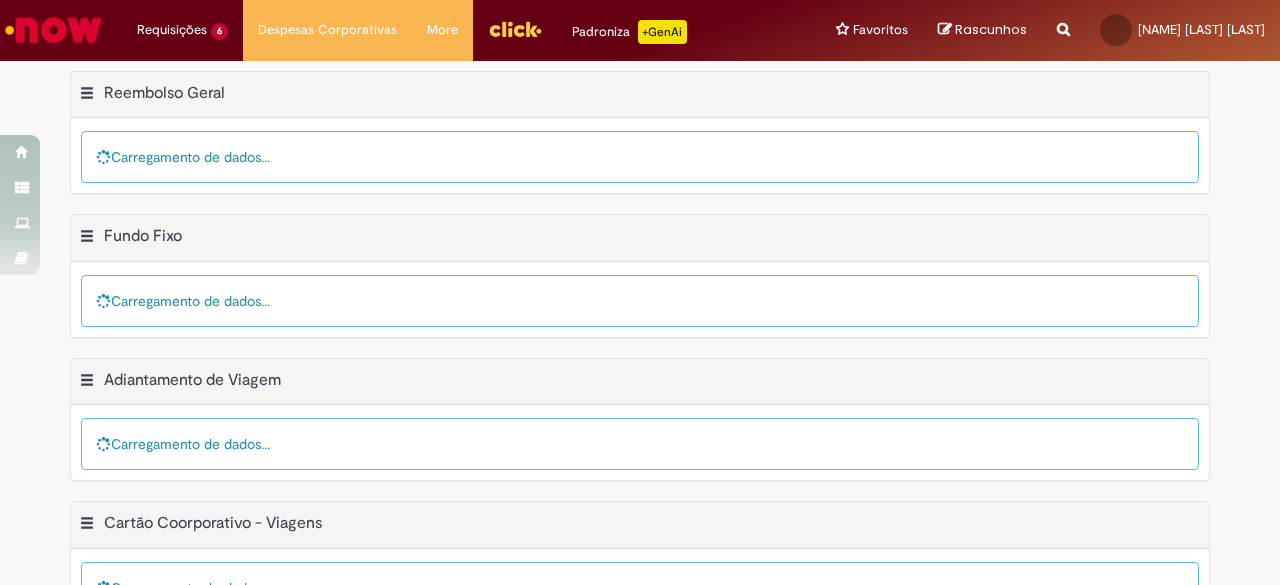 scroll, scrollTop: 0, scrollLeft: 0, axis: both 